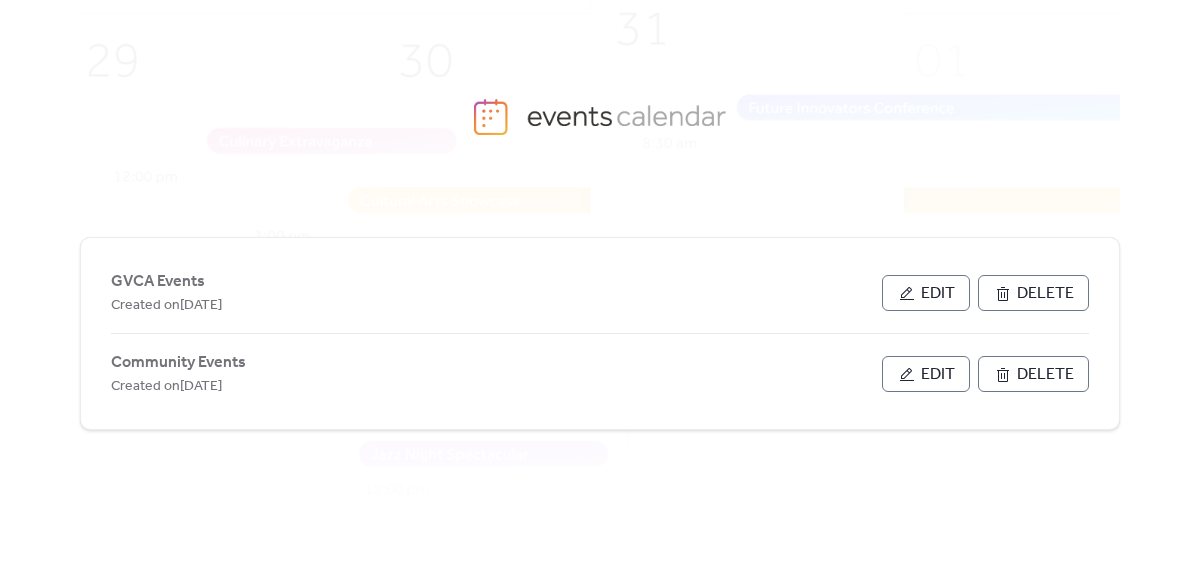 scroll, scrollTop: 0, scrollLeft: 0, axis: both 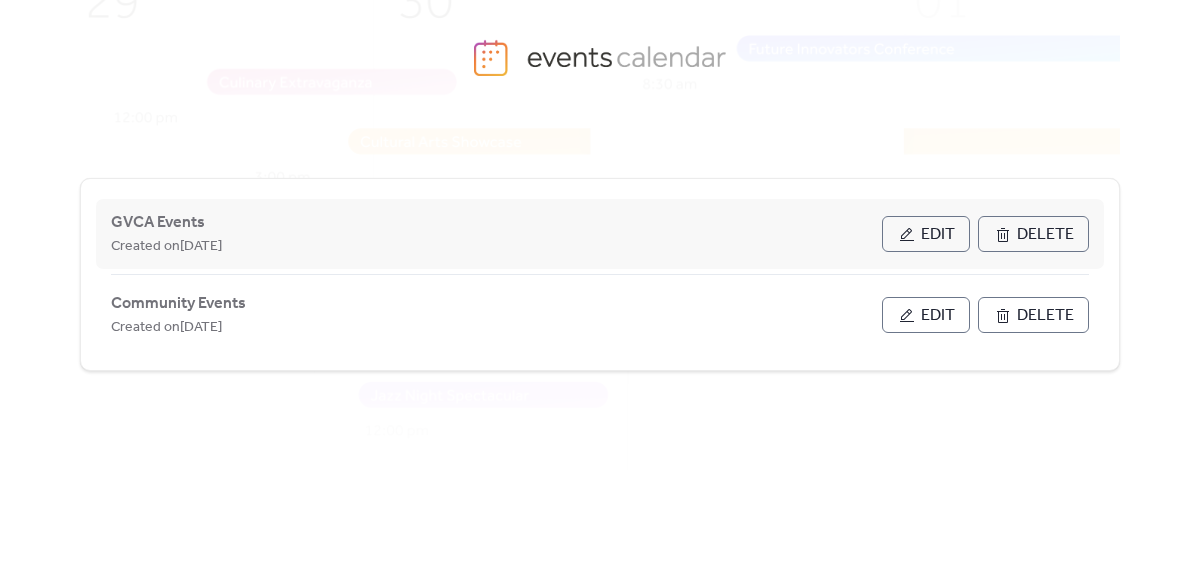 click on "Edit" at bounding box center (938, 235) 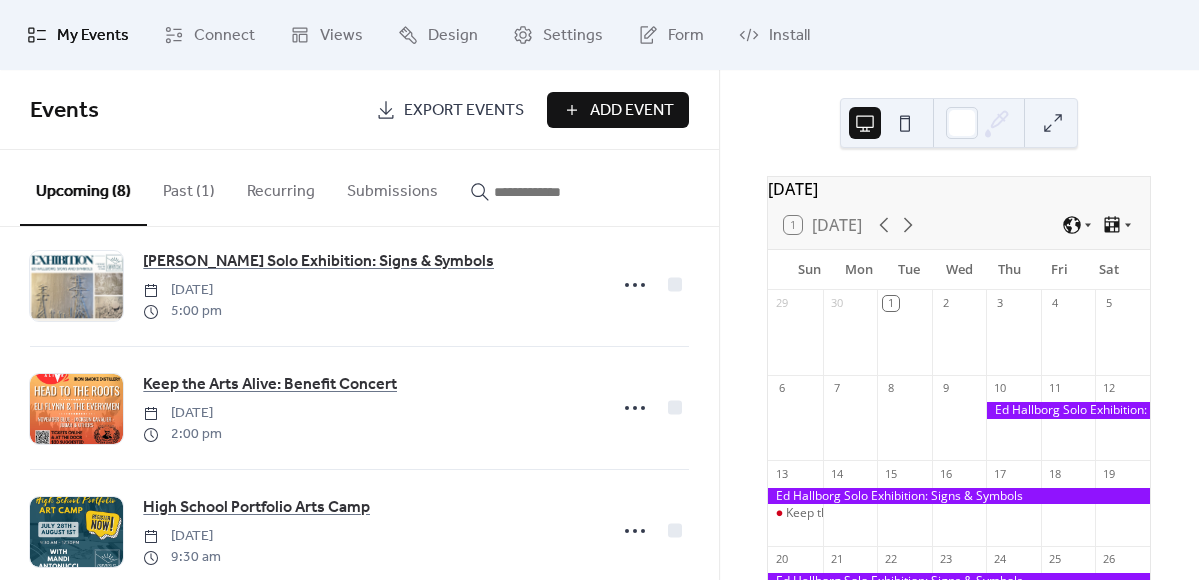 scroll, scrollTop: 0, scrollLeft: 0, axis: both 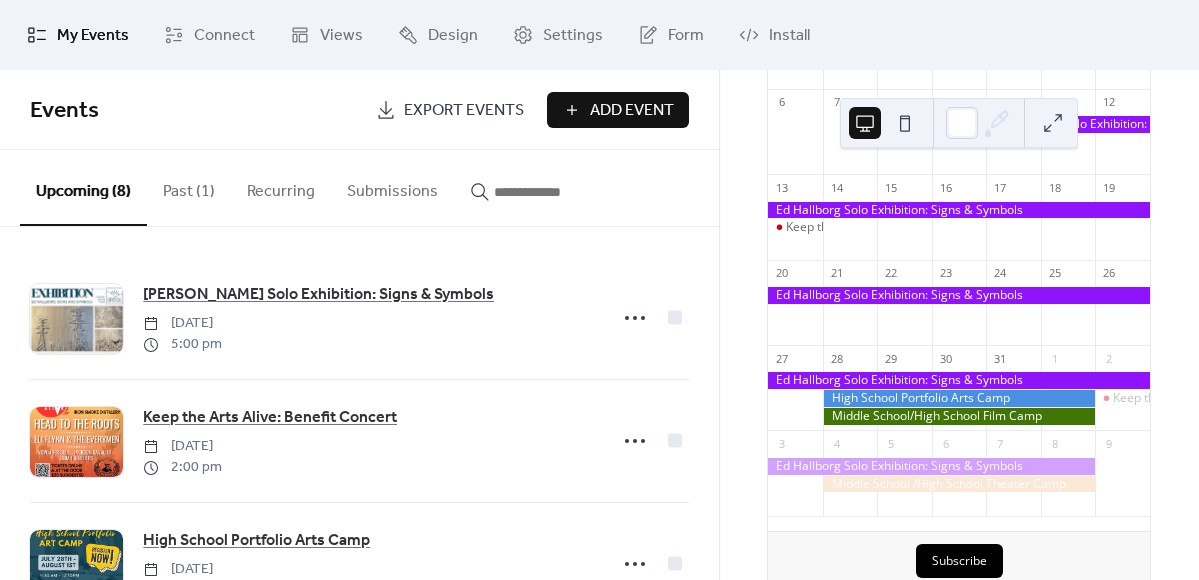 click on "Add Event" at bounding box center [632, 111] 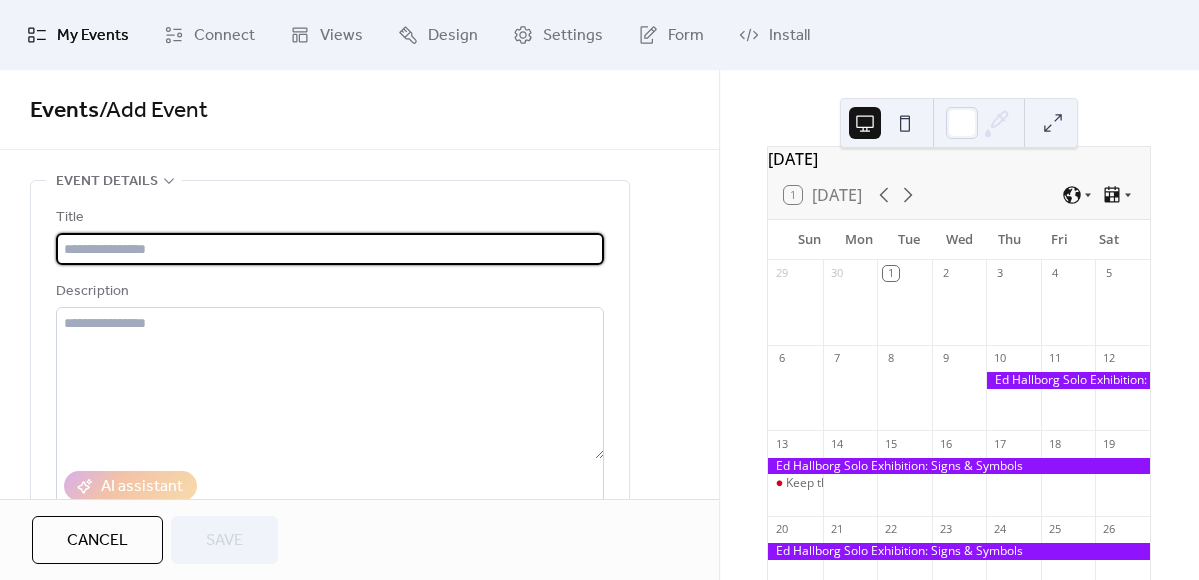 scroll, scrollTop: 0, scrollLeft: 0, axis: both 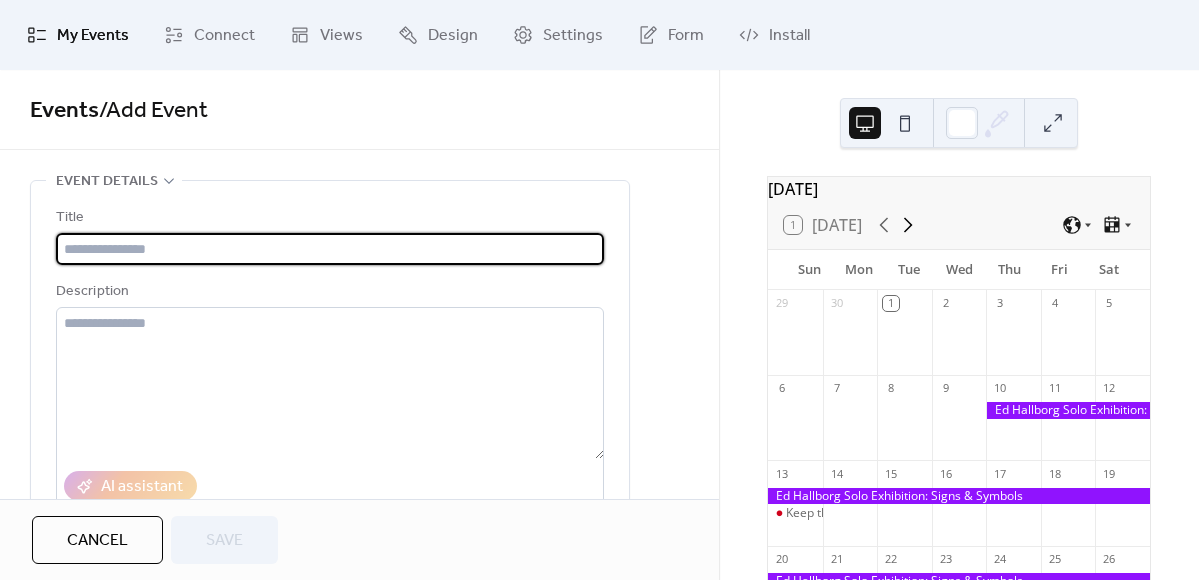 click 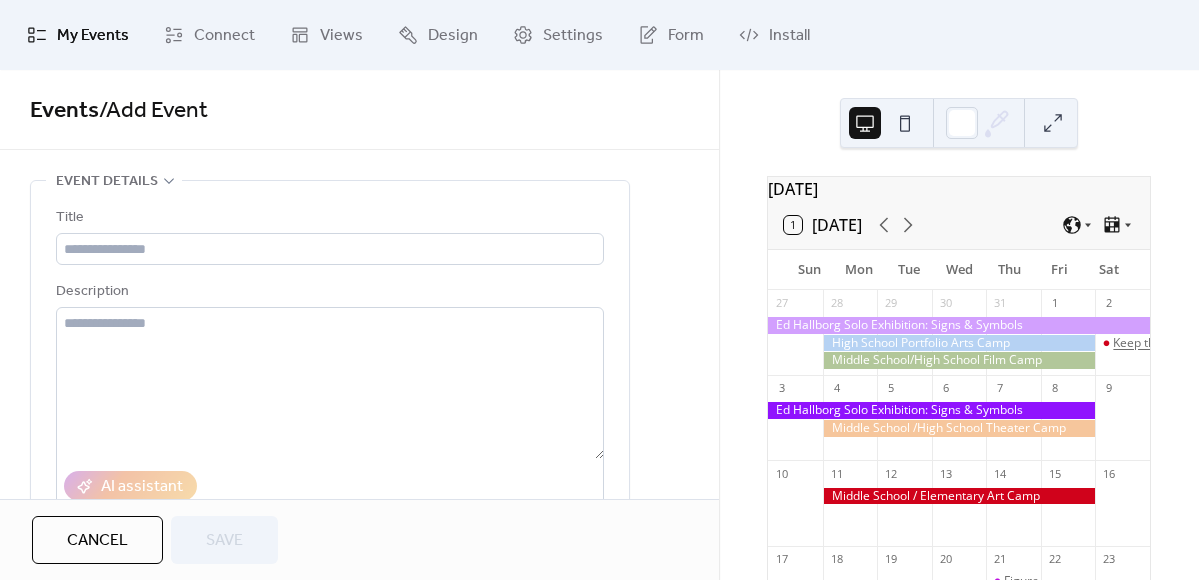 click on "Keep the Arts Alive: Live Dance & BBQ" at bounding box center [1219, 343] 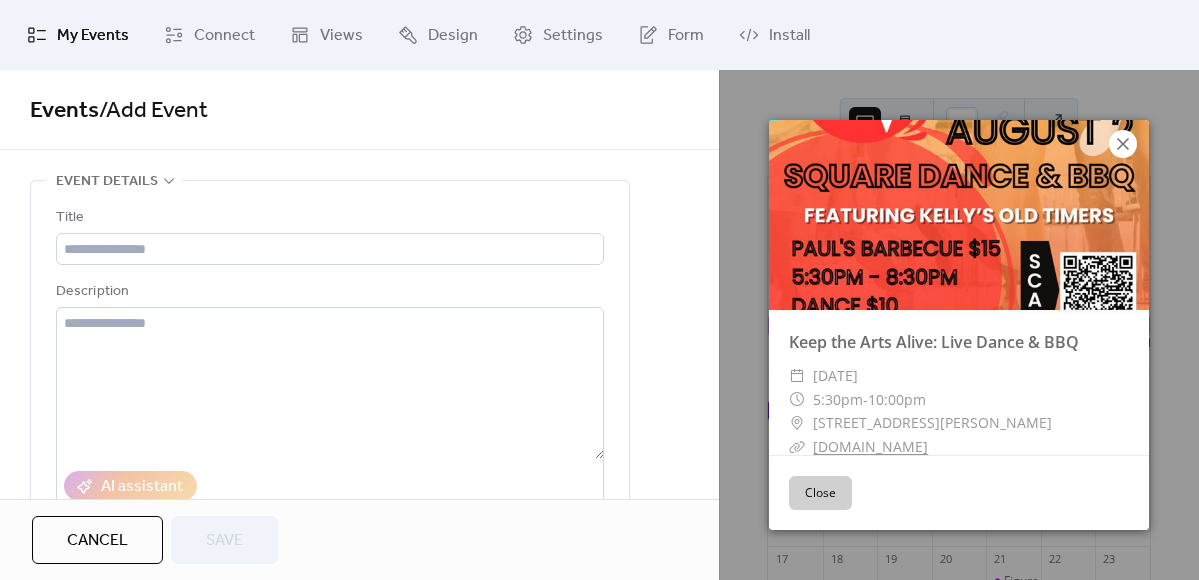 click 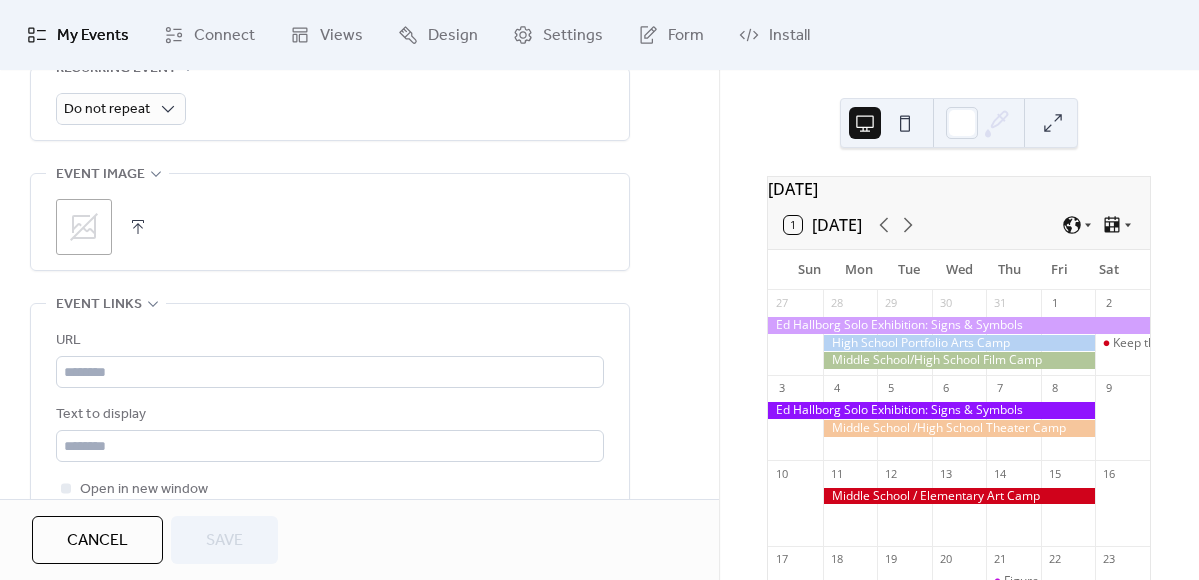 scroll, scrollTop: 986, scrollLeft: 0, axis: vertical 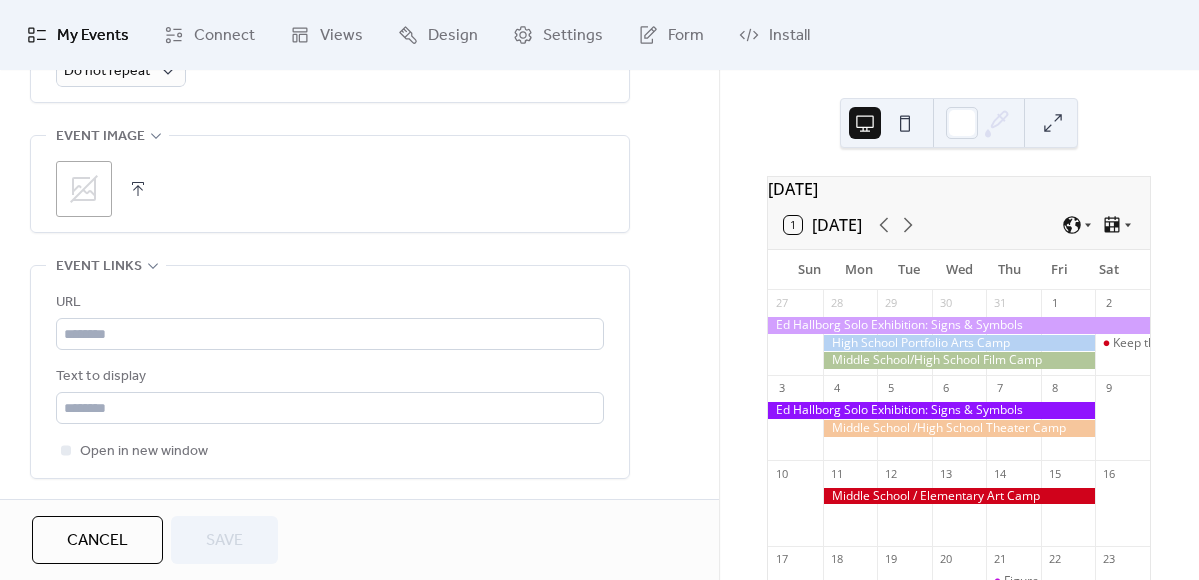 click 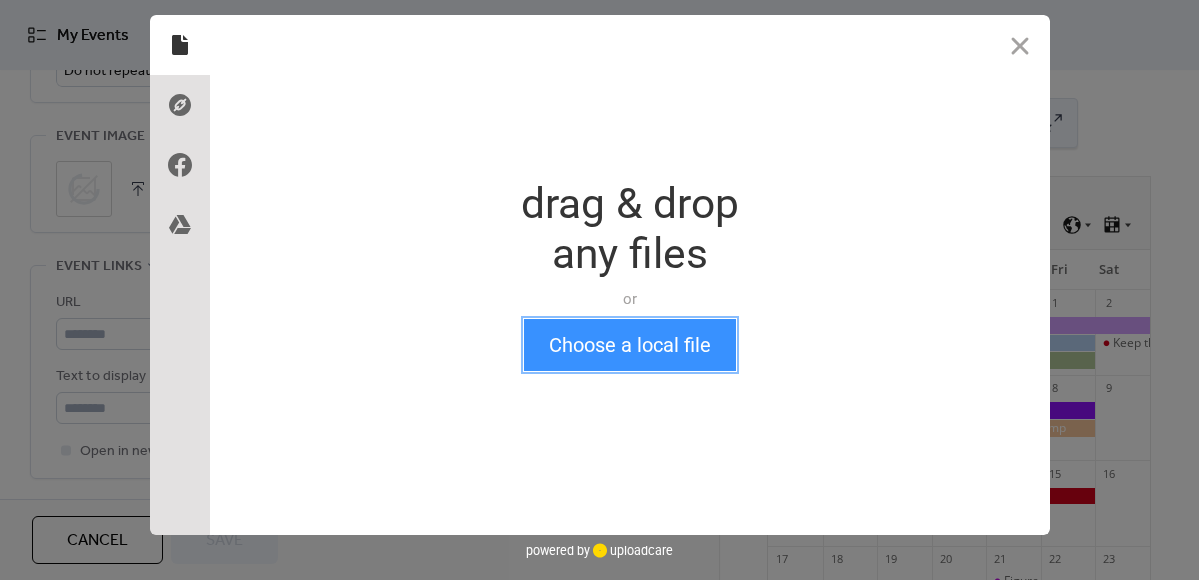 click on "Choose a local file" at bounding box center [630, 345] 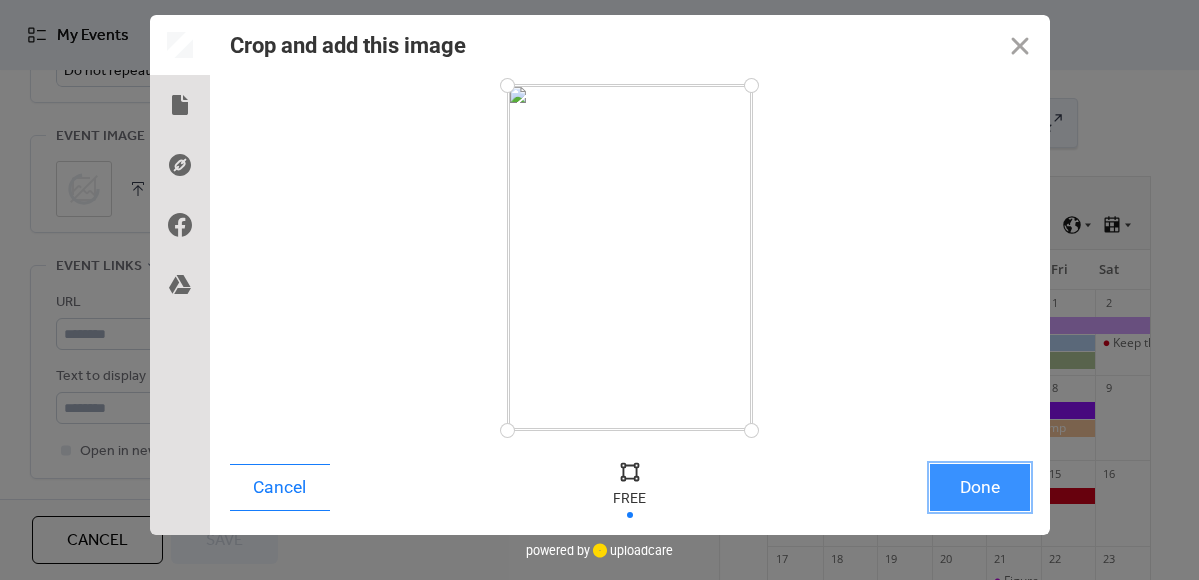 click on "Done" at bounding box center [980, 487] 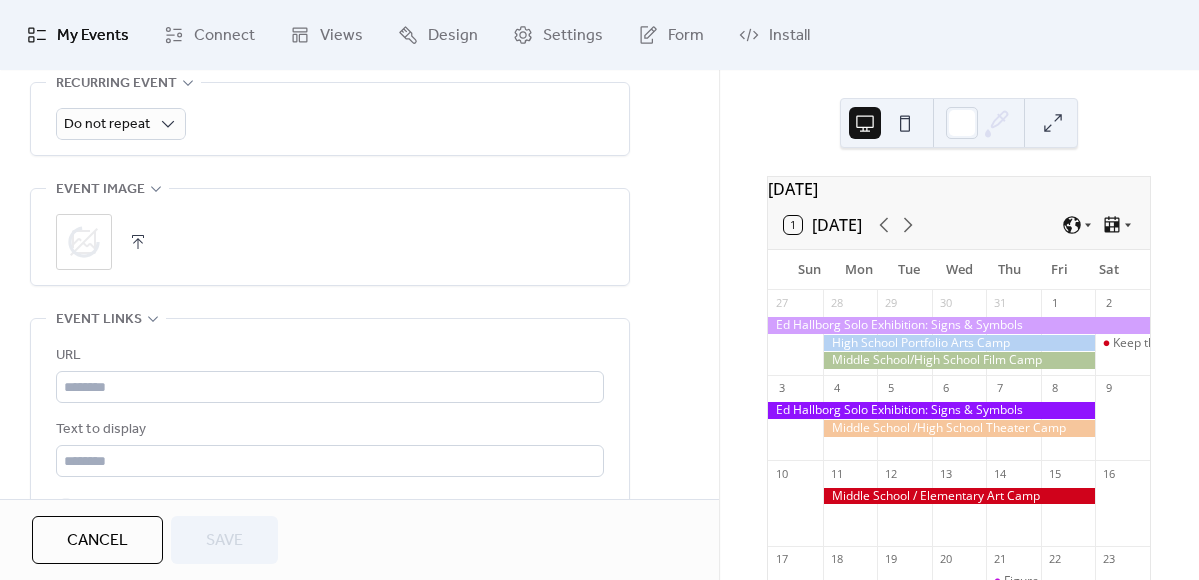 scroll, scrollTop: 894, scrollLeft: 0, axis: vertical 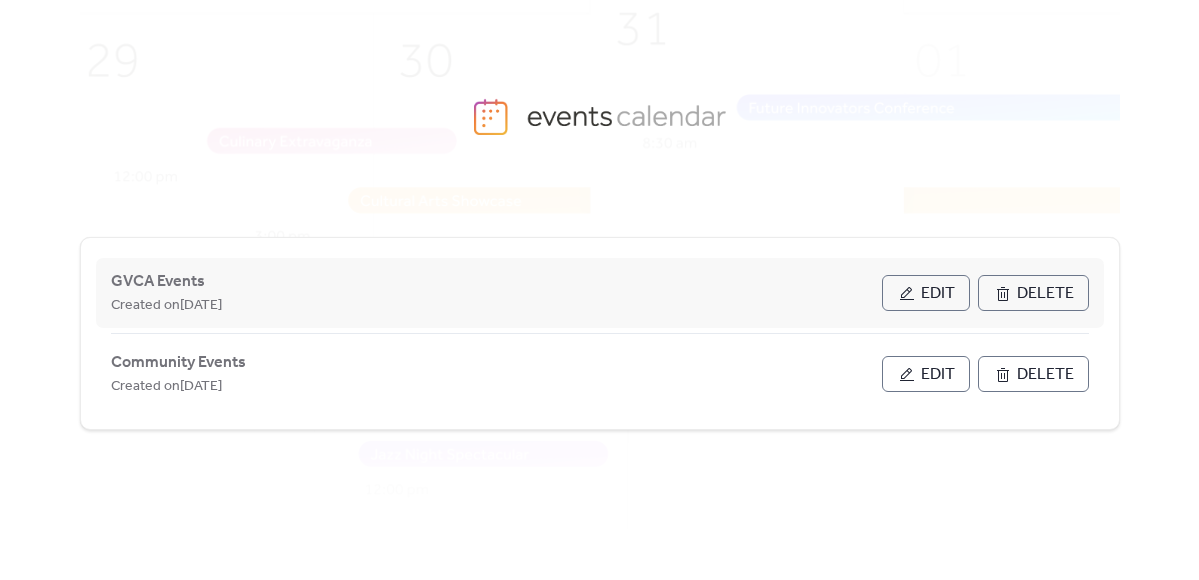 click on "Edit" at bounding box center (926, 293) 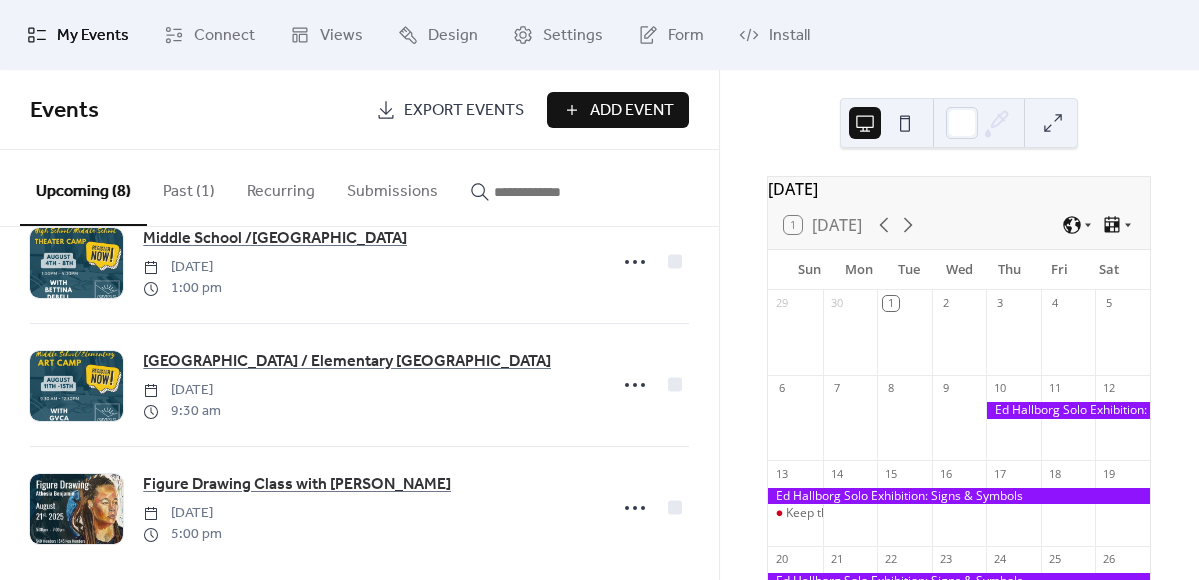 scroll, scrollTop: 694, scrollLeft: 0, axis: vertical 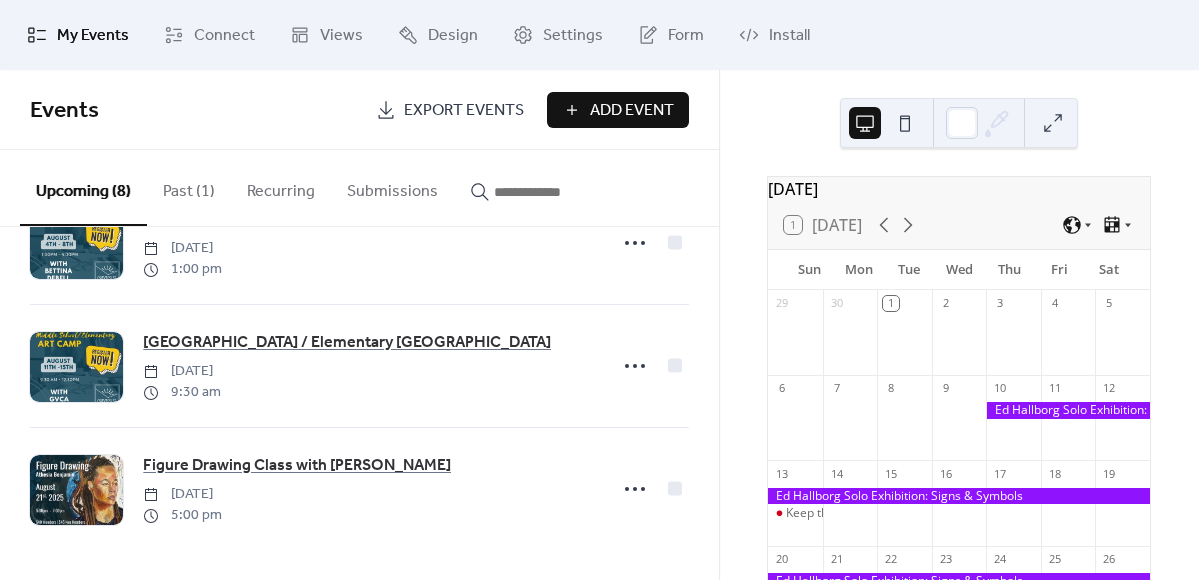 click on "Add Event" at bounding box center [632, 111] 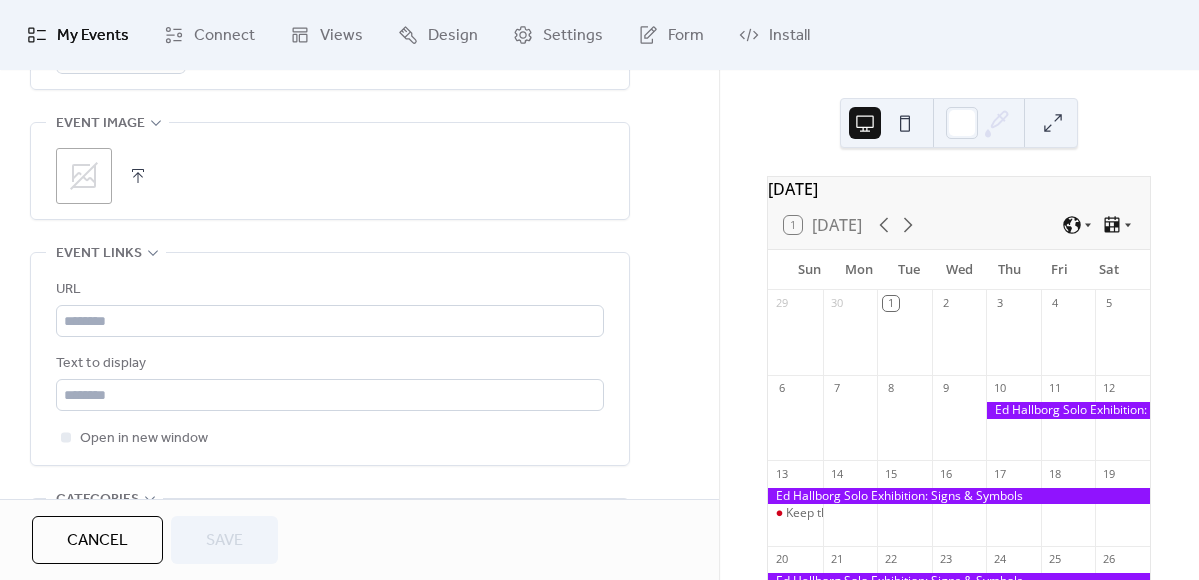 scroll, scrollTop: 1016, scrollLeft: 0, axis: vertical 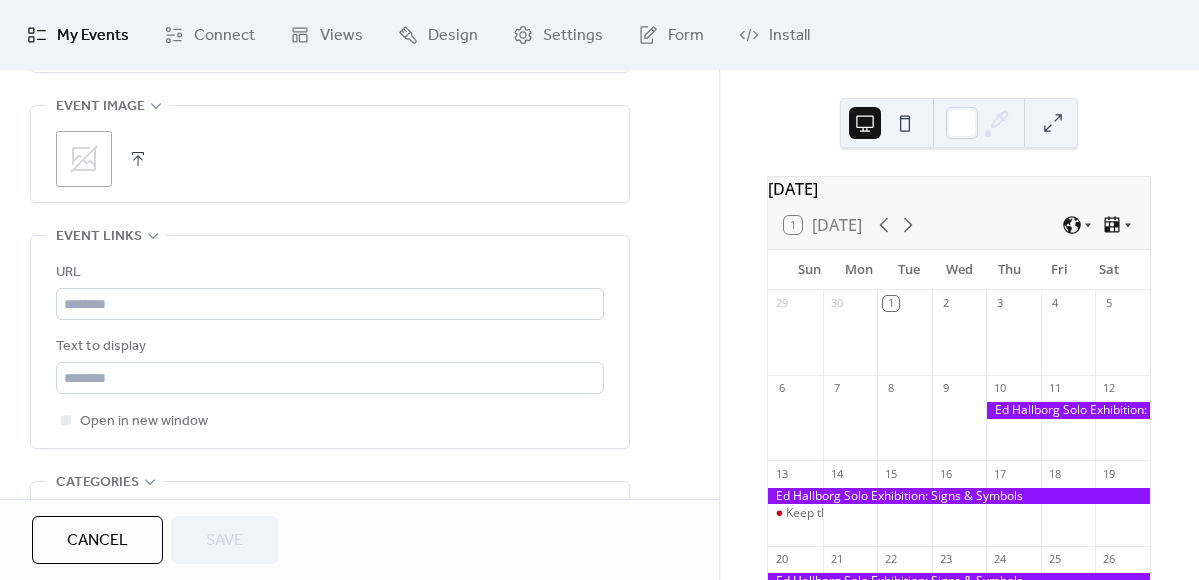 click 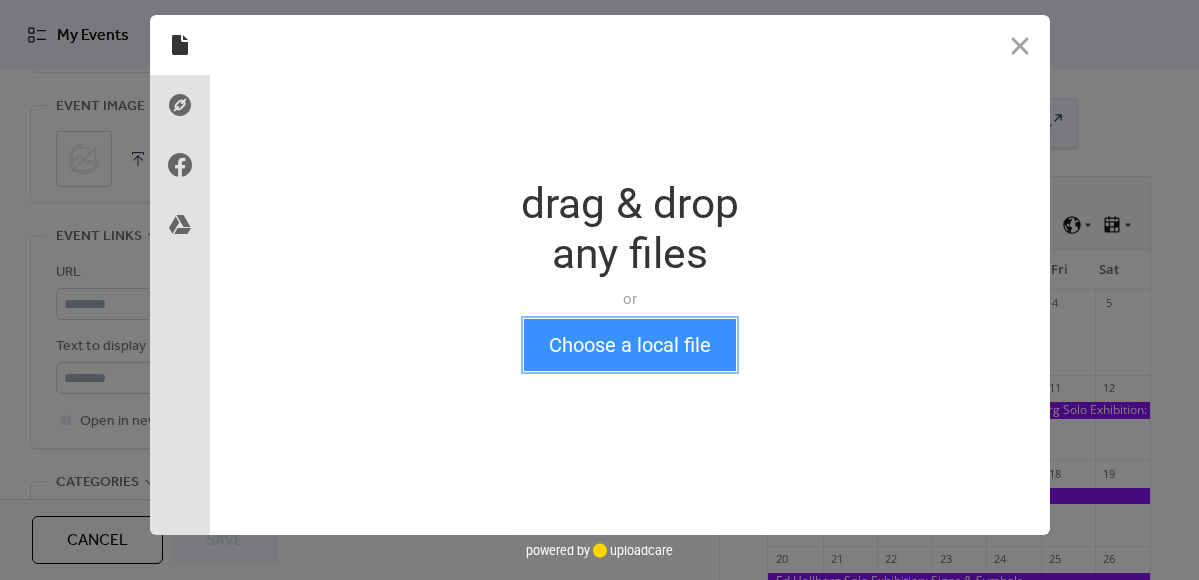 click on "Choose a local file" at bounding box center [630, 345] 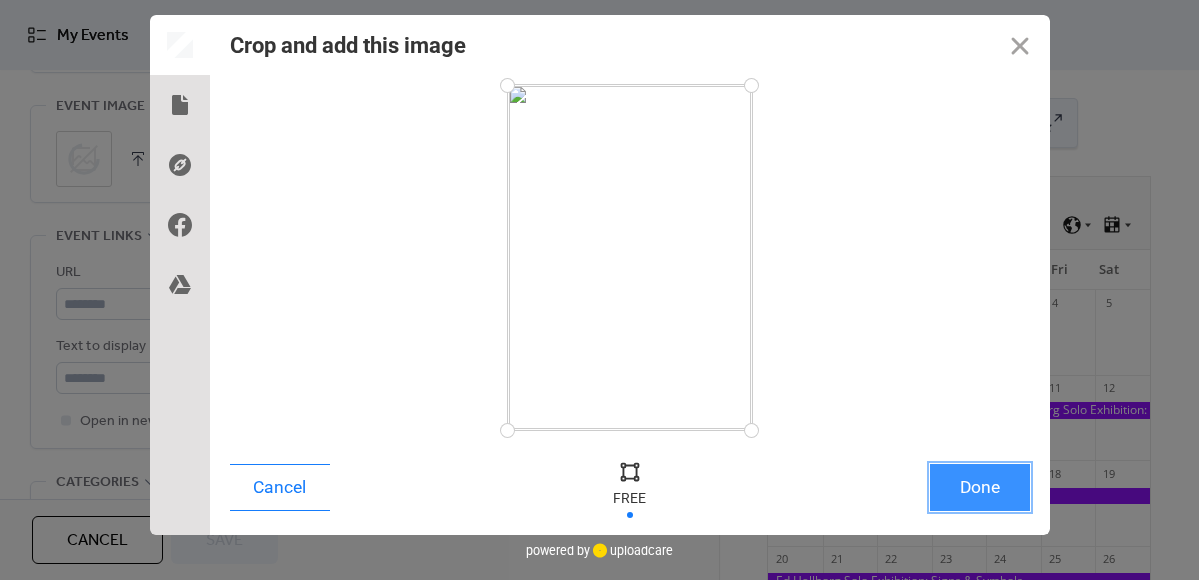 click on "Done" at bounding box center (980, 487) 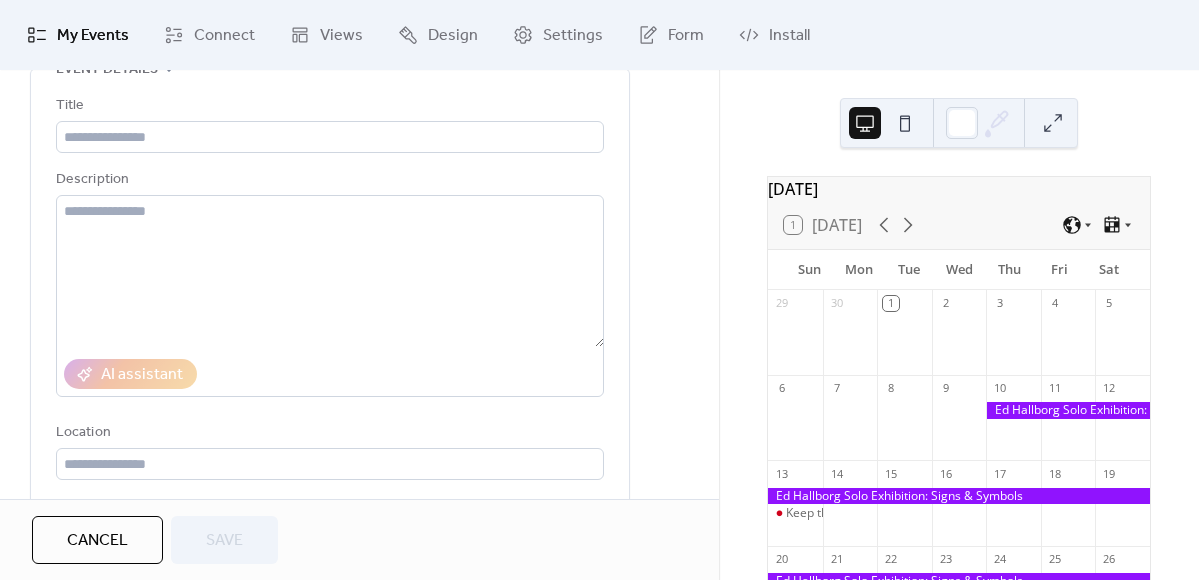 scroll, scrollTop: 105, scrollLeft: 0, axis: vertical 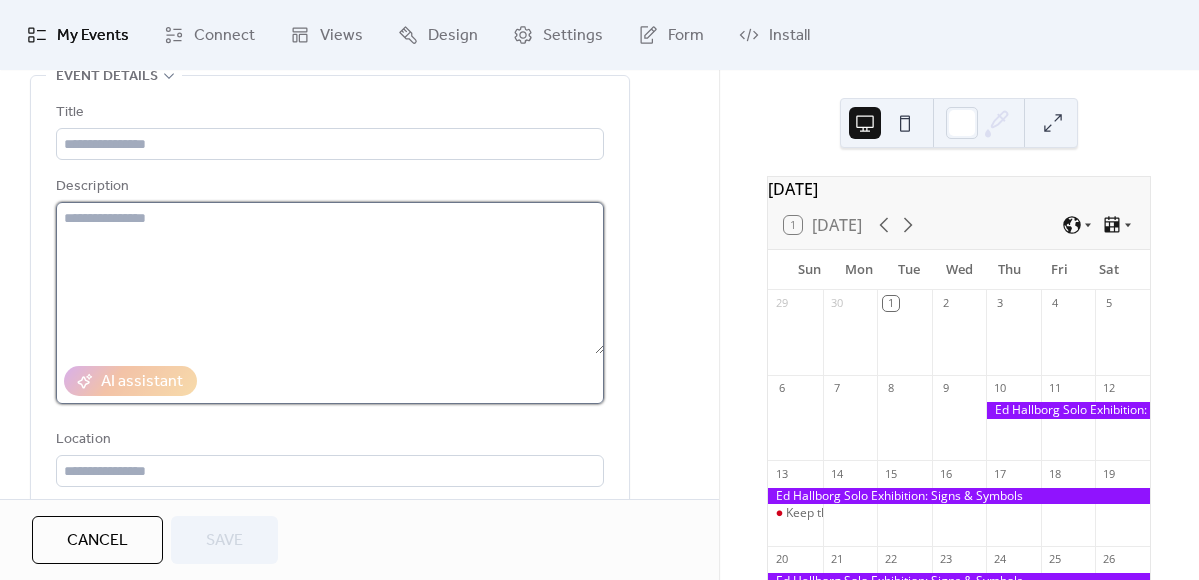 click at bounding box center (330, 278) 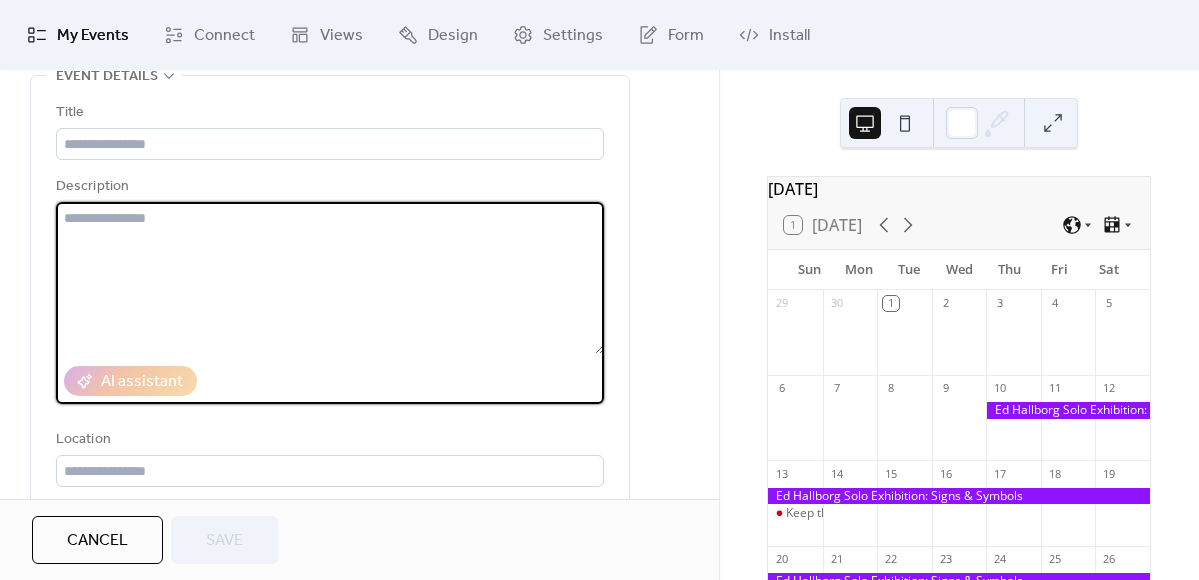 paste on "**********" 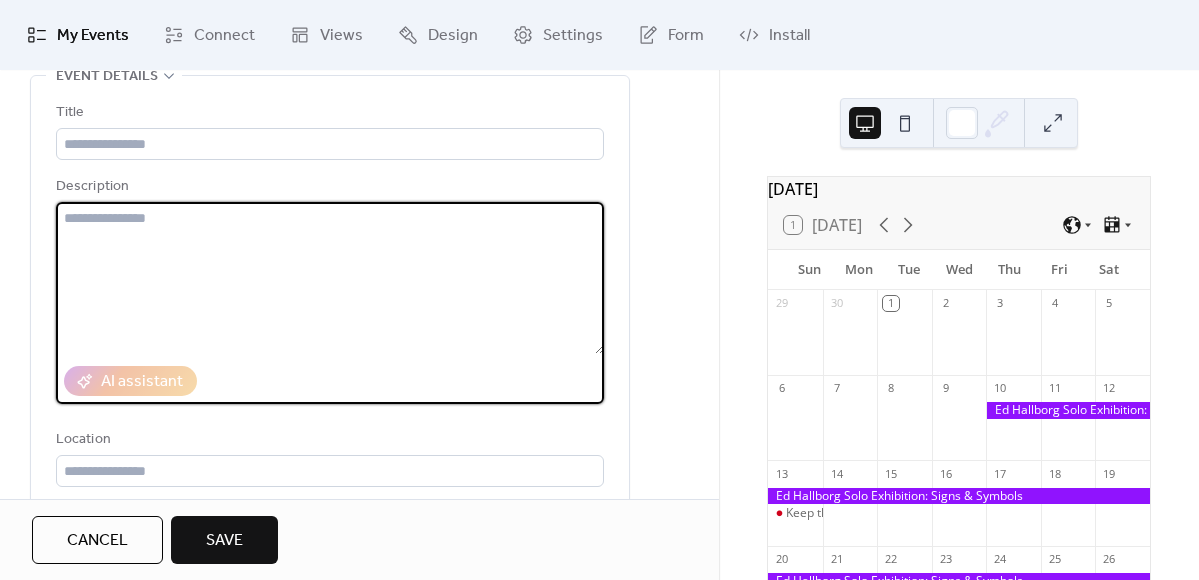 scroll, scrollTop: 0, scrollLeft: 0, axis: both 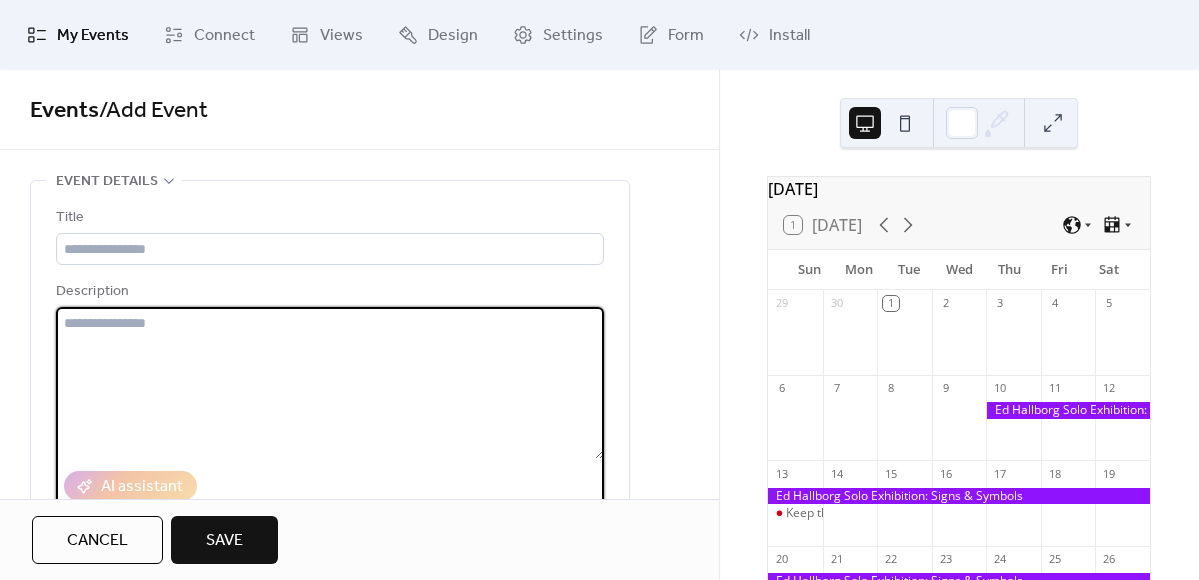 click at bounding box center (330, 383) 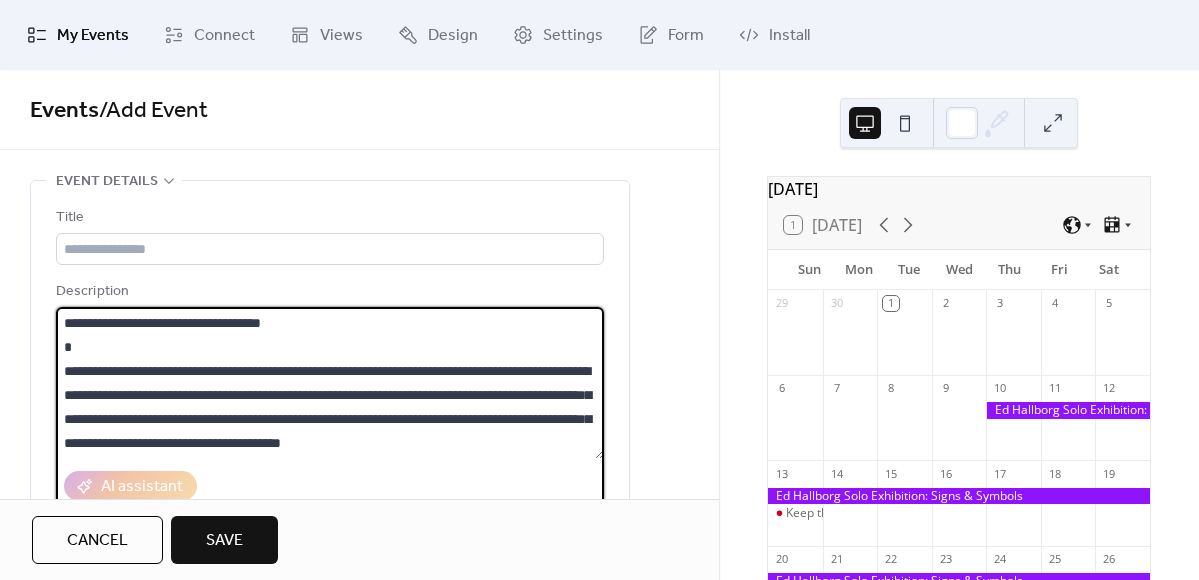 scroll, scrollTop: 789, scrollLeft: 0, axis: vertical 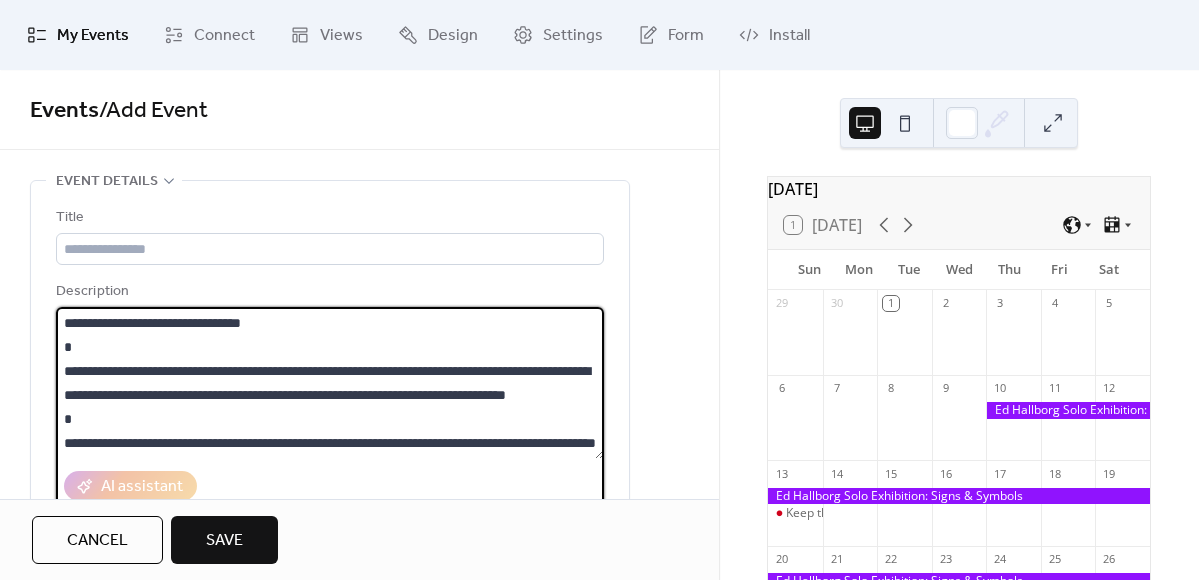 click at bounding box center (330, 383) 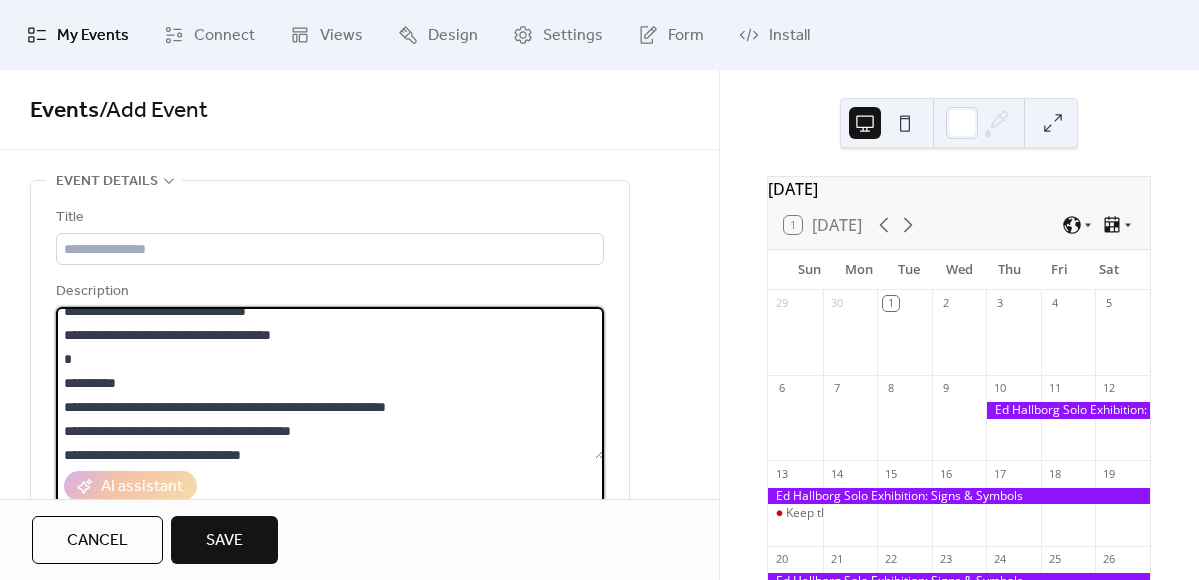 scroll, scrollTop: 0, scrollLeft: 0, axis: both 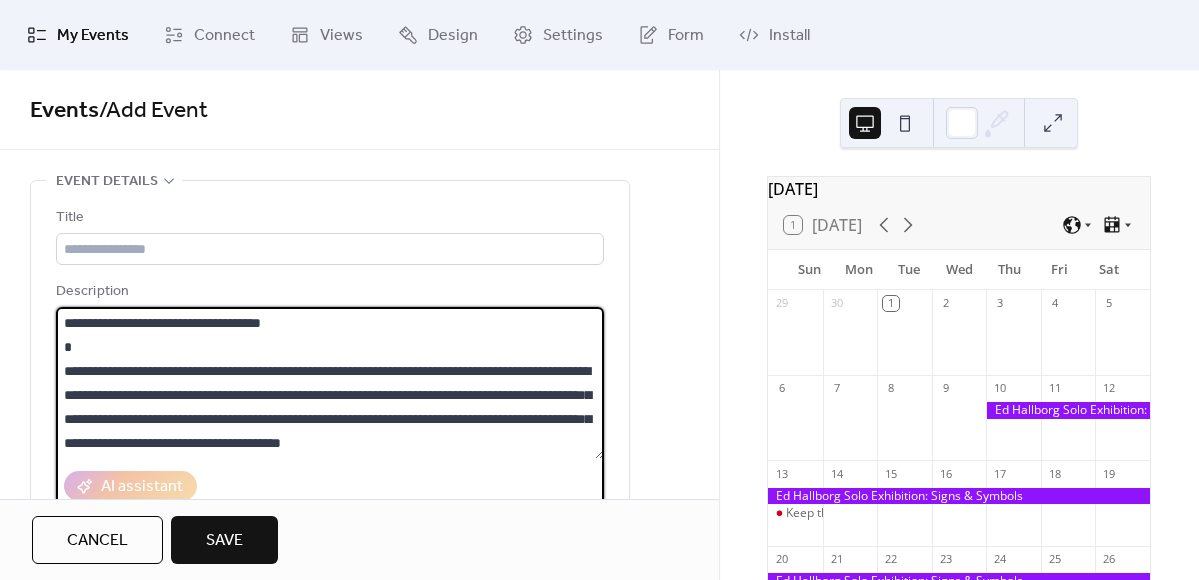 drag, startPoint x: 317, startPoint y: 323, endPoint x: 64, endPoint y: 315, distance: 253.12645 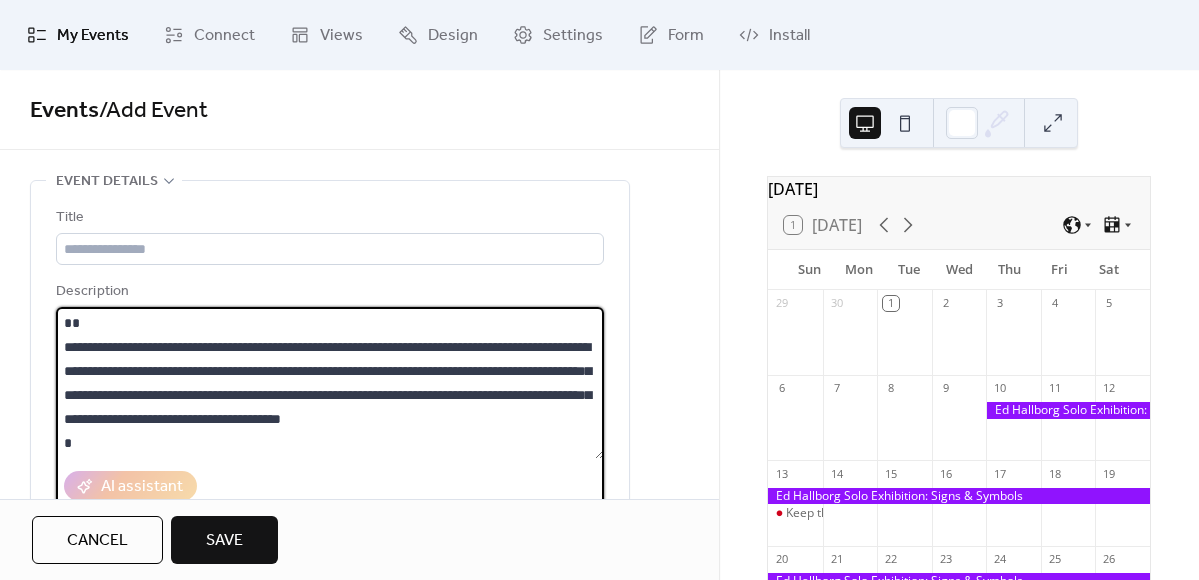 click at bounding box center [330, 383] 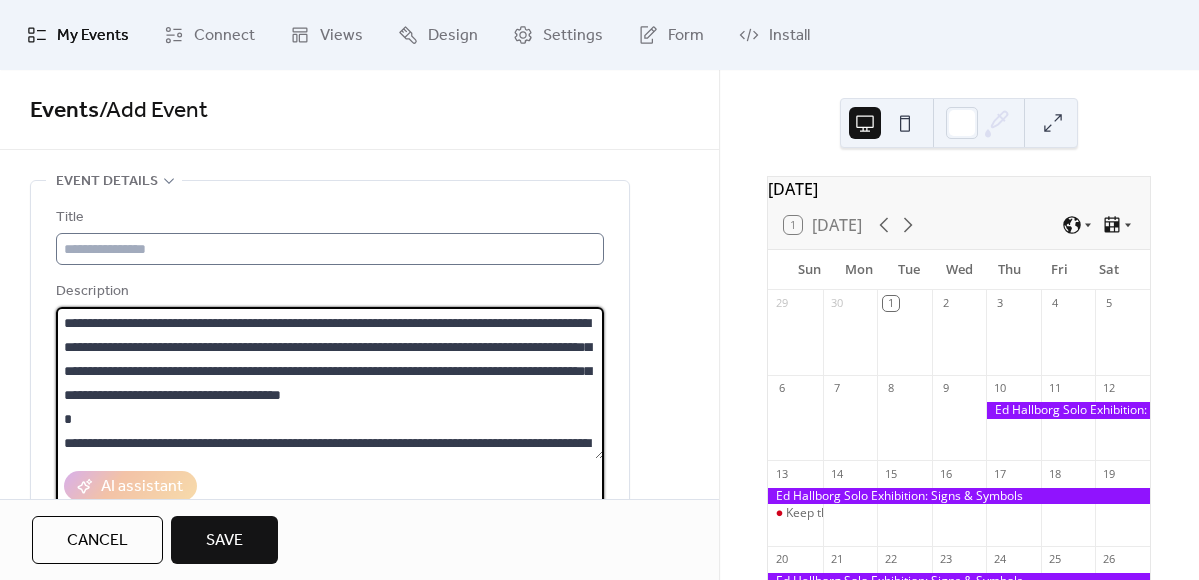 type on "**********" 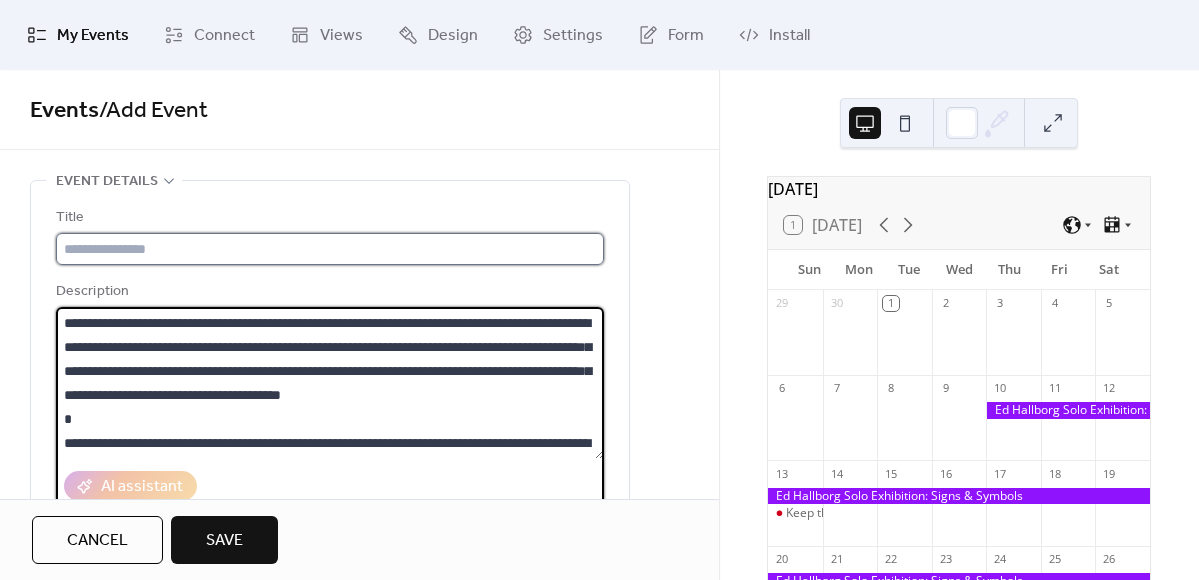 click at bounding box center [330, 249] 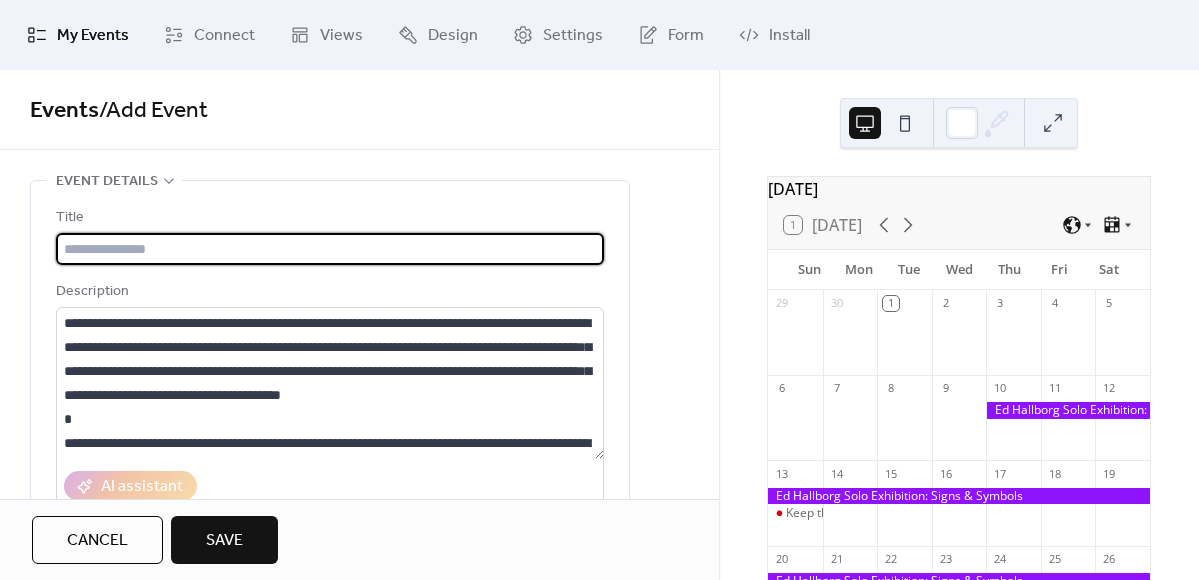 paste on "**********" 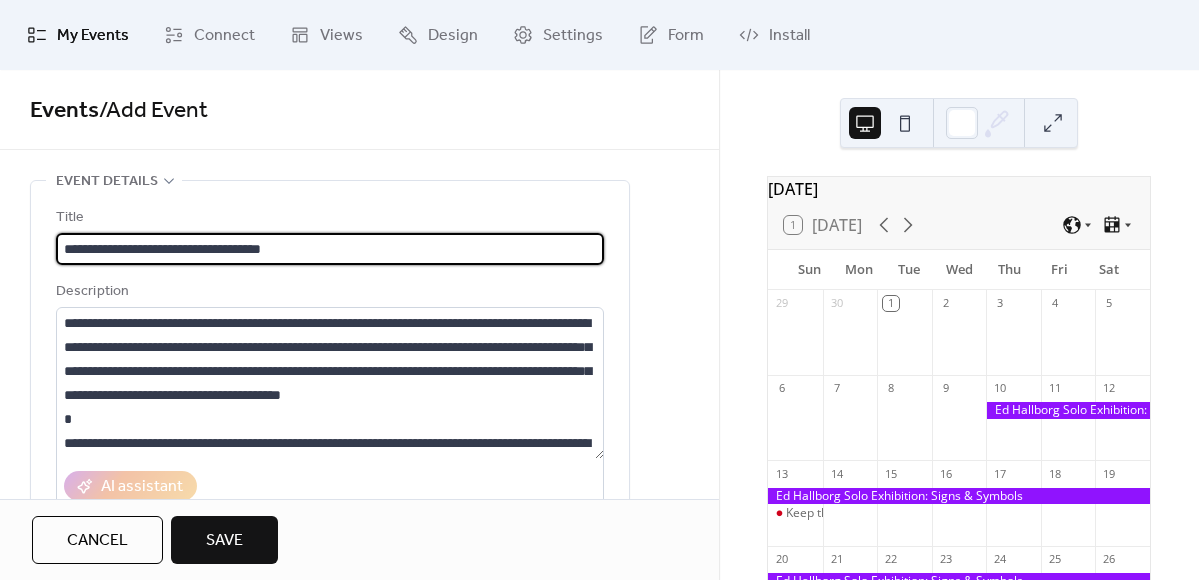 scroll, scrollTop: 1, scrollLeft: 0, axis: vertical 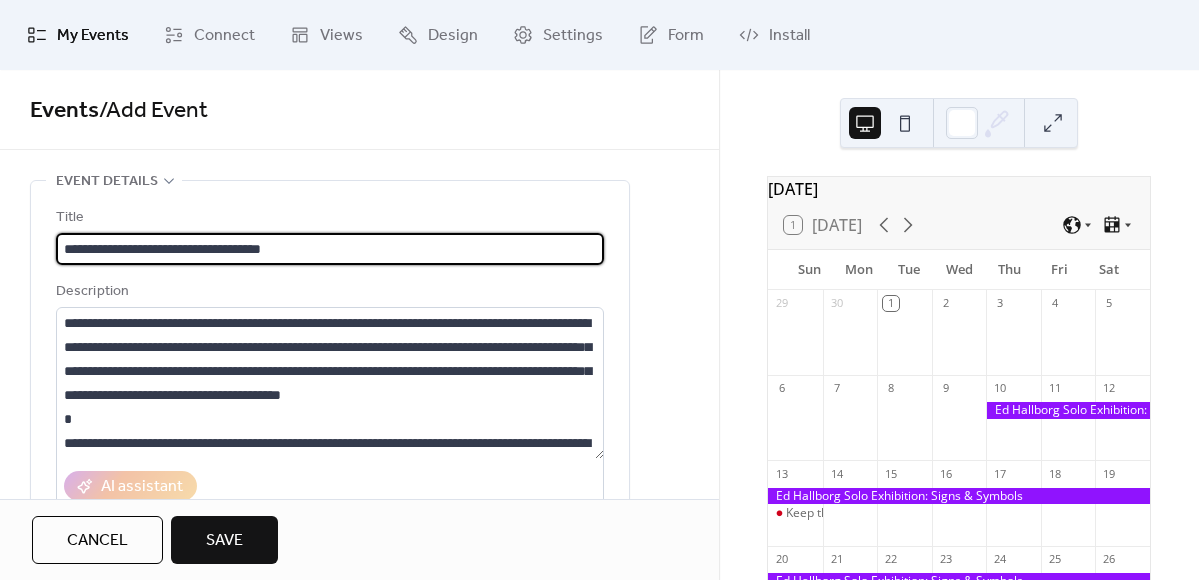 drag, startPoint x: 223, startPoint y: 248, endPoint x: 62, endPoint y: 249, distance: 161.00311 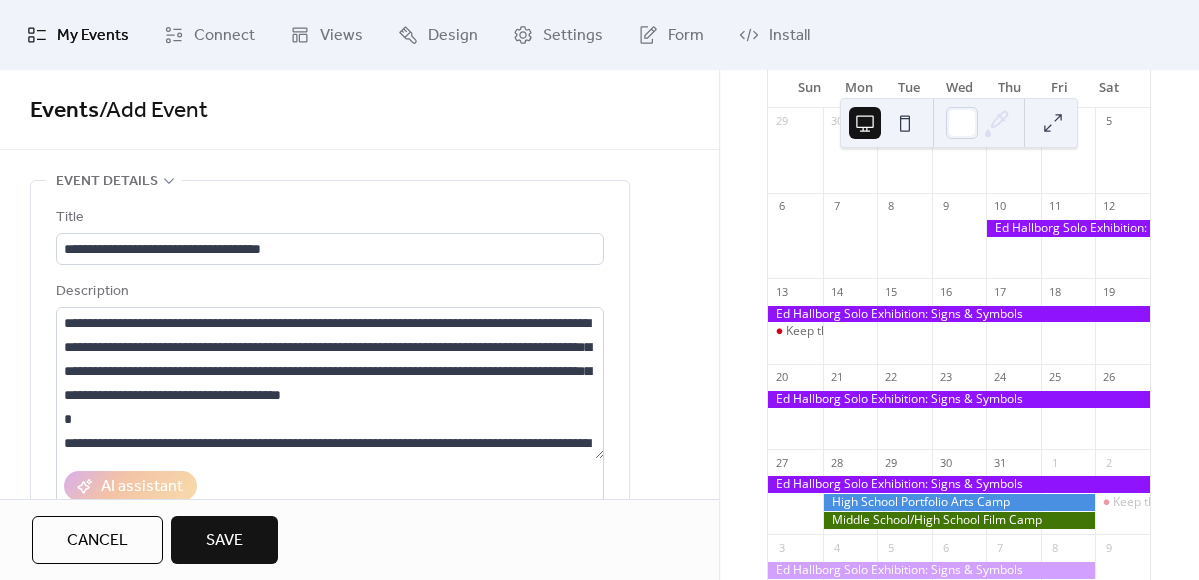 scroll, scrollTop: 76, scrollLeft: 0, axis: vertical 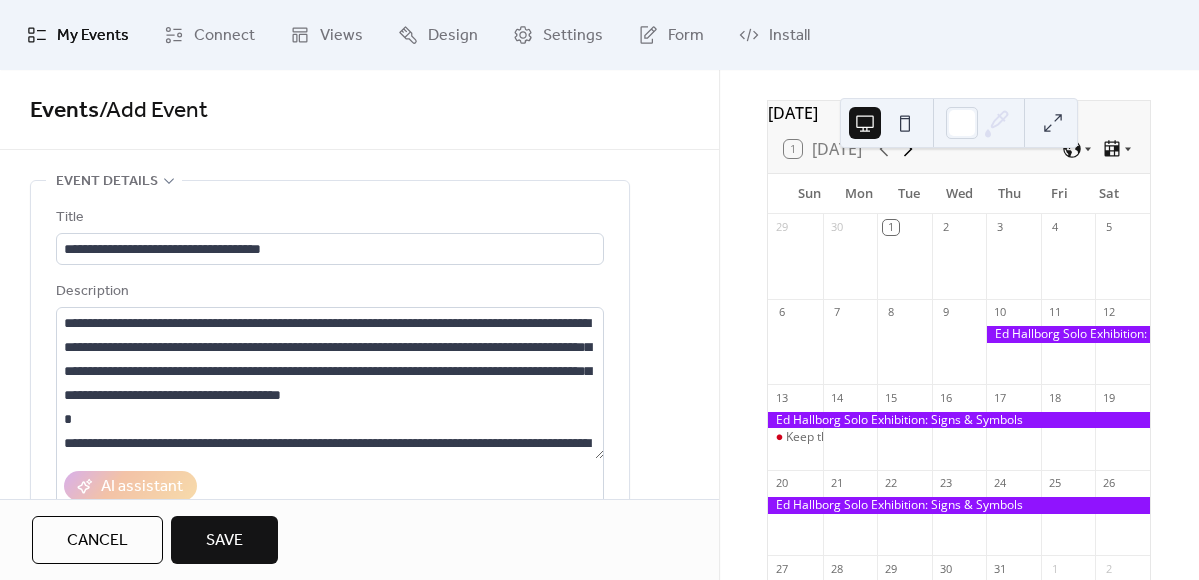 click 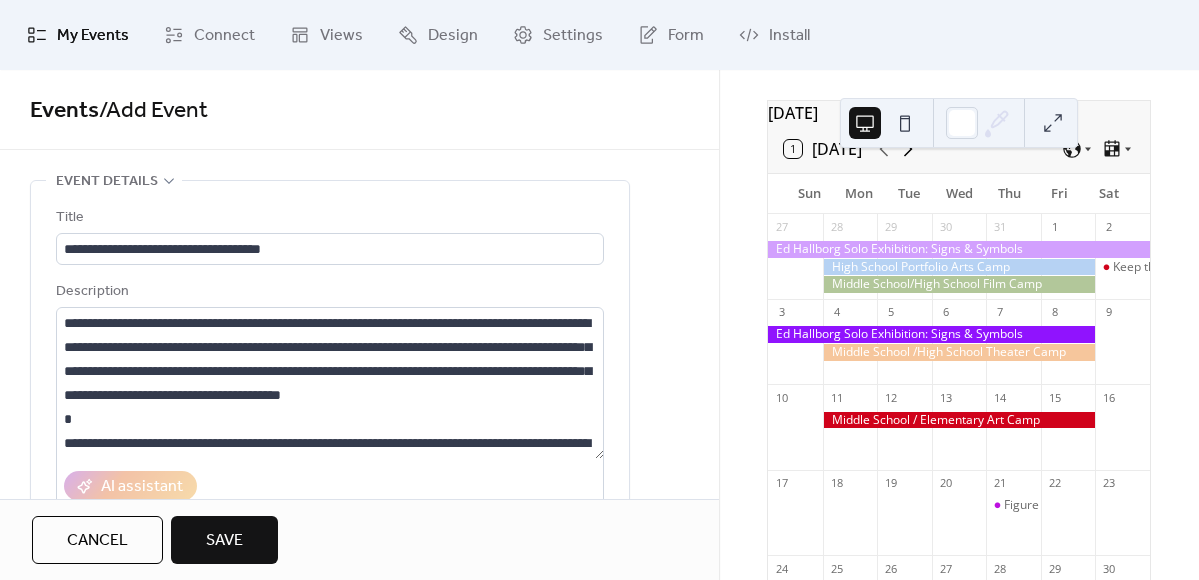 click 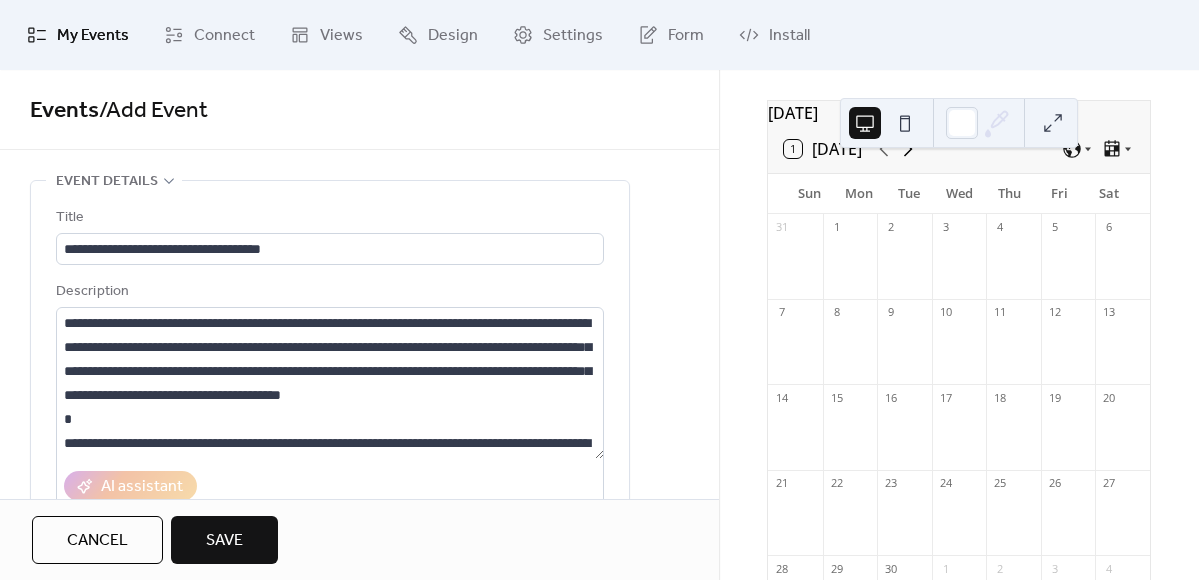 click 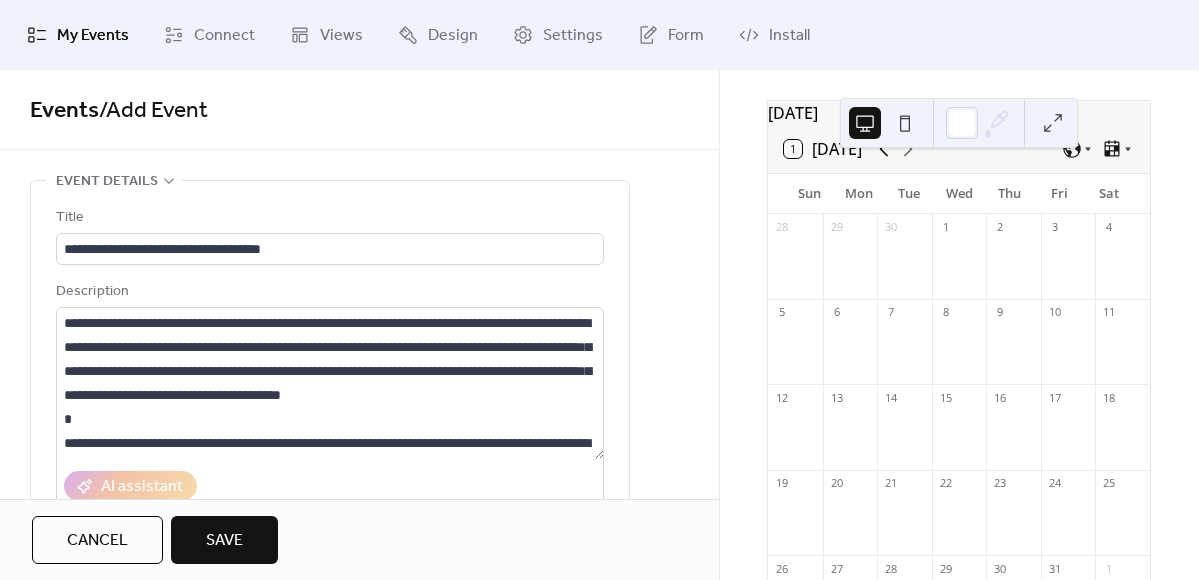 click 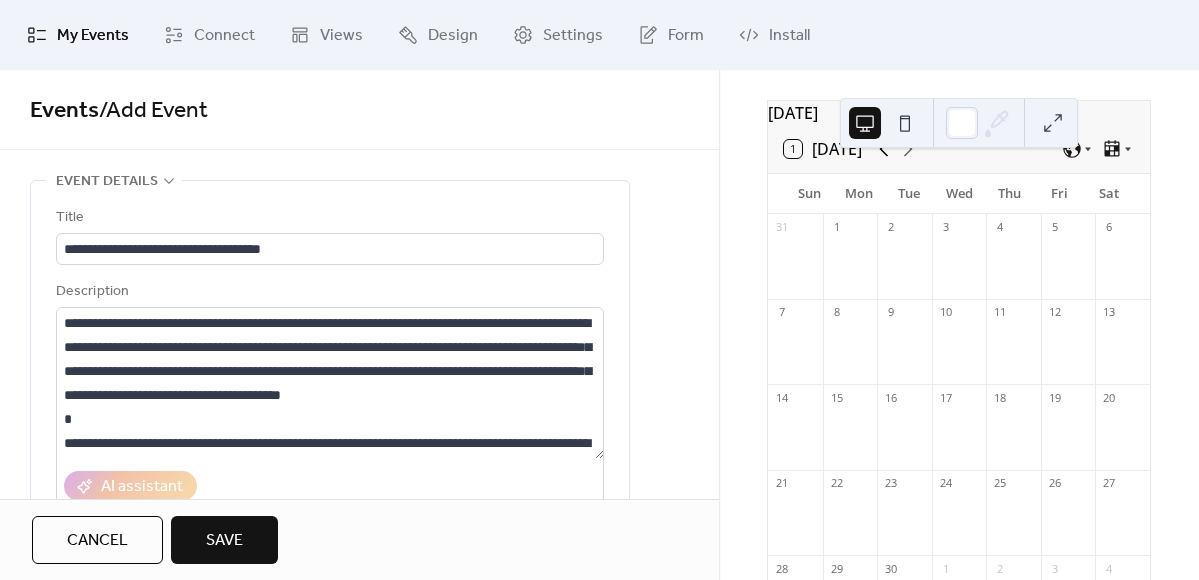 click 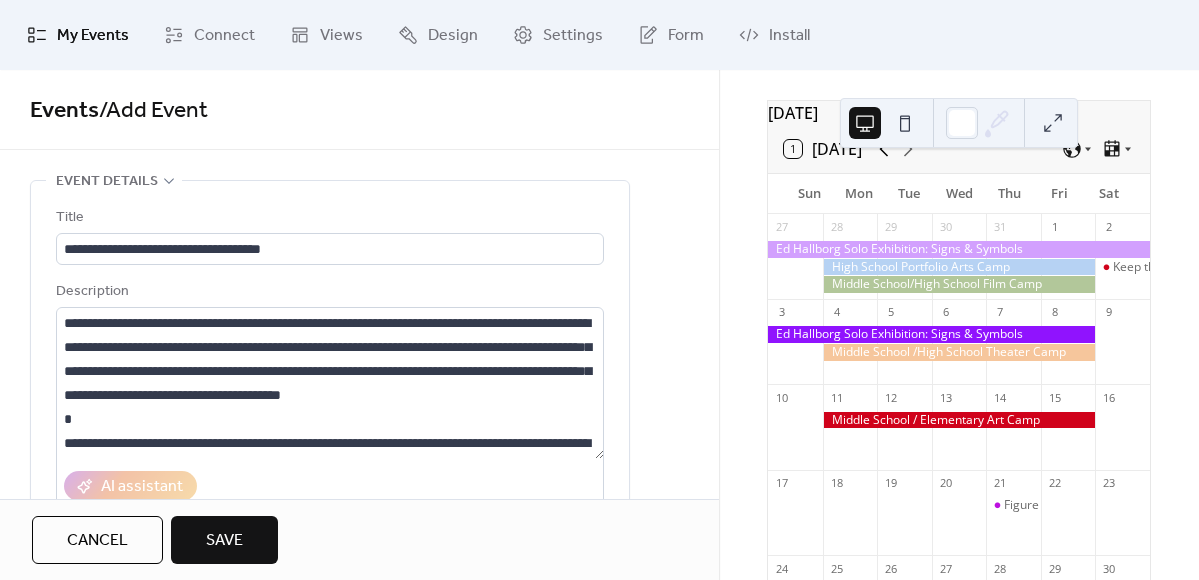 click 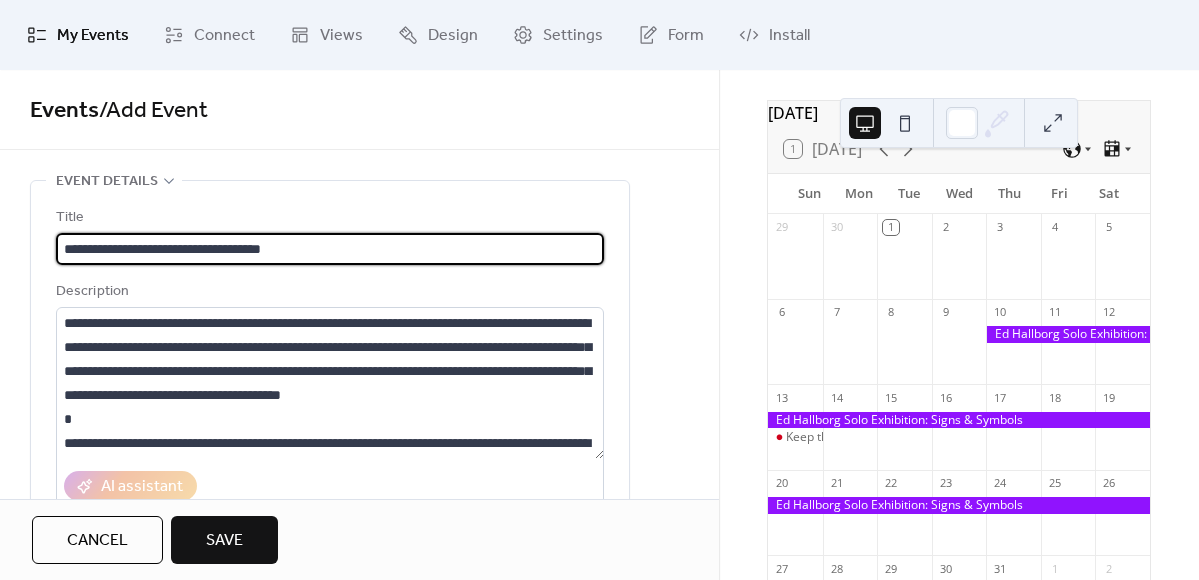 scroll, scrollTop: 0, scrollLeft: 0, axis: both 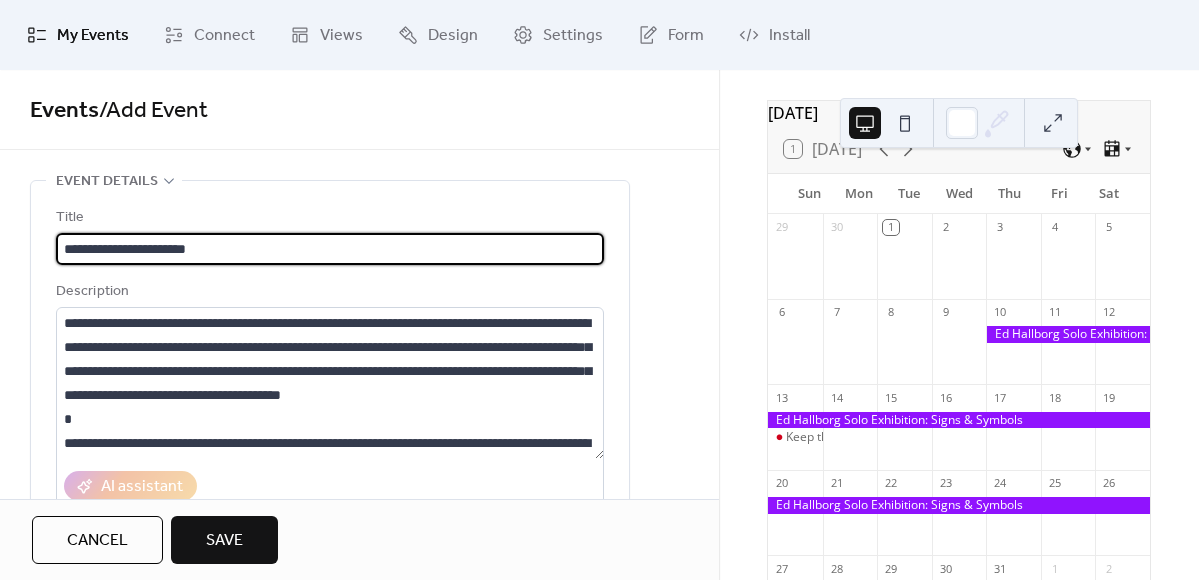 click on "**********" at bounding box center [330, 249] 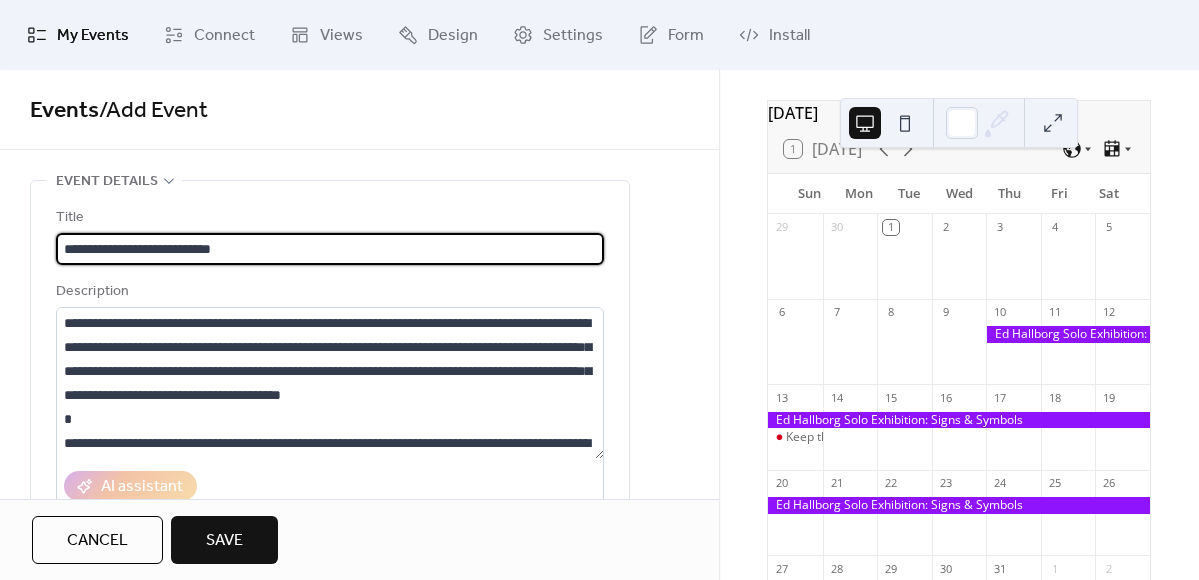 click on "**********" at bounding box center (330, 249) 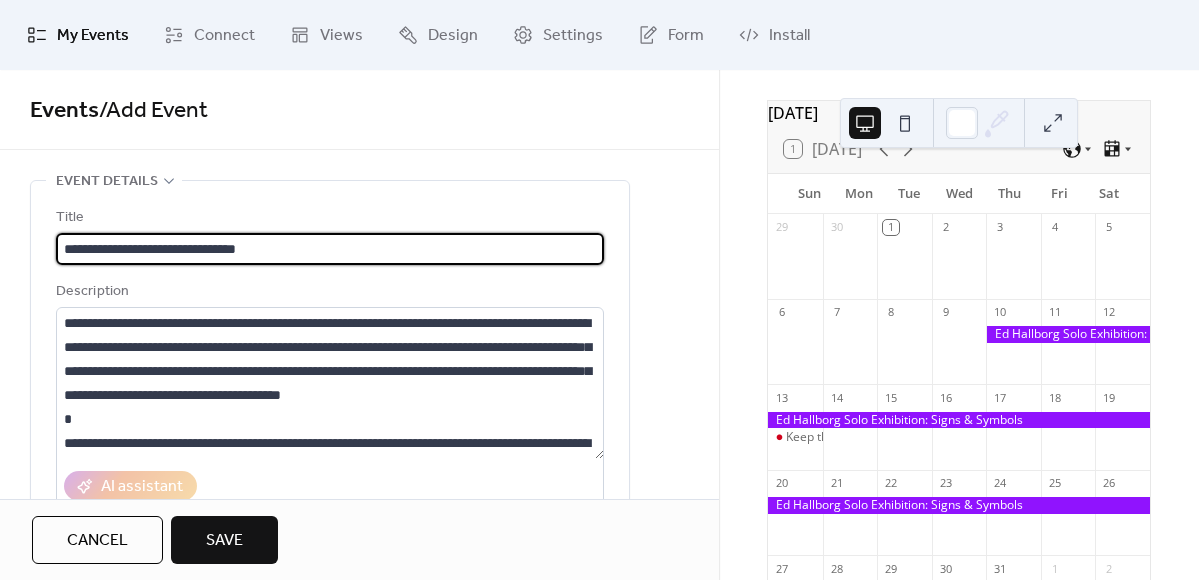 click on "**********" at bounding box center (330, 249) 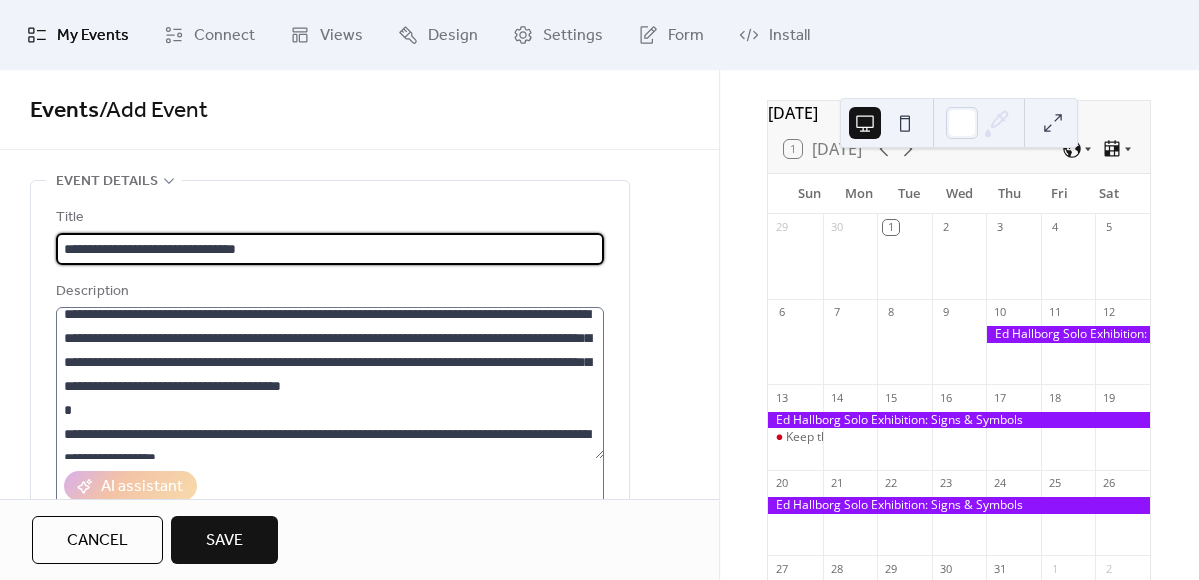 scroll, scrollTop: 0, scrollLeft: 0, axis: both 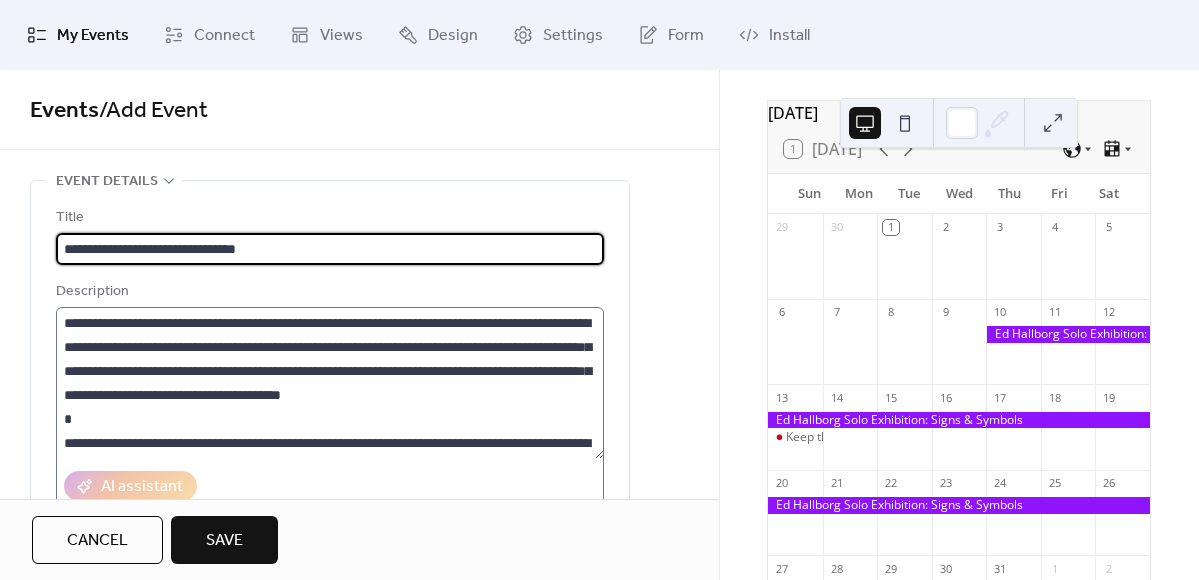 type on "**********" 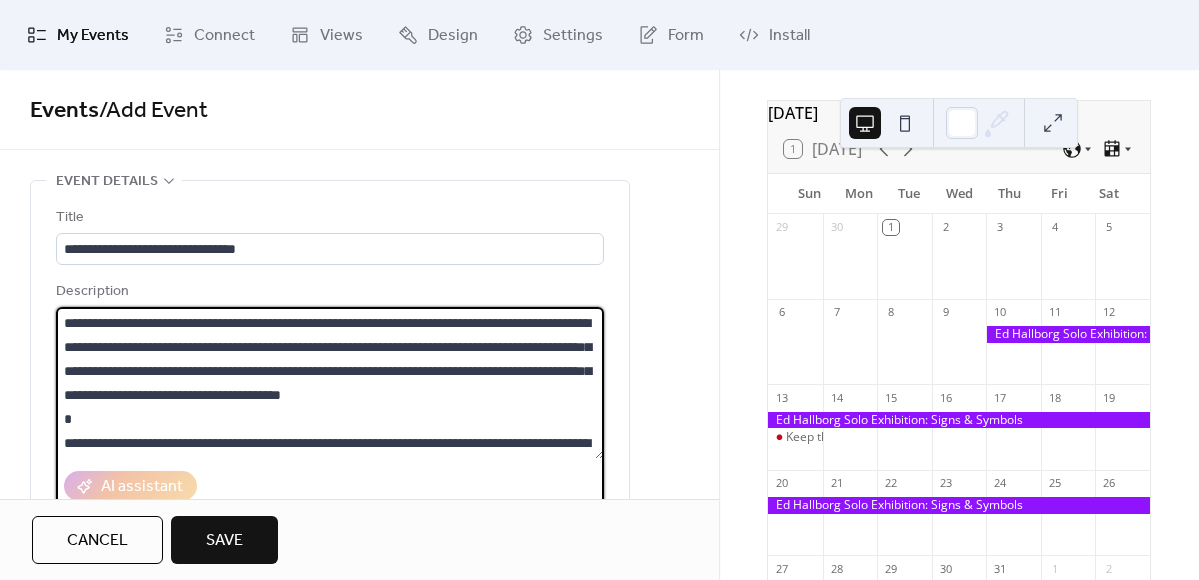 drag, startPoint x: 332, startPoint y: 325, endPoint x: 236, endPoint y: 322, distance: 96.04687 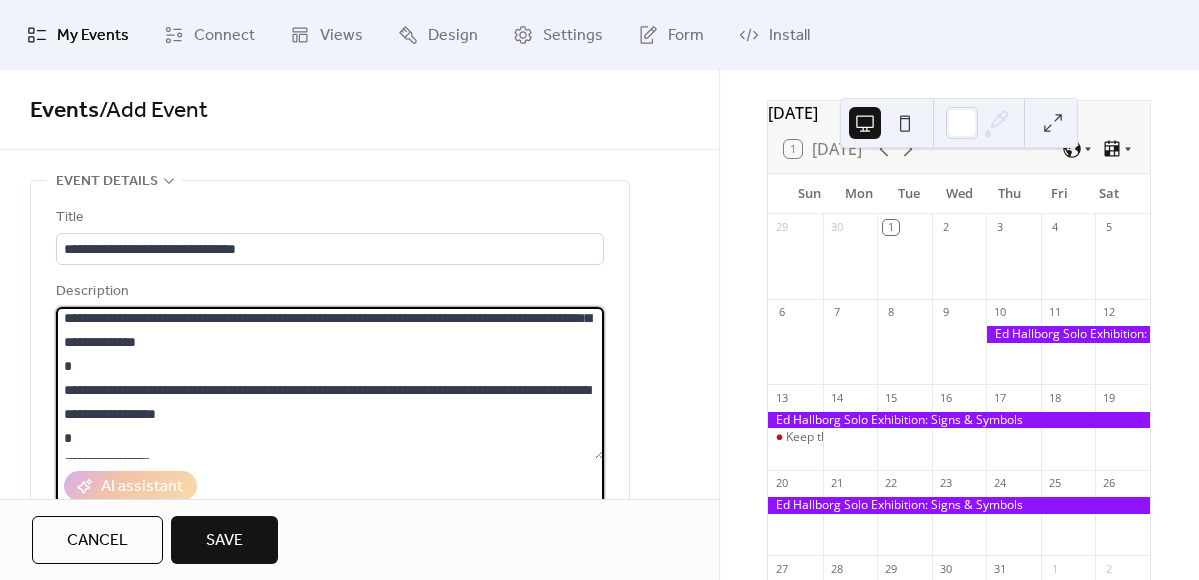 scroll, scrollTop: 48, scrollLeft: 0, axis: vertical 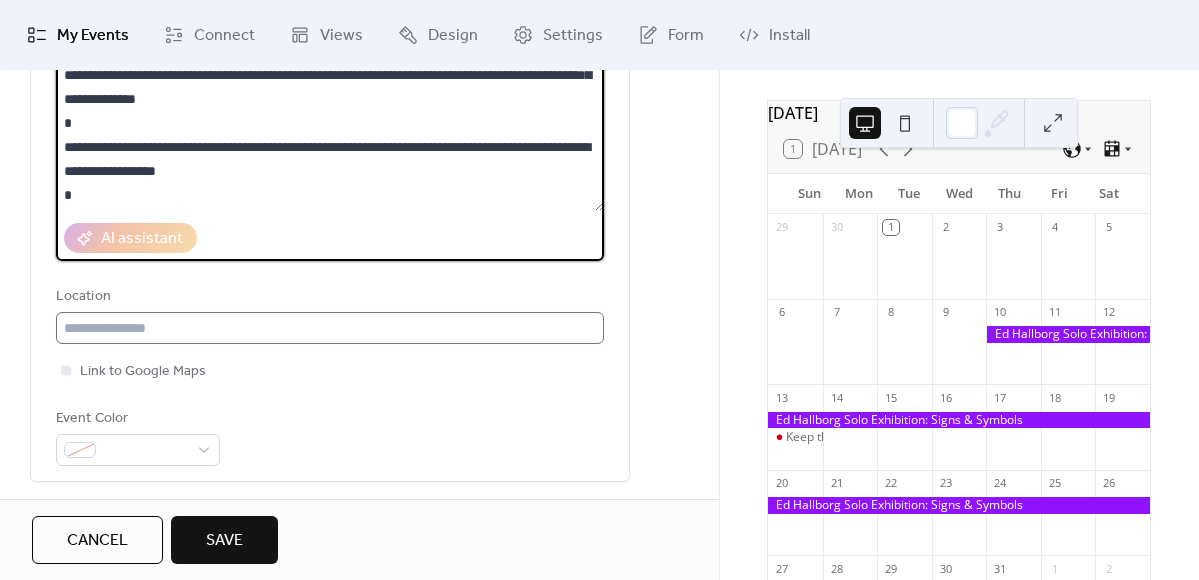 type on "**********" 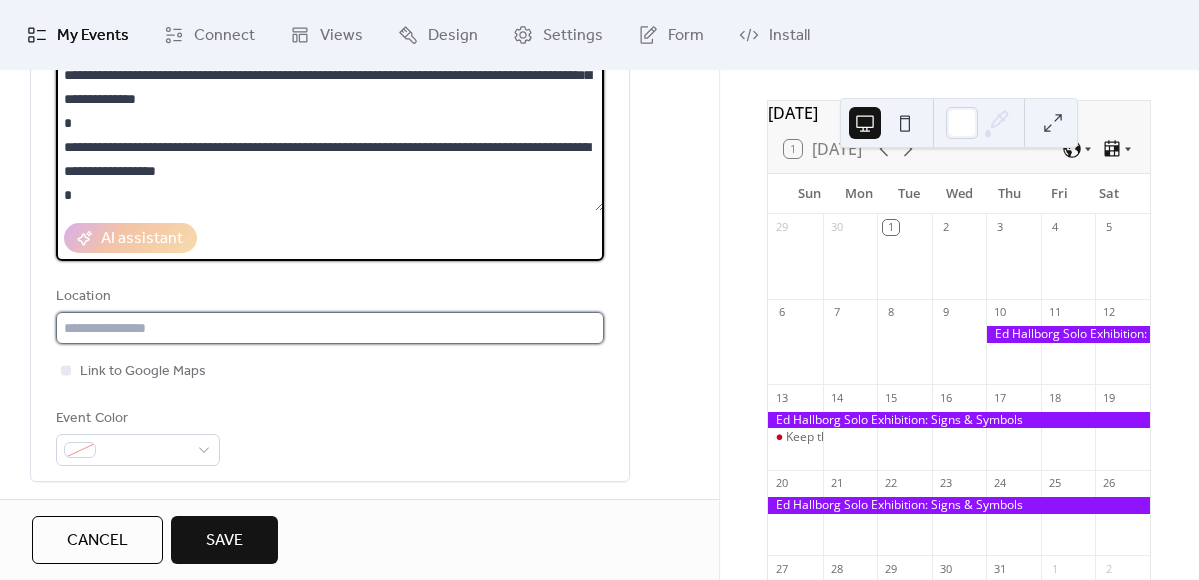 click at bounding box center (330, 328) 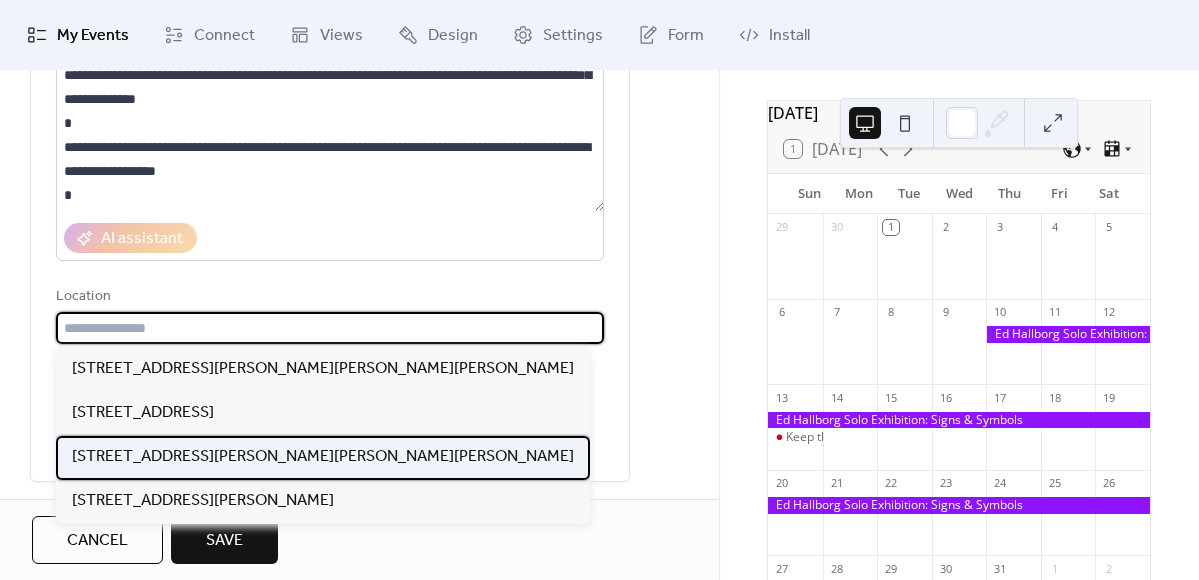 click on "[STREET_ADDRESS][PERSON_NAME][PERSON_NAME][PERSON_NAME]" at bounding box center (323, 457) 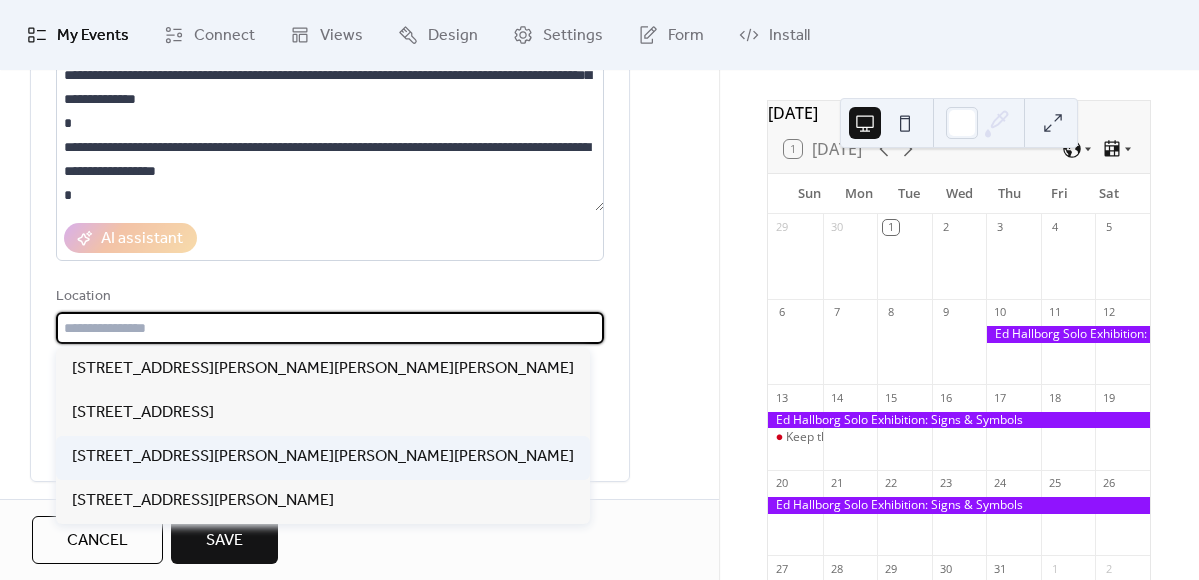 type on "**********" 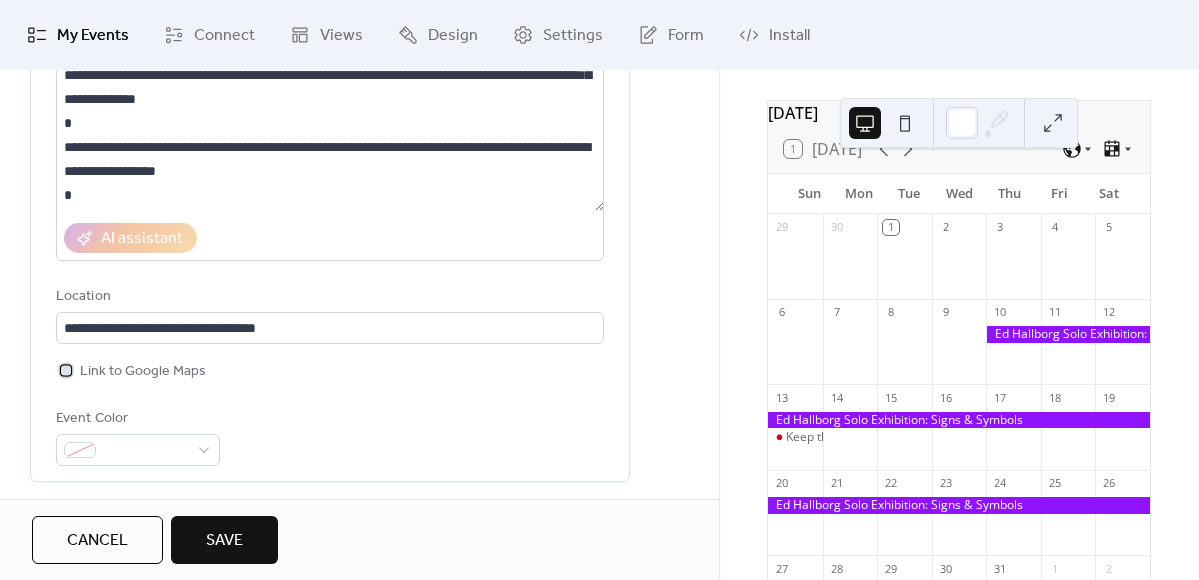 click at bounding box center (66, 370) 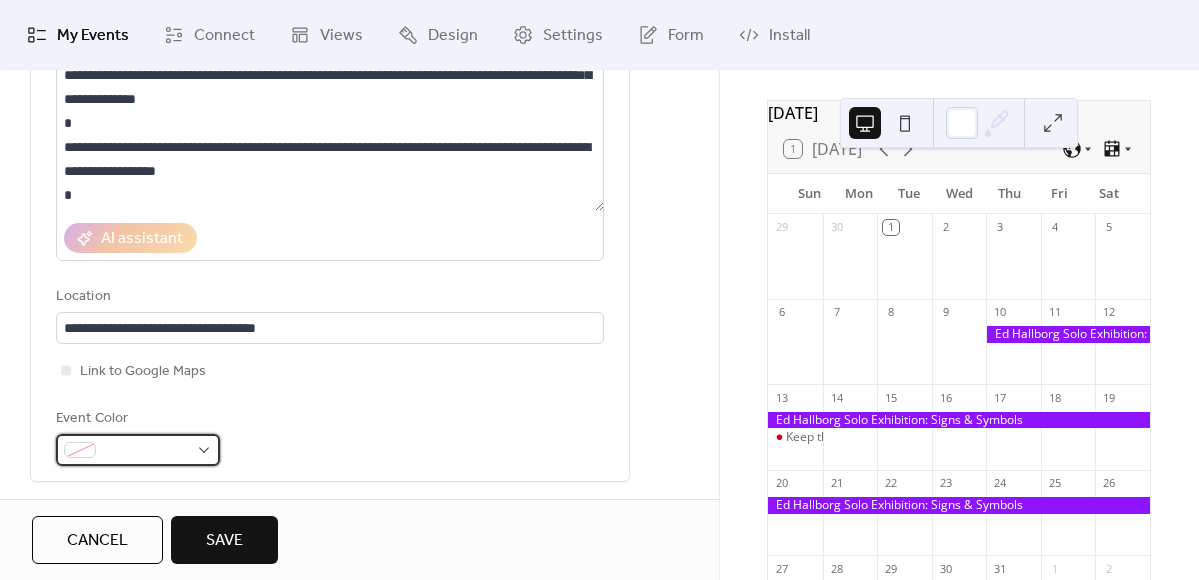 click at bounding box center [138, 450] 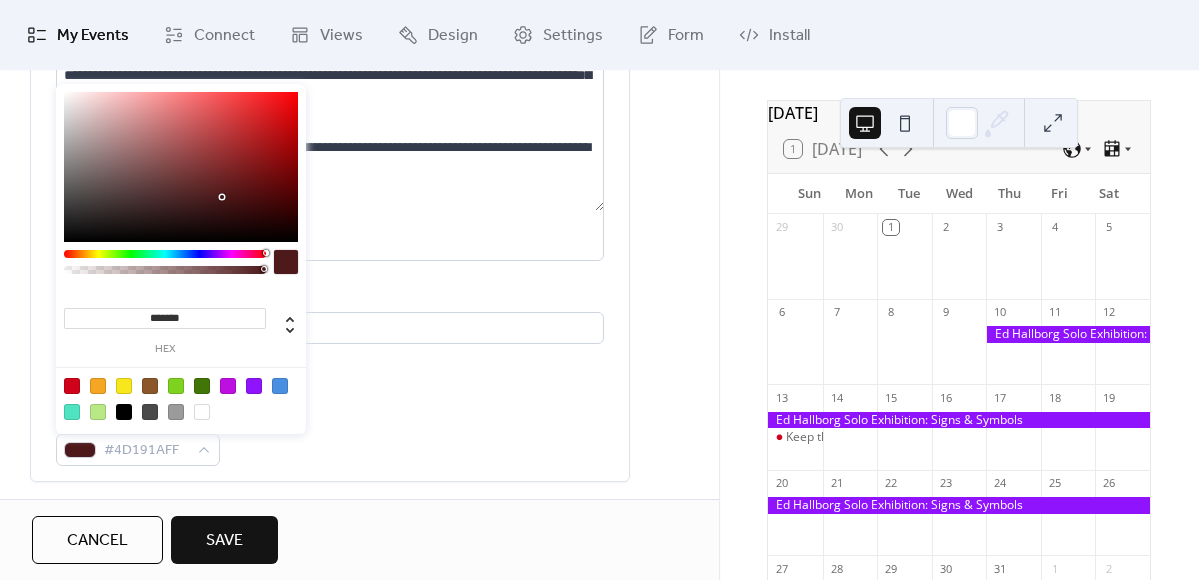 drag, startPoint x: 206, startPoint y: 252, endPoint x: 276, endPoint y: 255, distance: 70.064255 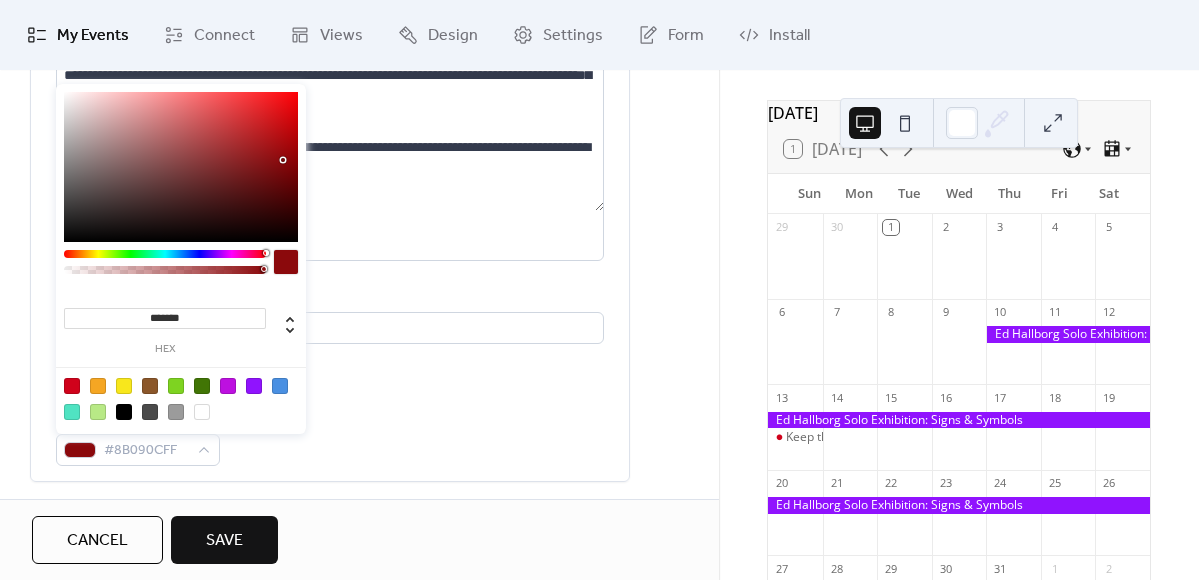 type on "*******" 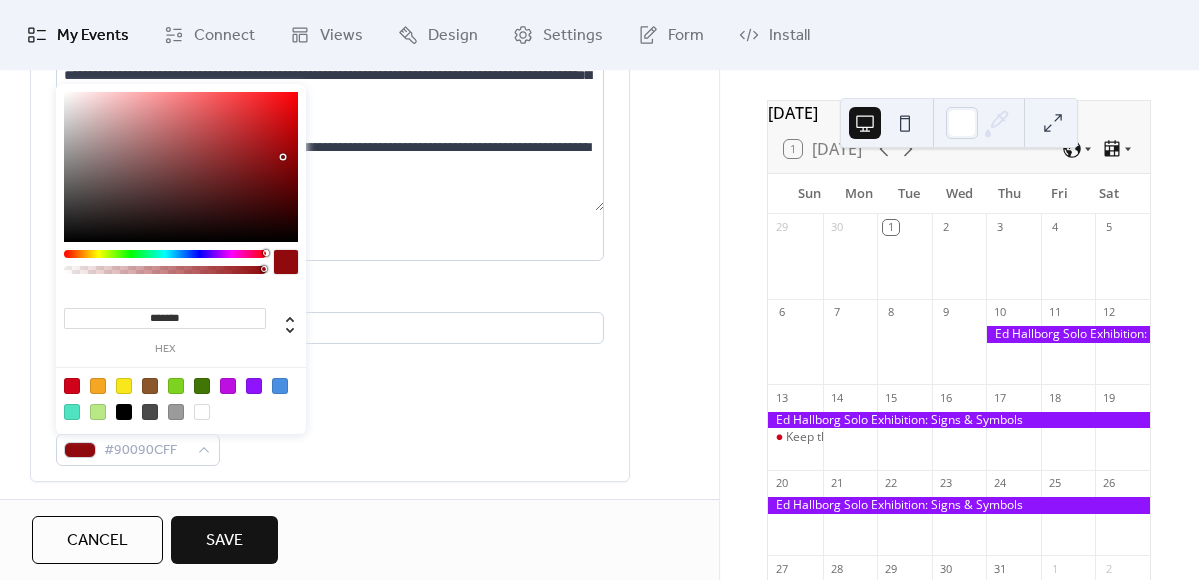 drag, startPoint x: 222, startPoint y: 199, endPoint x: 283, endPoint y: 157, distance: 74.06078 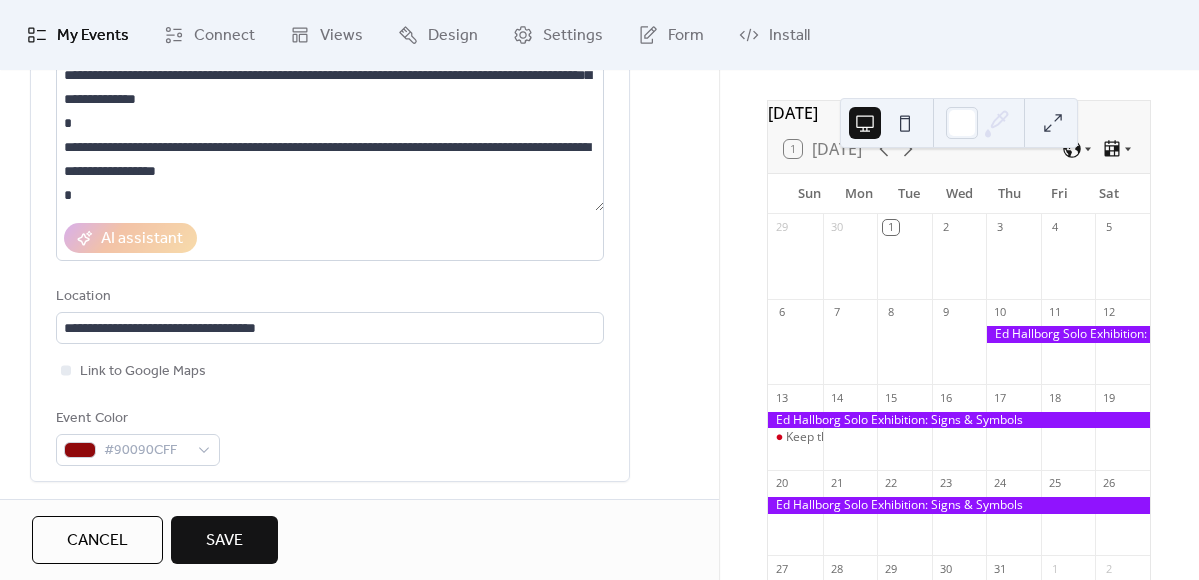 click on "**********" at bounding box center (330, 212) 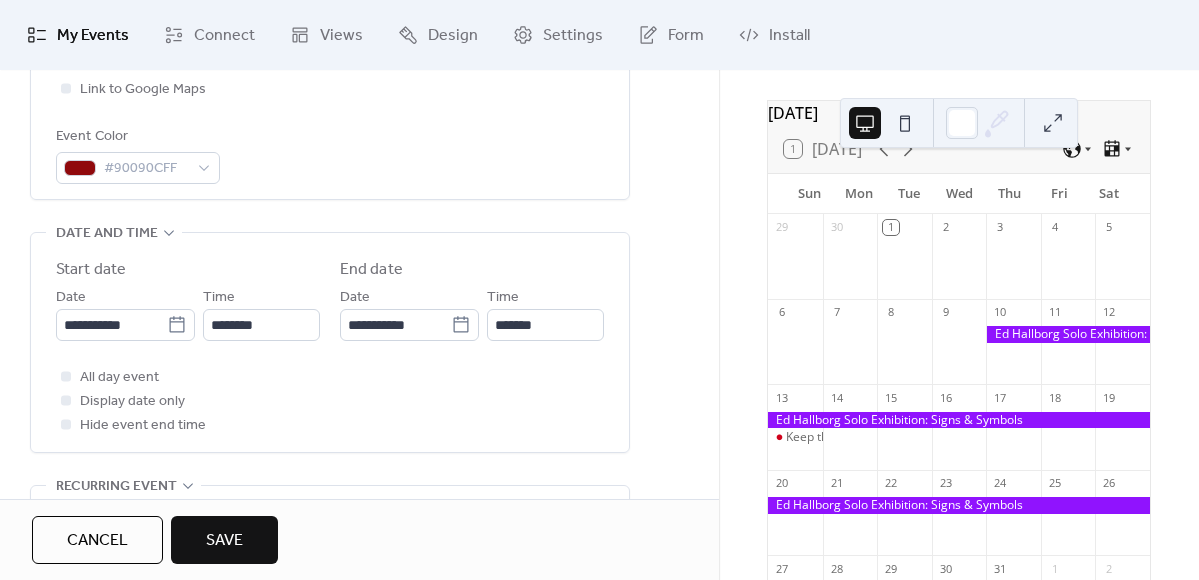 scroll, scrollTop: 537, scrollLeft: 0, axis: vertical 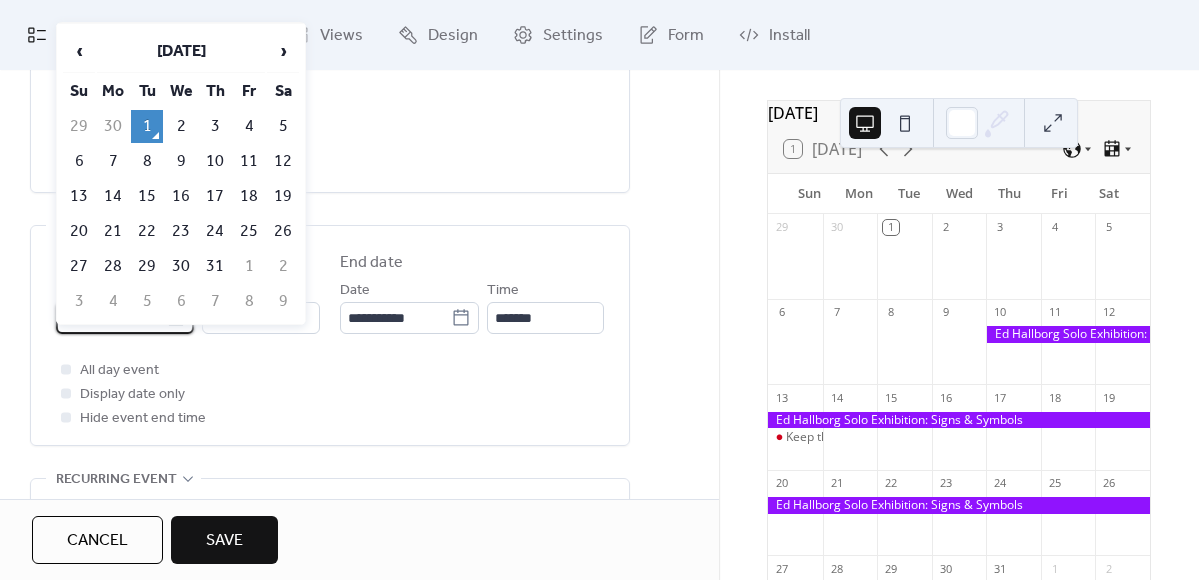 click on "**********" at bounding box center (111, 318) 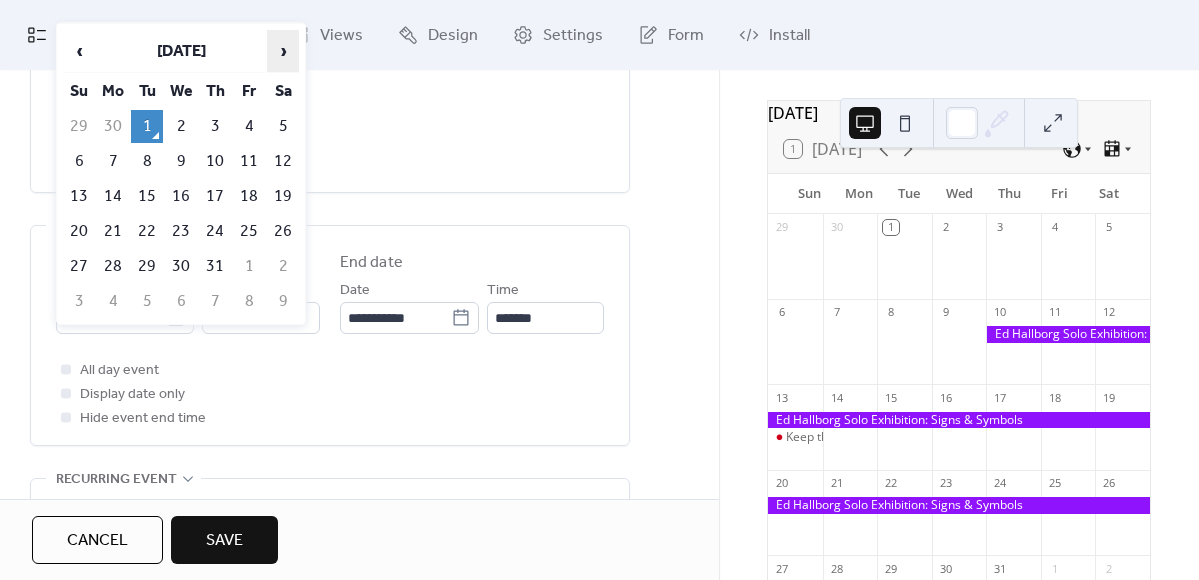click on "›" at bounding box center [283, 51] 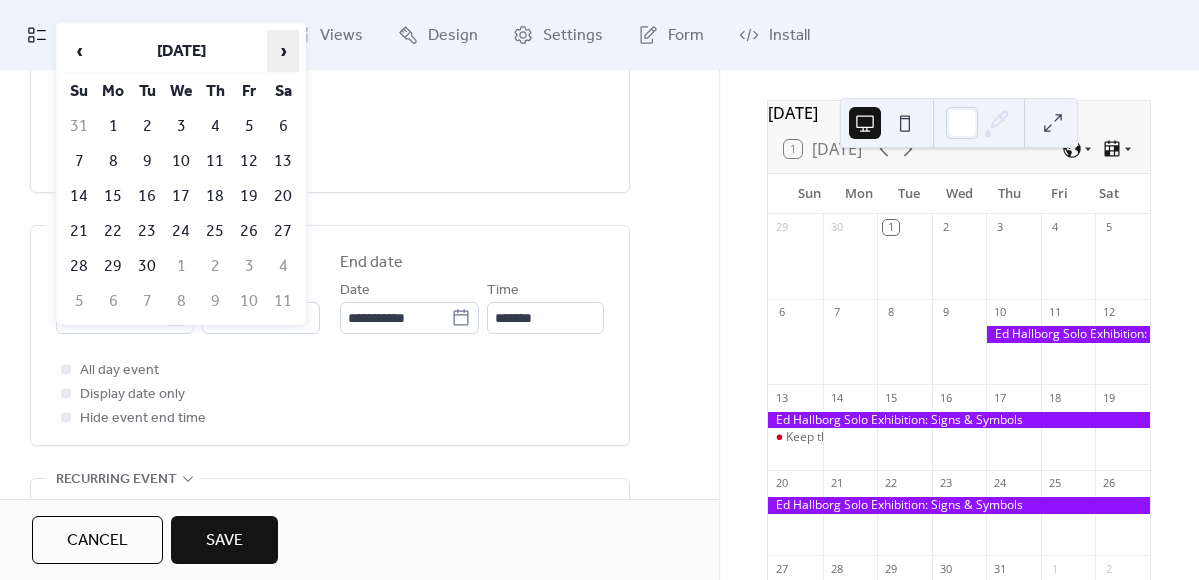 click on "›" at bounding box center [283, 51] 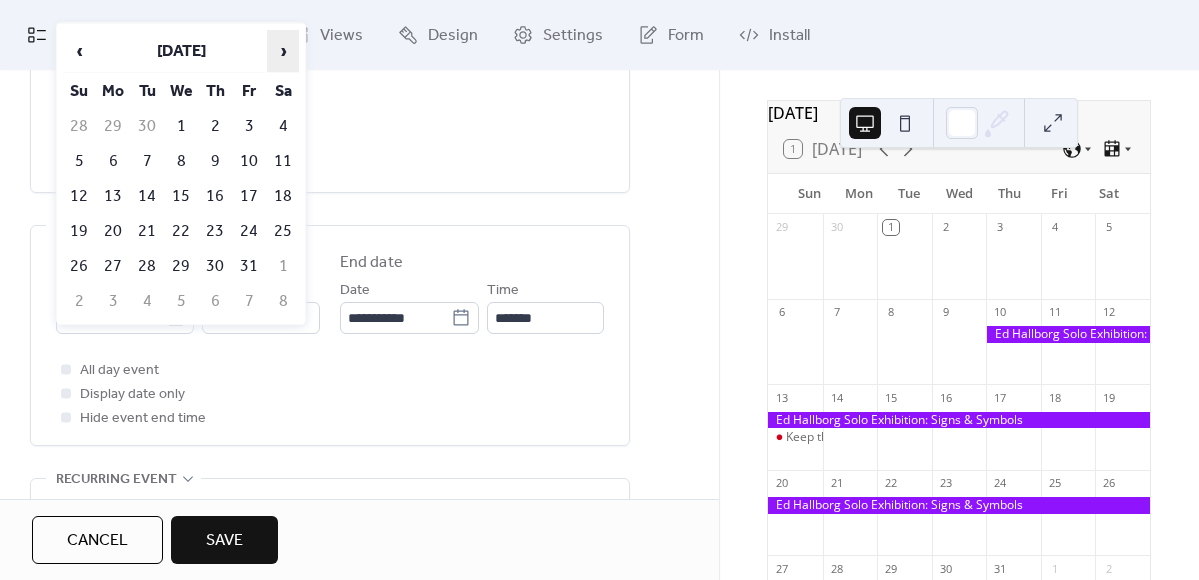 click on "›" at bounding box center [283, 51] 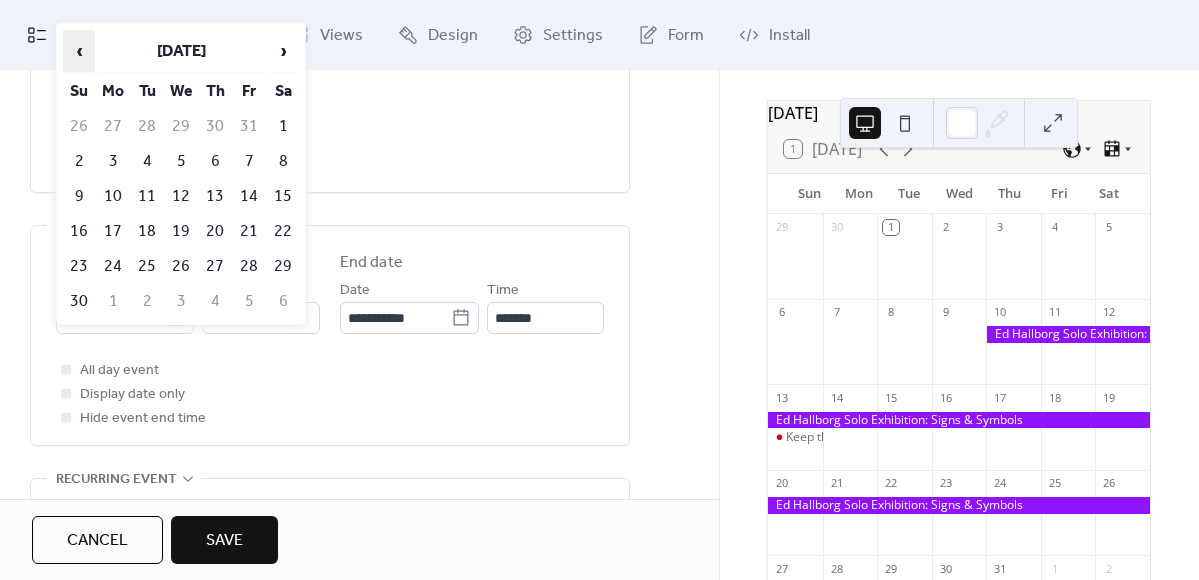 click on "‹" at bounding box center (79, 51) 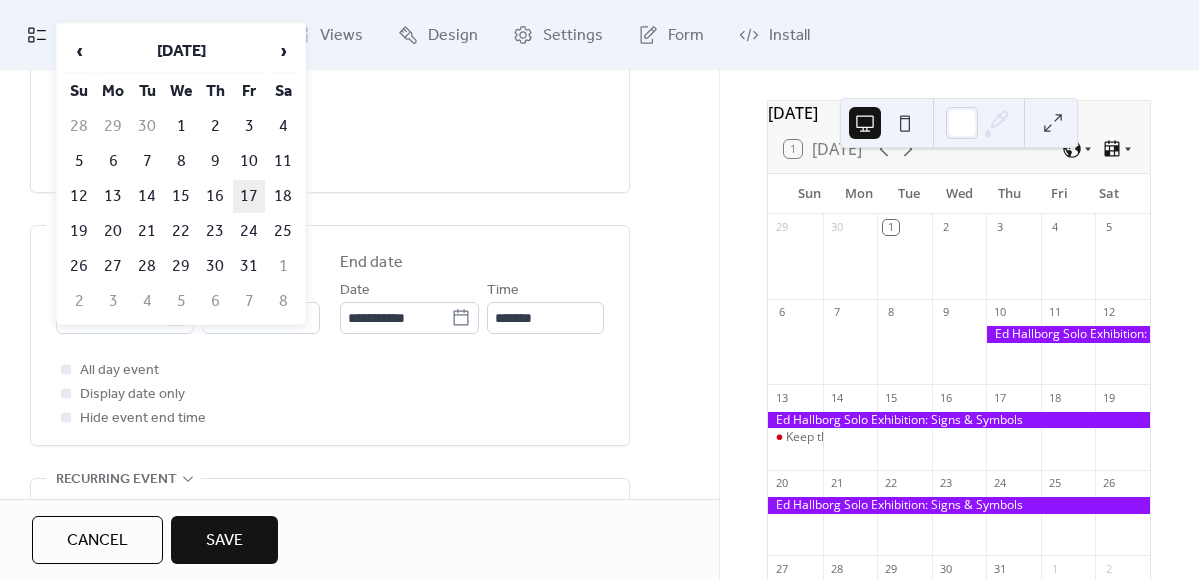 click on "17" at bounding box center (249, 196) 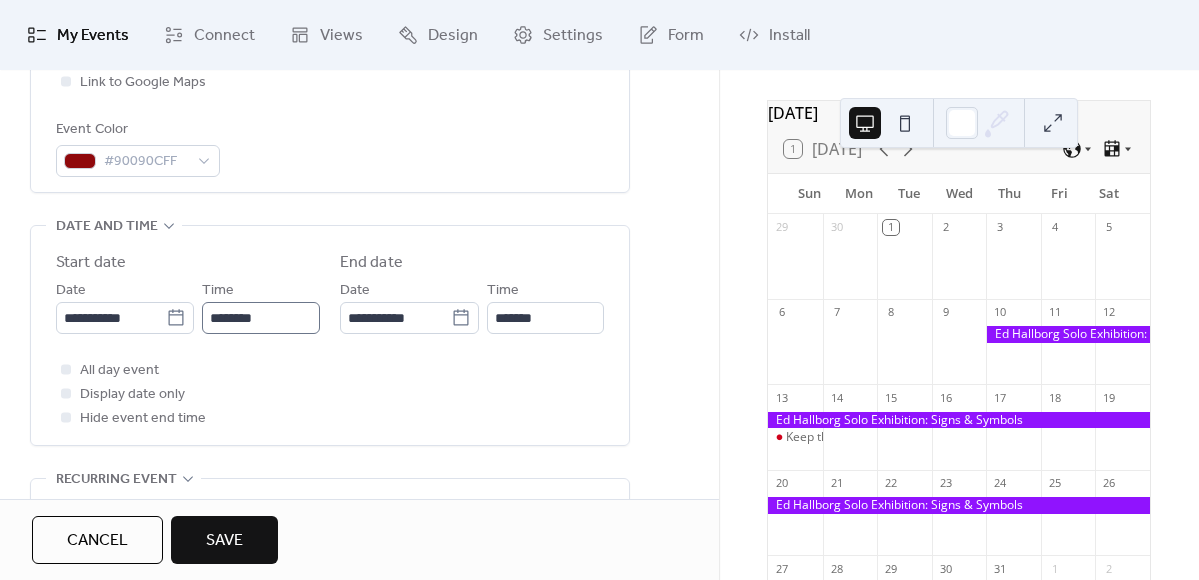 scroll, scrollTop: 1, scrollLeft: 0, axis: vertical 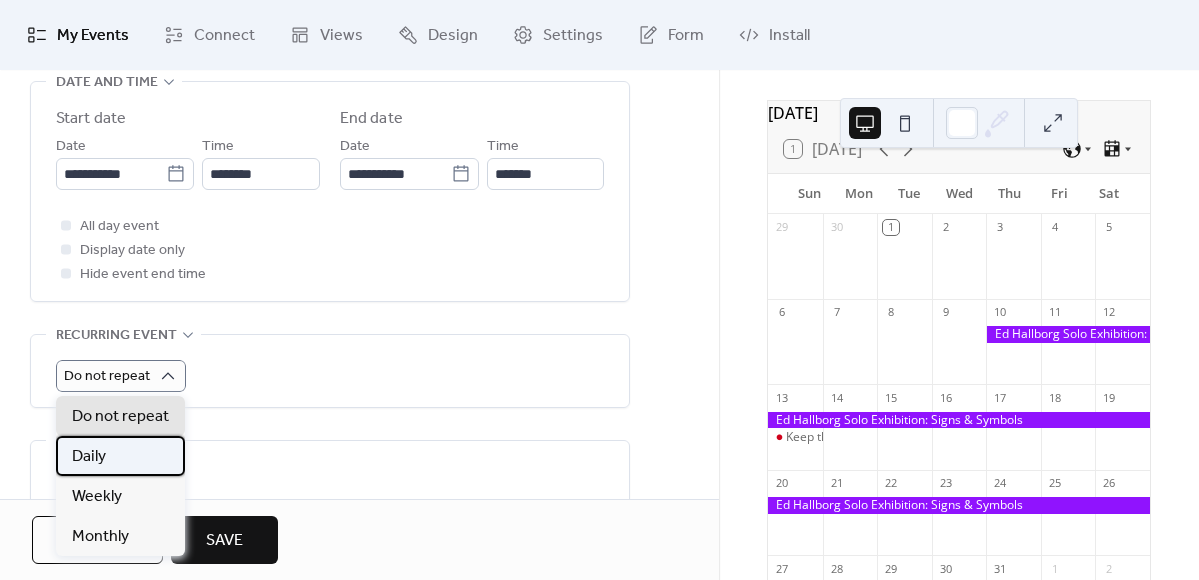click on "Daily" at bounding box center (120, 456) 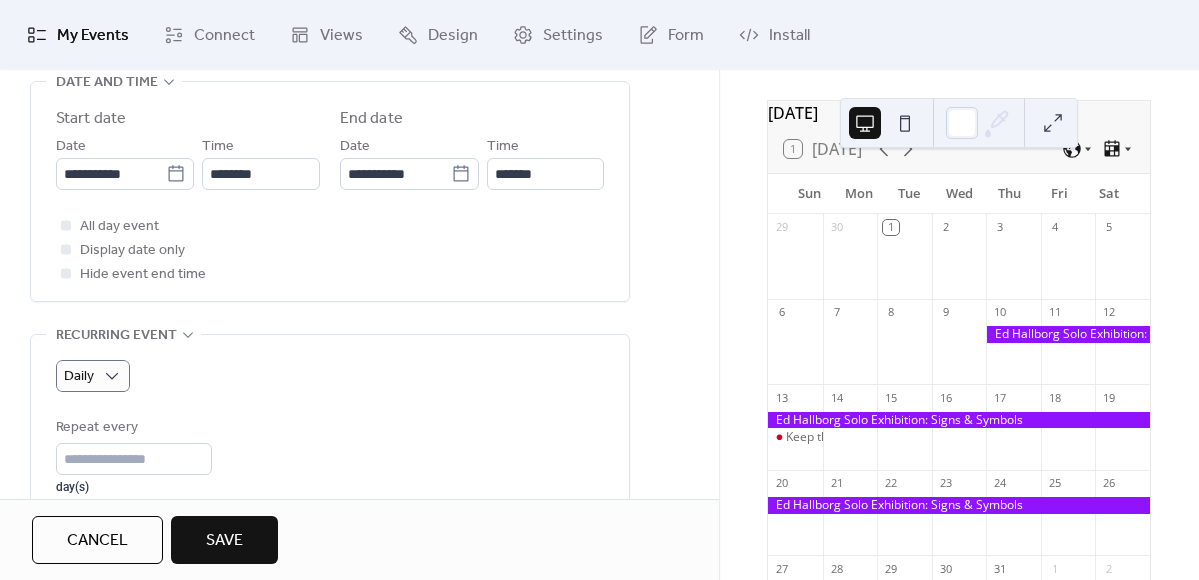 scroll, scrollTop: 1, scrollLeft: 0, axis: vertical 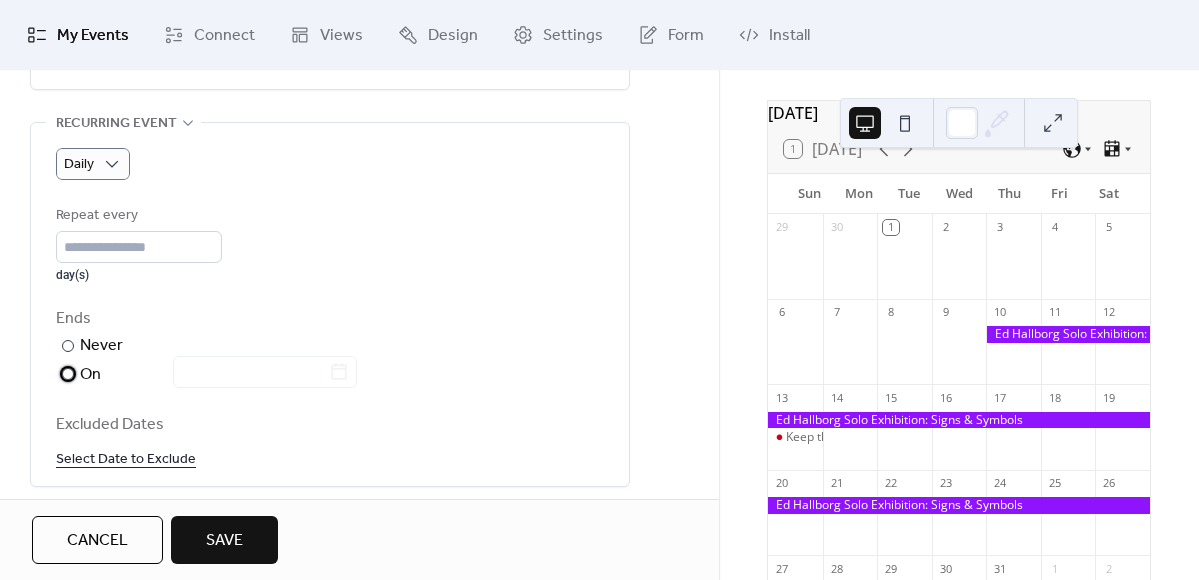 click at bounding box center [253, 373] 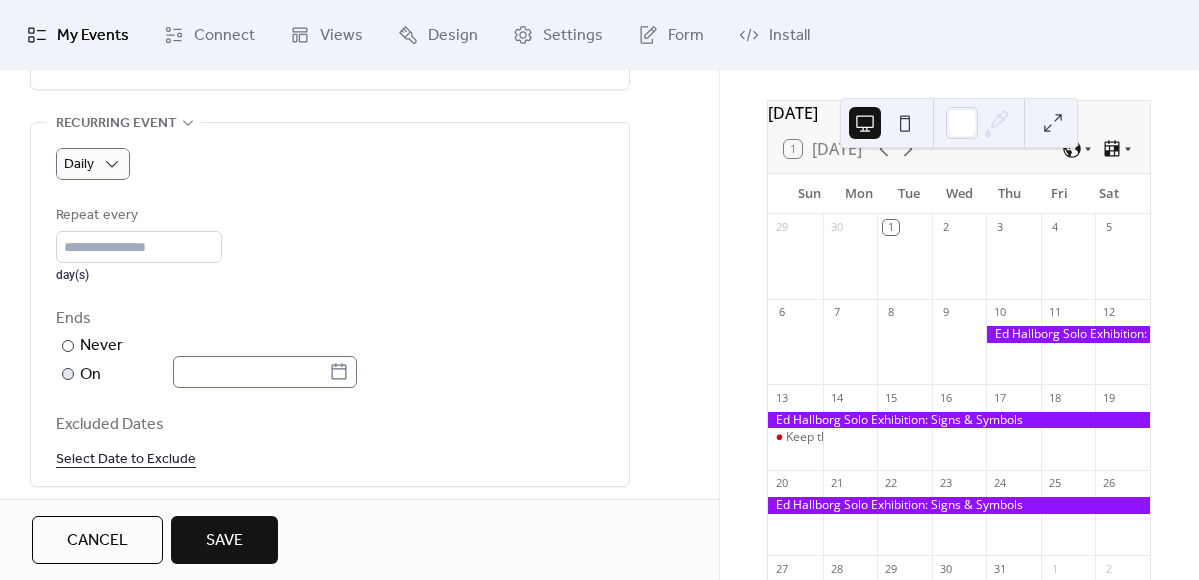 click 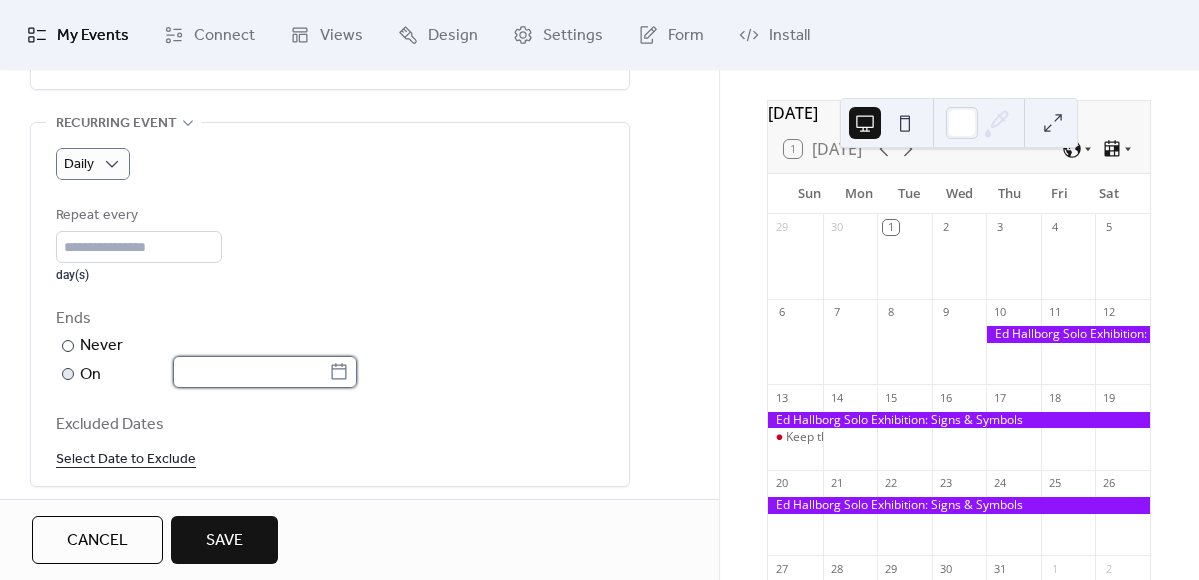 click at bounding box center (251, 372) 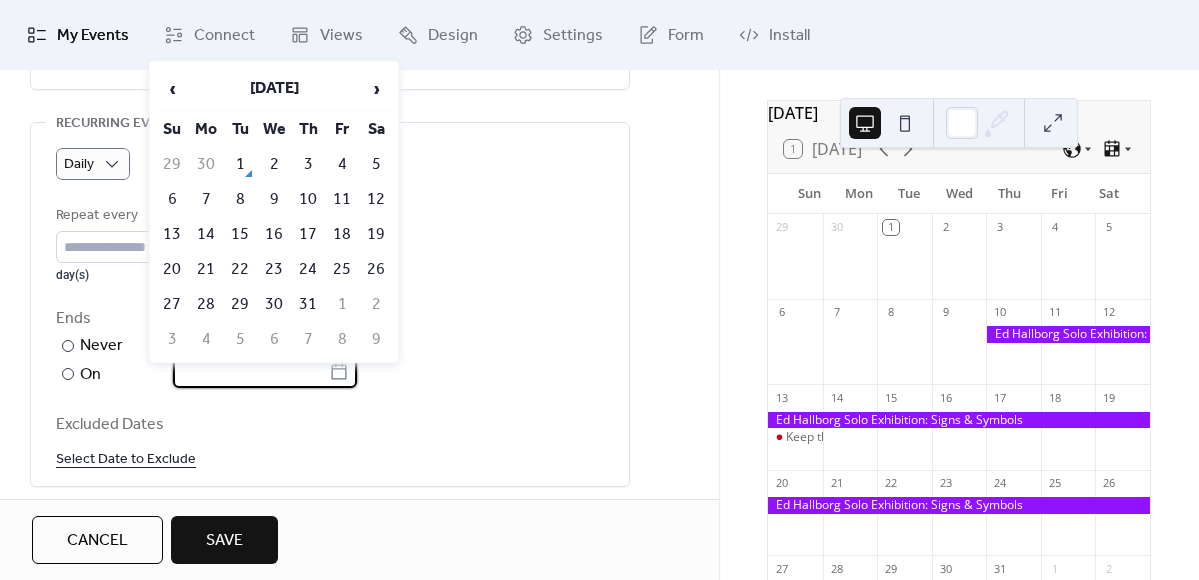 click on "Ends" at bounding box center (328, 319) 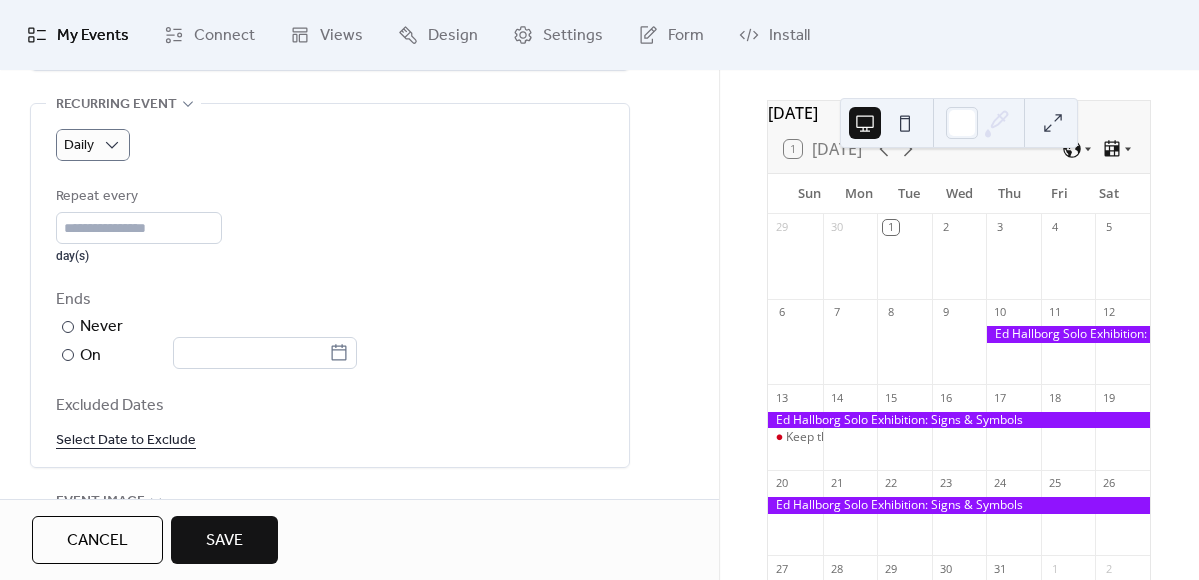 scroll, scrollTop: 919, scrollLeft: 0, axis: vertical 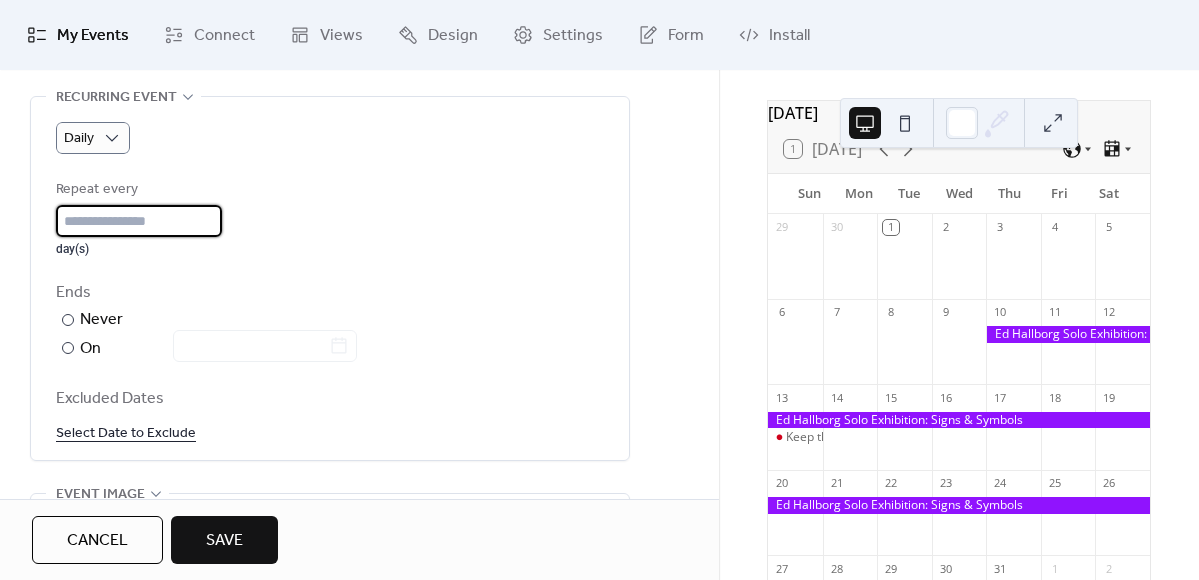 click on "*" at bounding box center [139, 221] 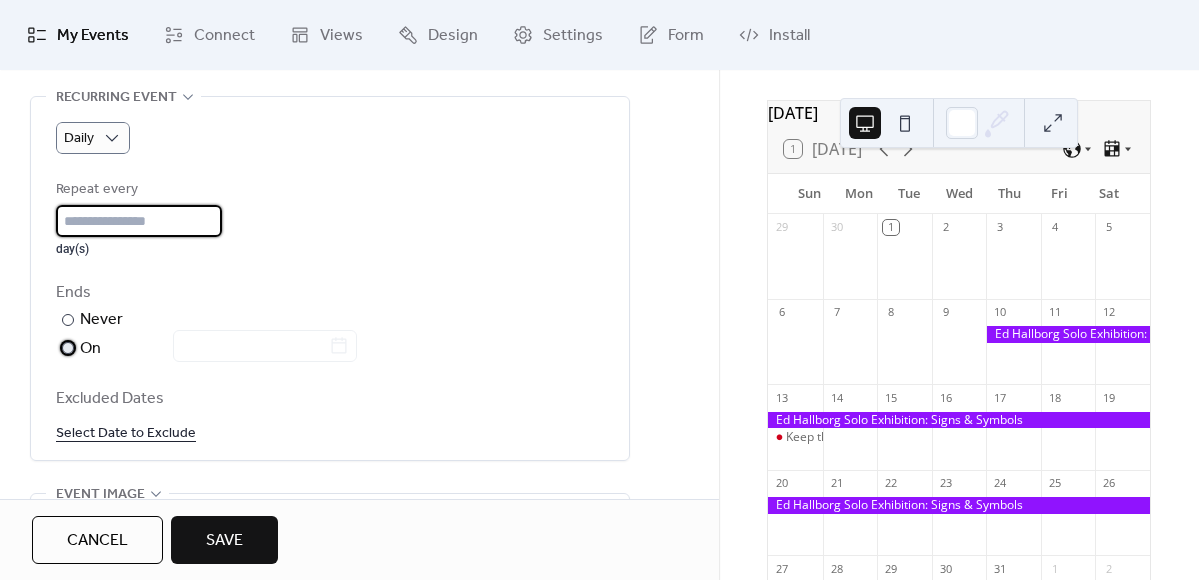 click at bounding box center (253, 347) 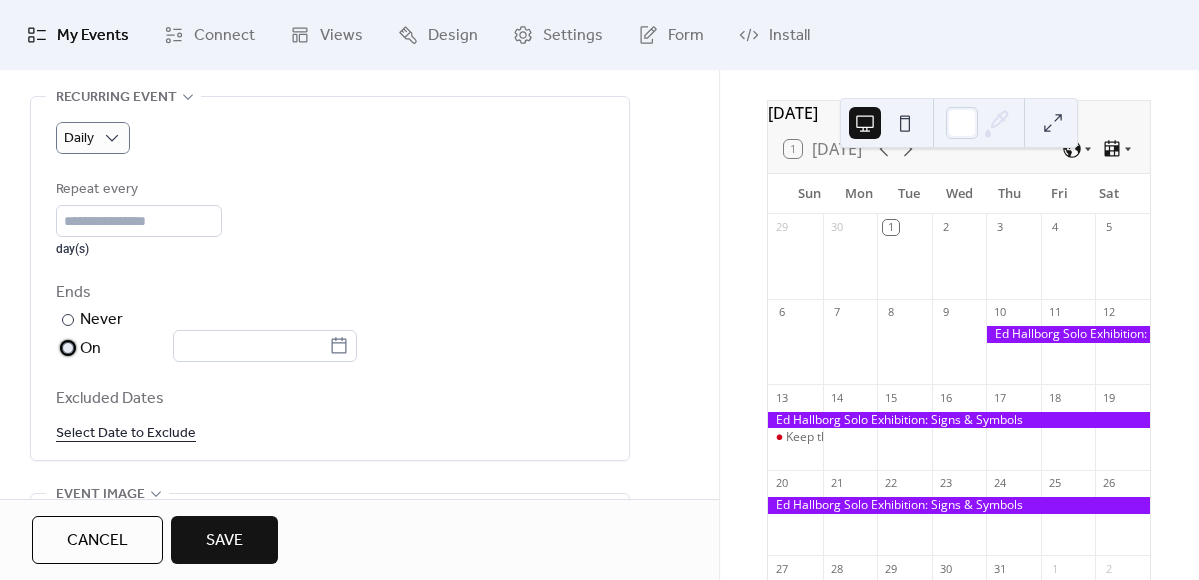 scroll, scrollTop: 0, scrollLeft: 0, axis: both 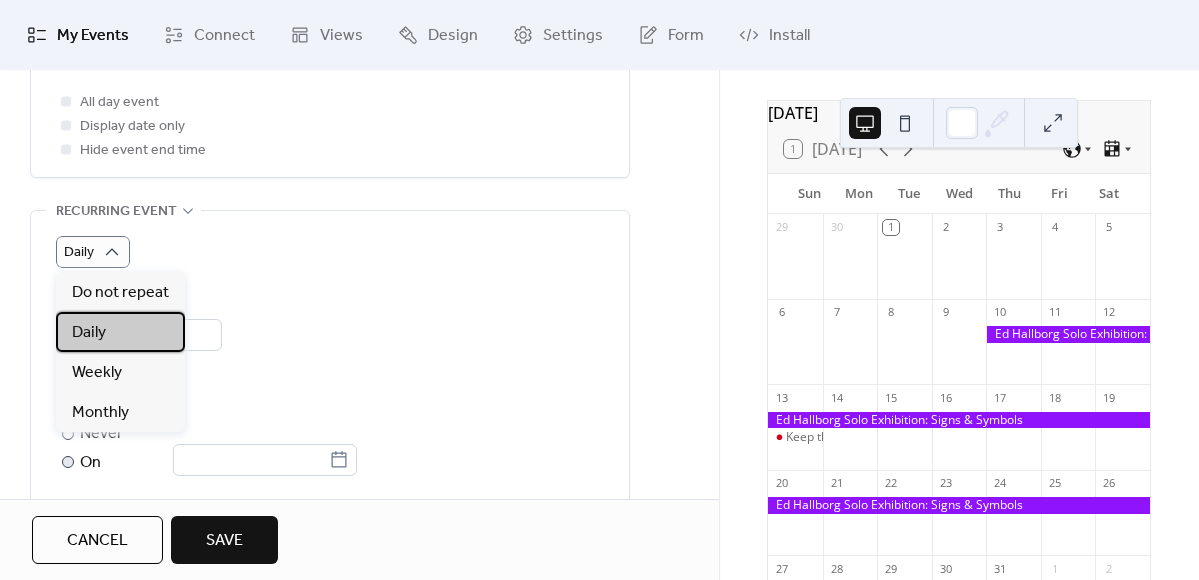 click on "Daily" at bounding box center [120, 332] 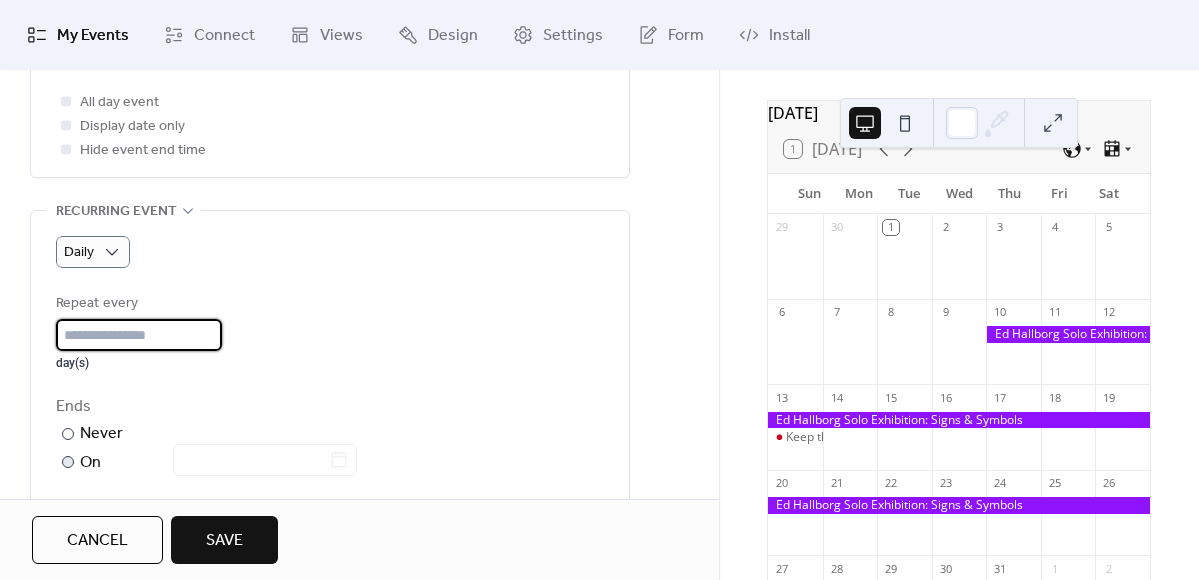click on "*" at bounding box center (139, 335) 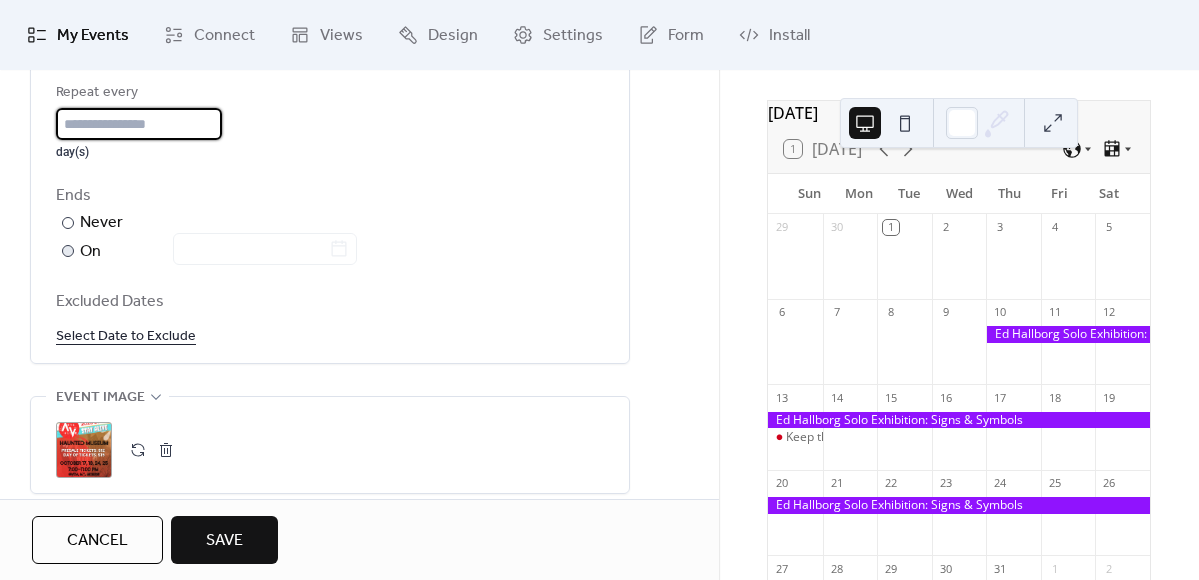 scroll, scrollTop: 1015, scrollLeft: 0, axis: vertical 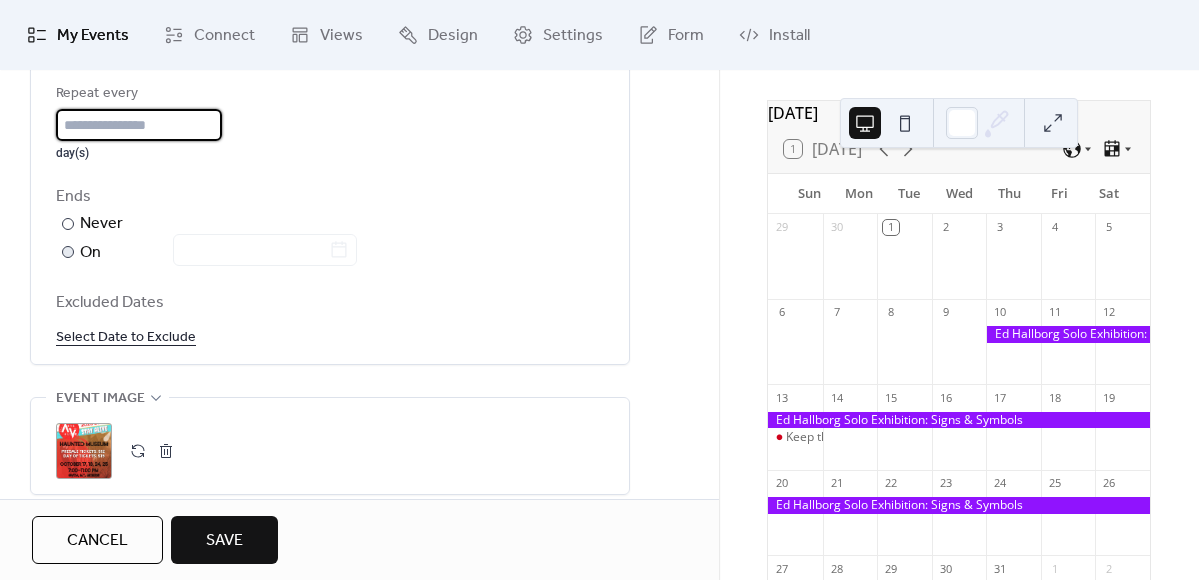 type on "*" 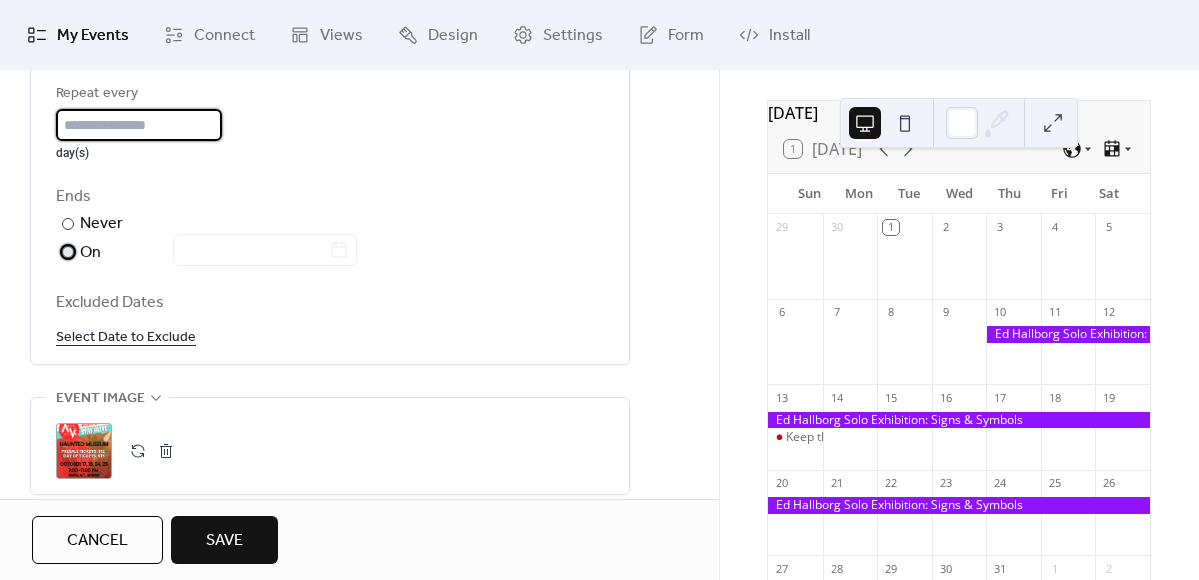 click at bounding box center [253, 251] 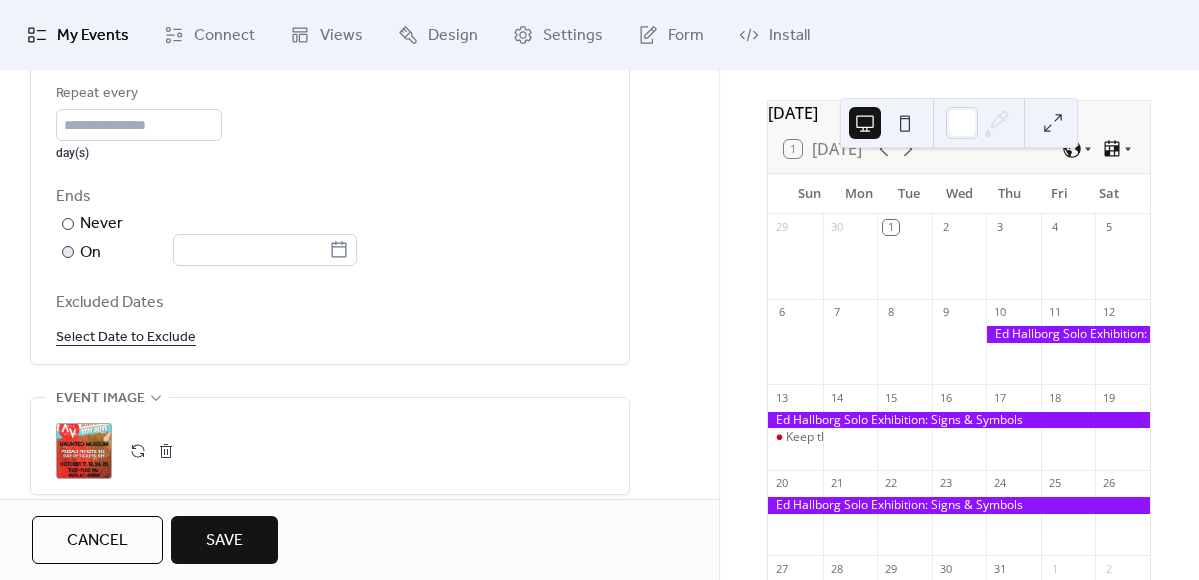 click 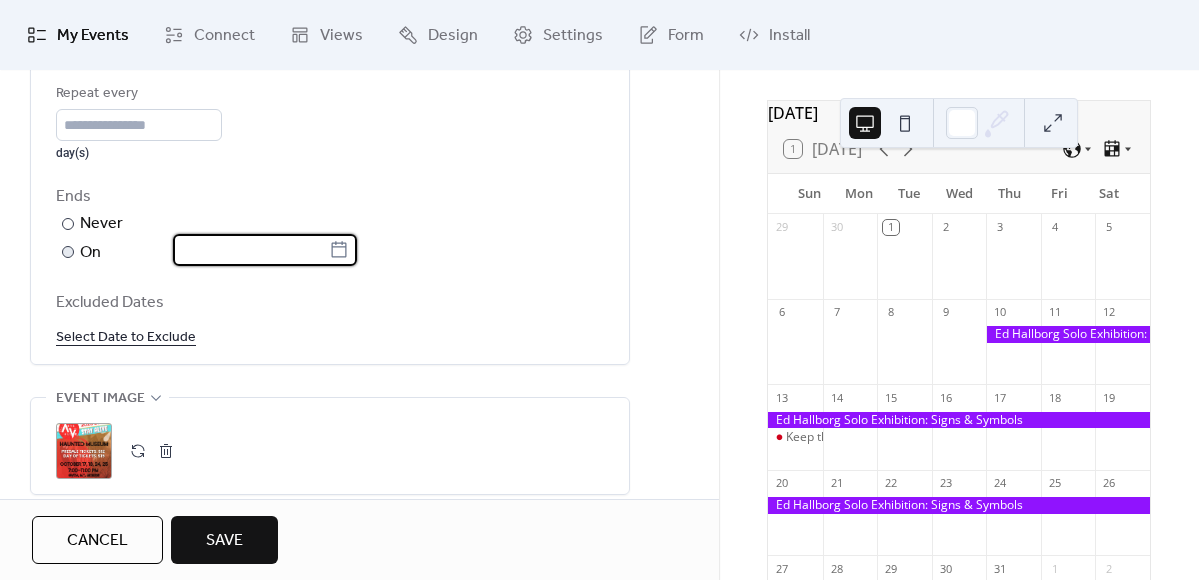 click at bounding box center [251, 250] 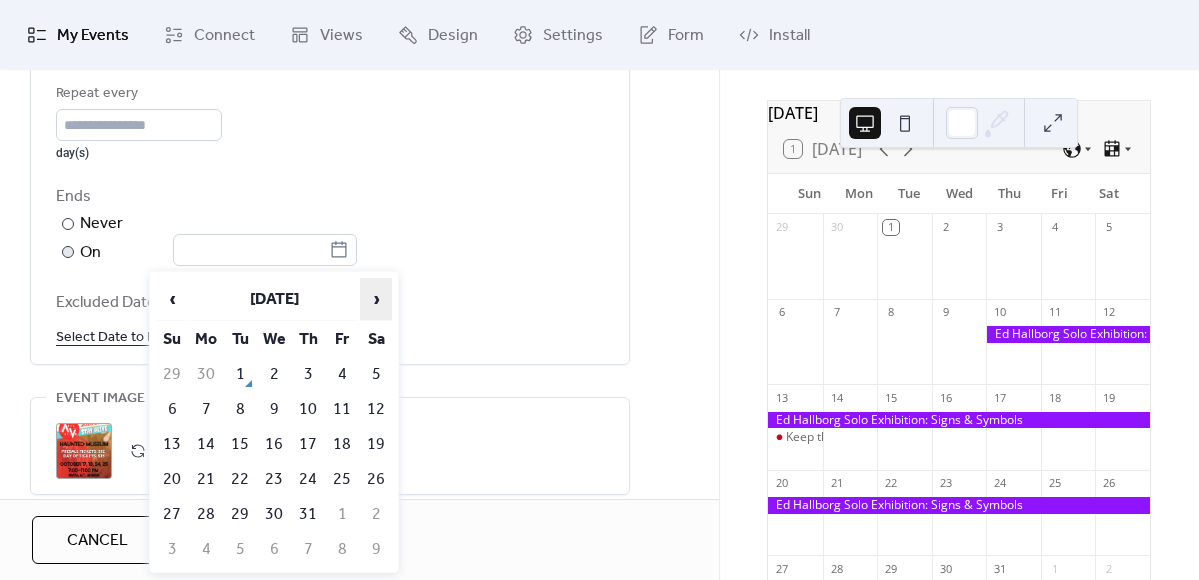 click on "›" at bounding box center (376, 299) 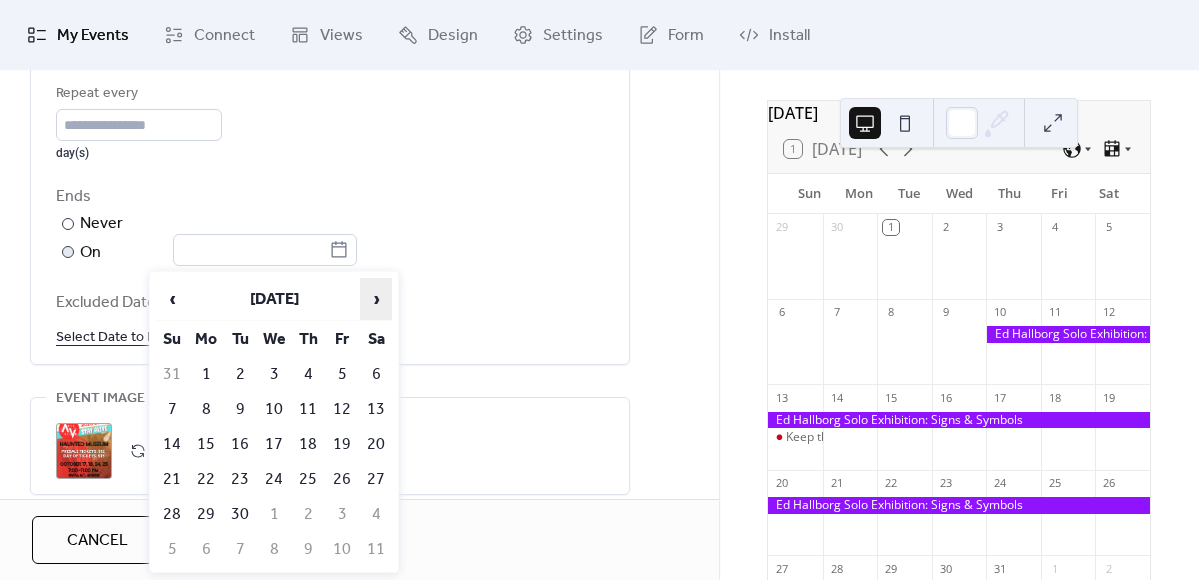 click on "›" at bounding box center [376, 299] 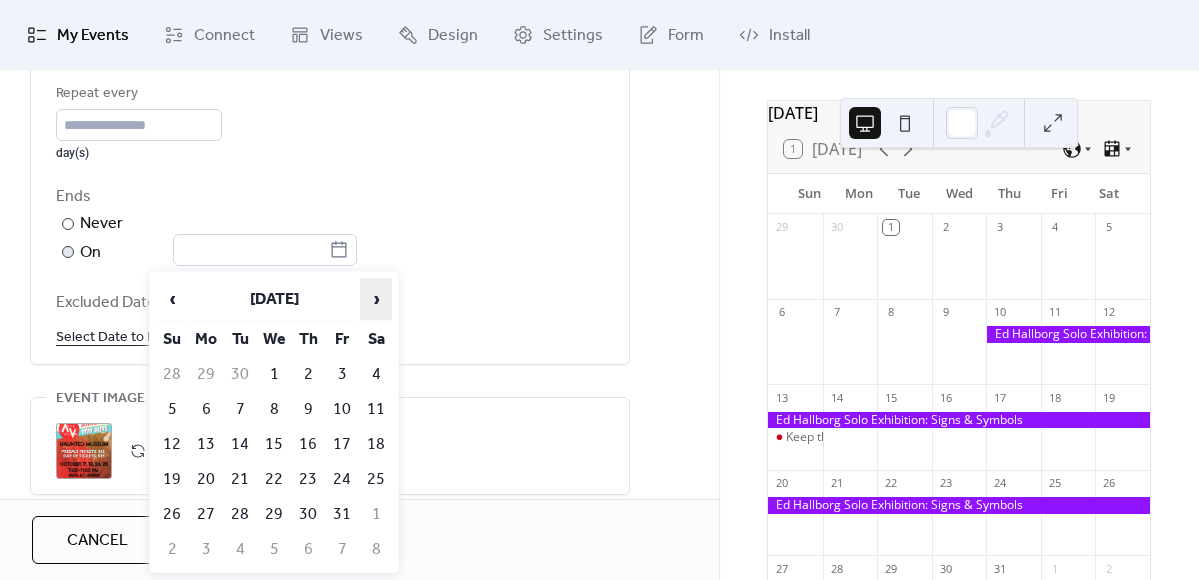 click on "›" at bounding box center (376, 299) 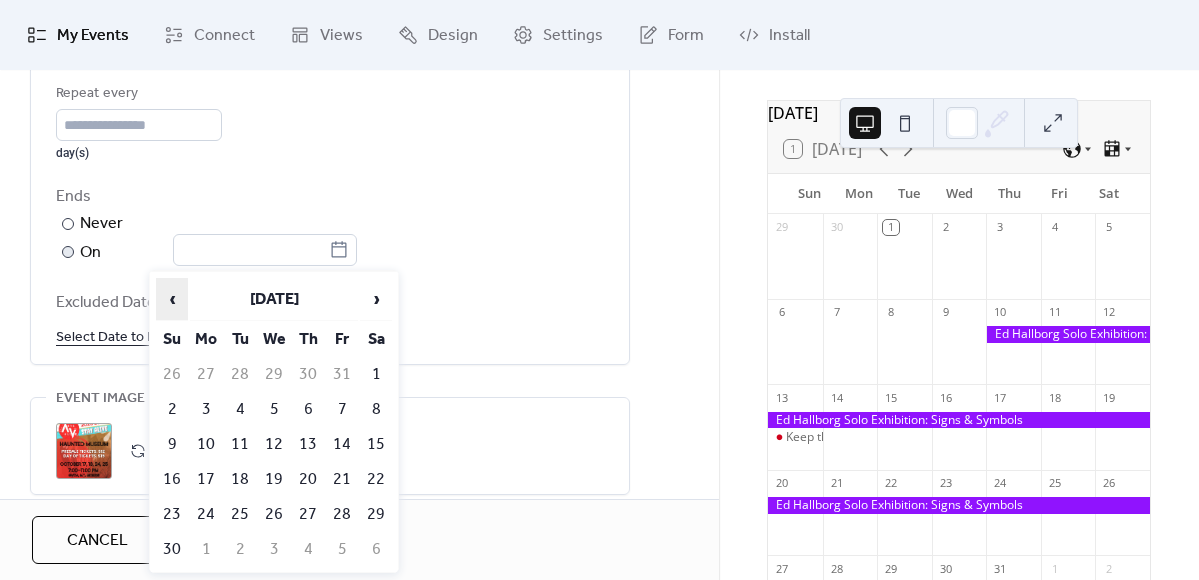 click on "‹" at bounding box center (172, 299) 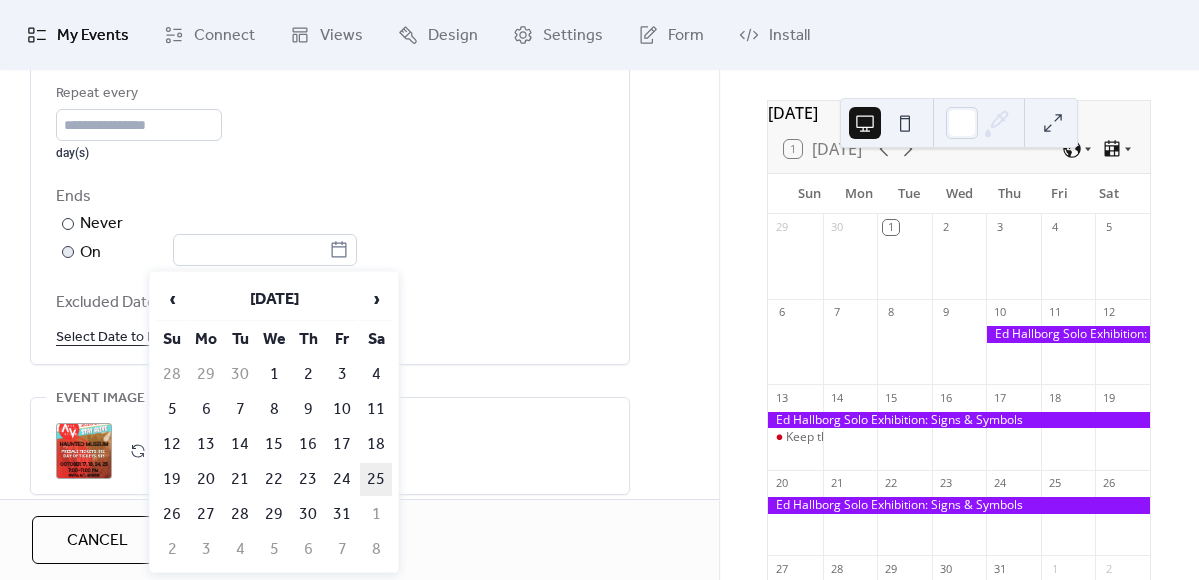 click on "25" at bounding box center (376, 479) 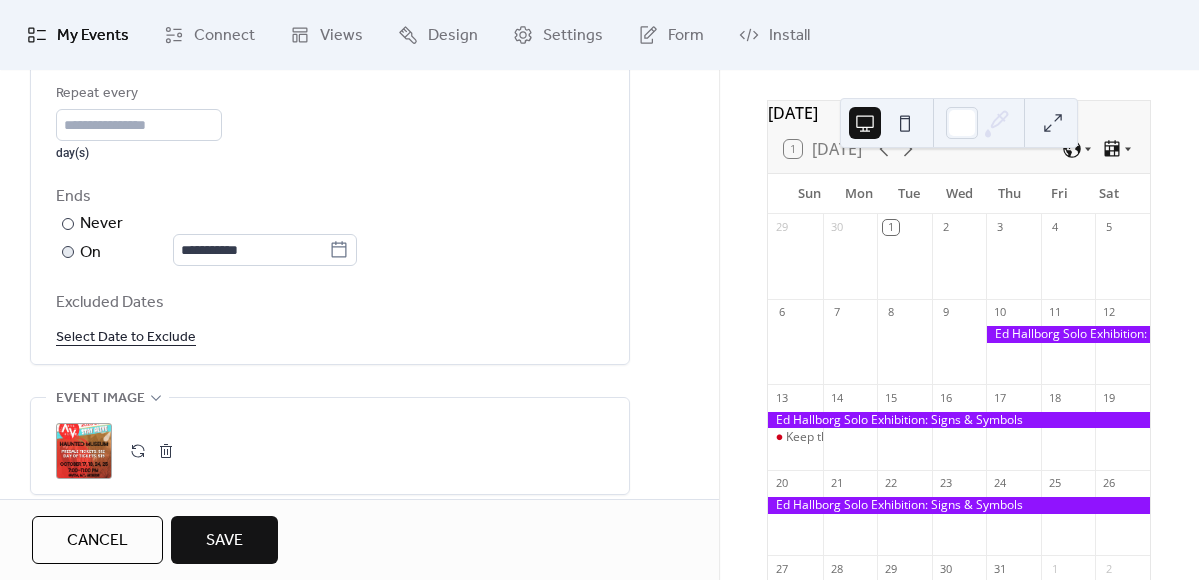 click on "Select Date to Exclude" at bounding box center (126, 336) 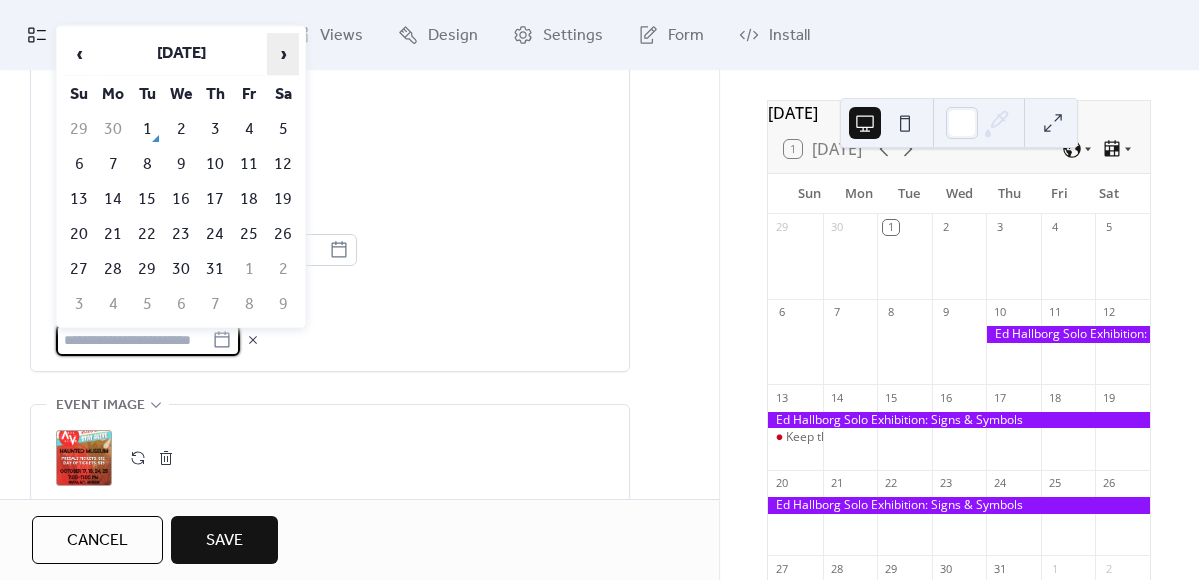 click on "›" at bounding box center [283, 54] 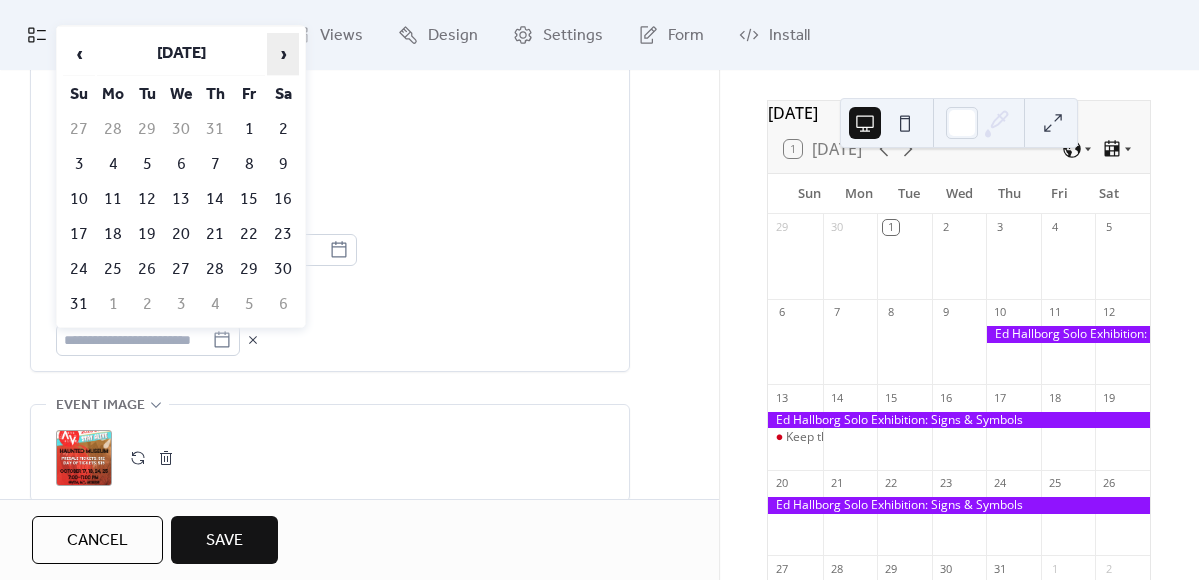 click on "›" at bounding box center [283, 54] 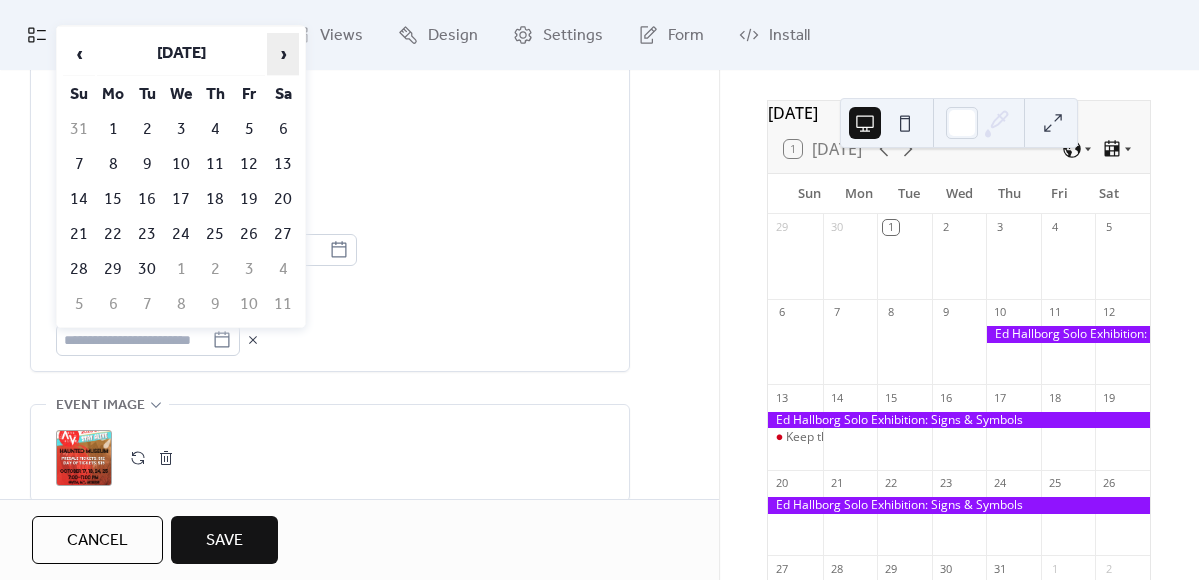 click on "›" at bounding box center (283, 54) 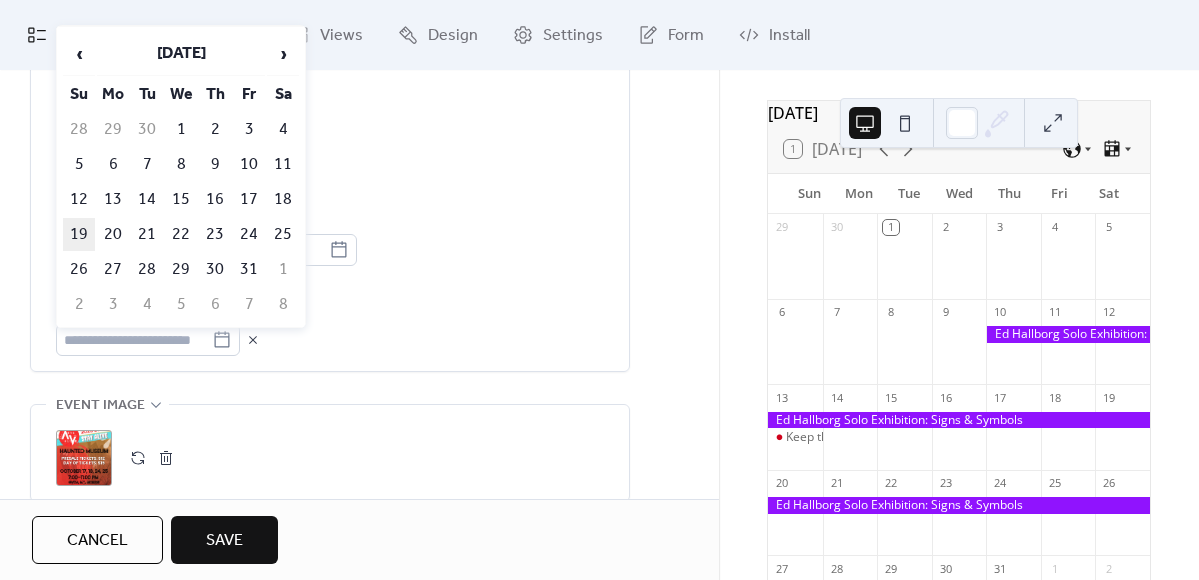 click on "19" at bounding box center (79, 234) 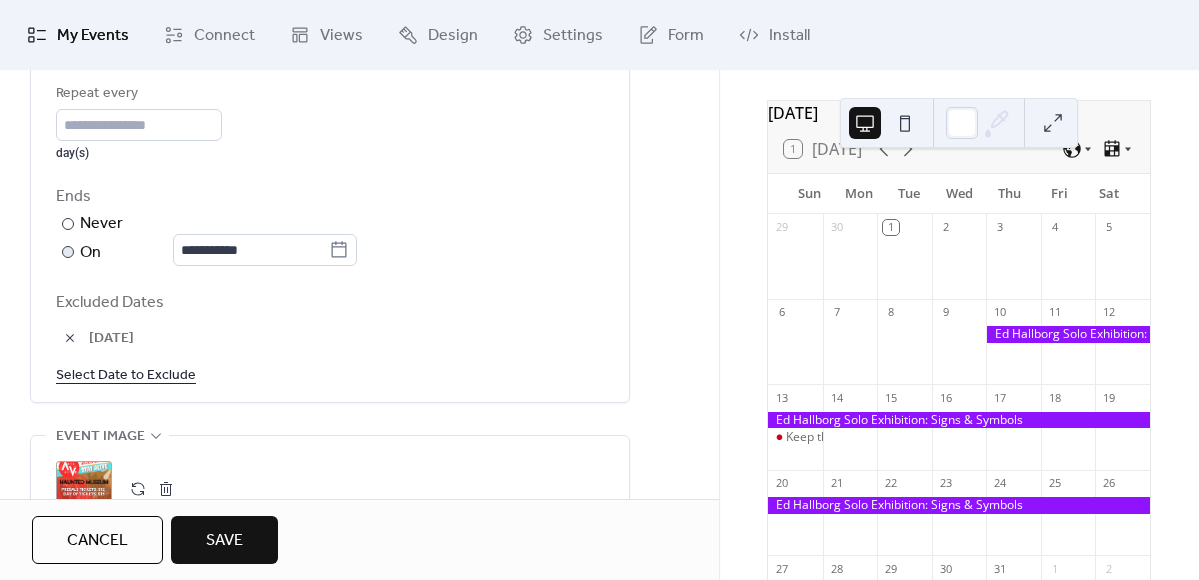 click on "Select Date to Exclude" at bounding box center [126, 374] 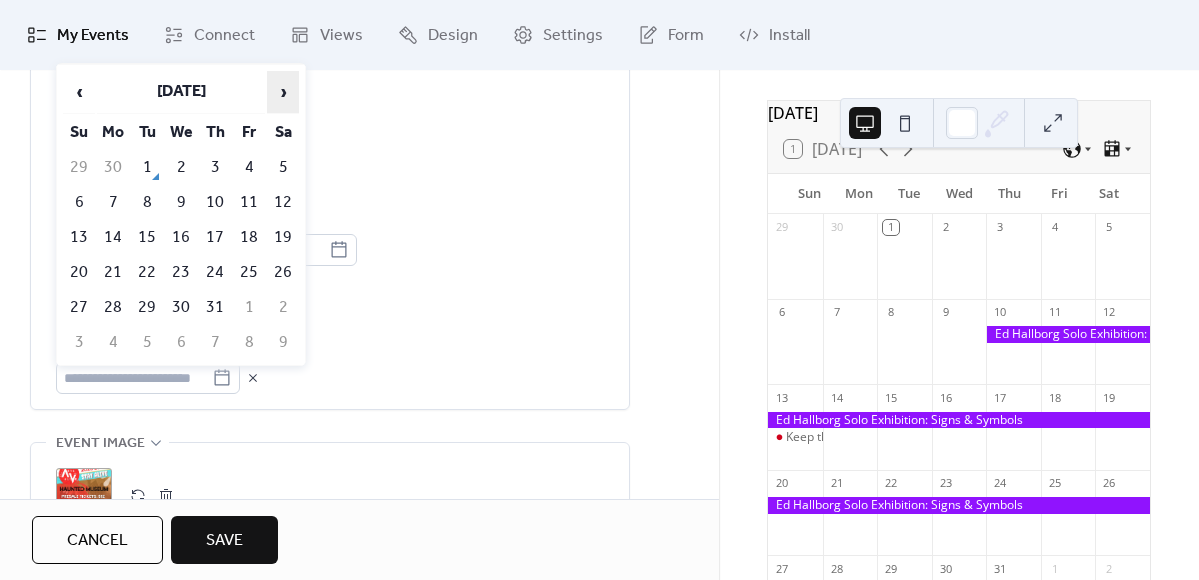 click on "›" at bounding box center (283, 92) 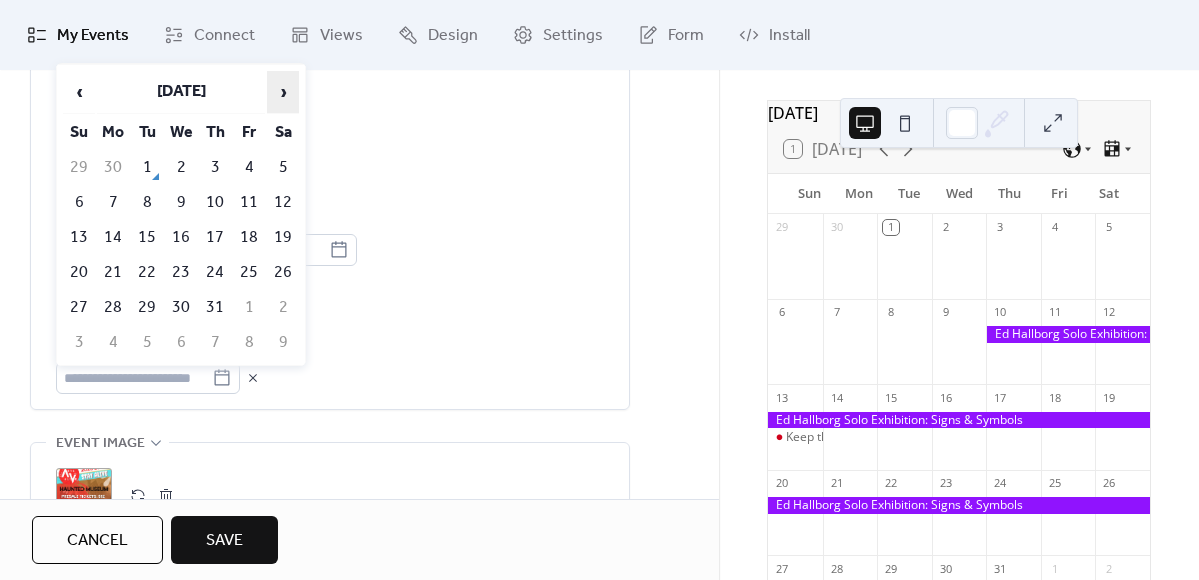 click on "›" at bounding box center (283, 92) 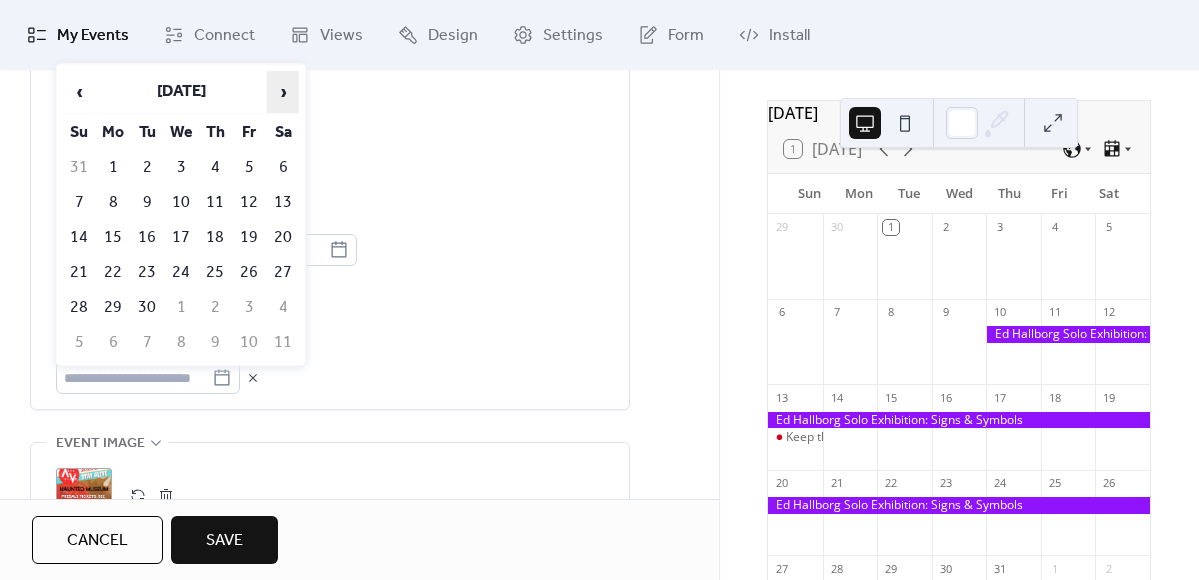 click on "›" at bounding box center [283, 92] 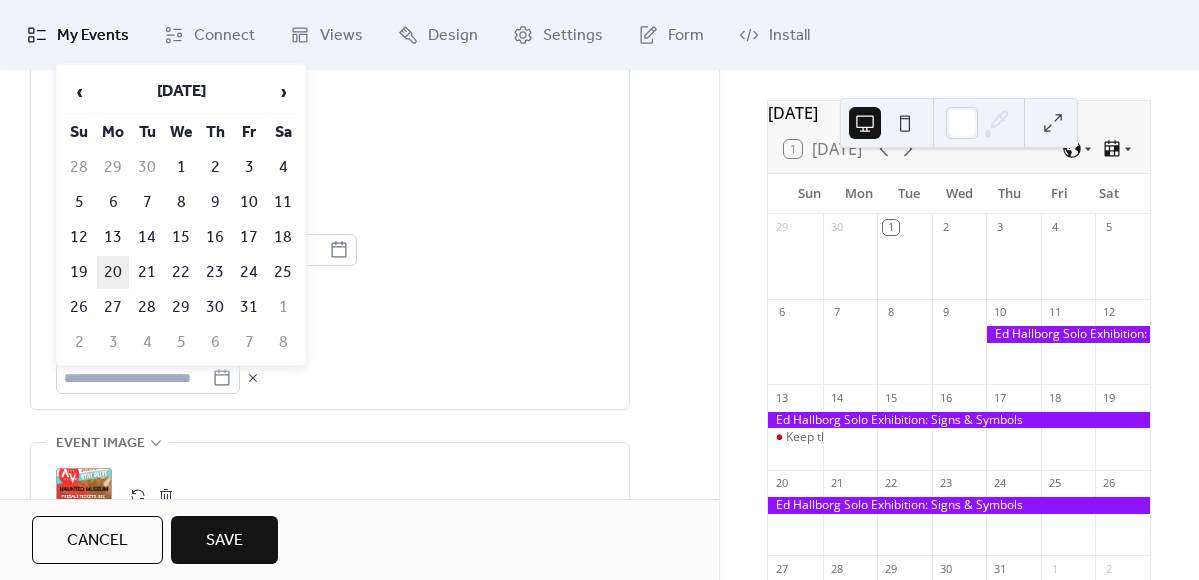 click on "20" at bounding box center [113, 272] 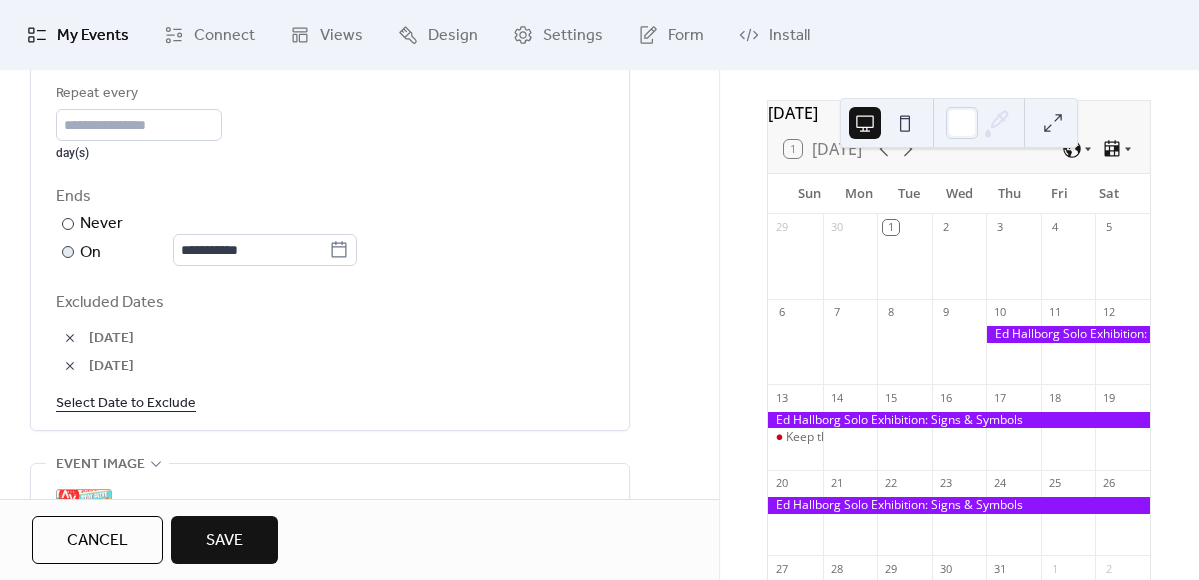 click on "Select Date to Exclude" at bounding box center [126, 402] 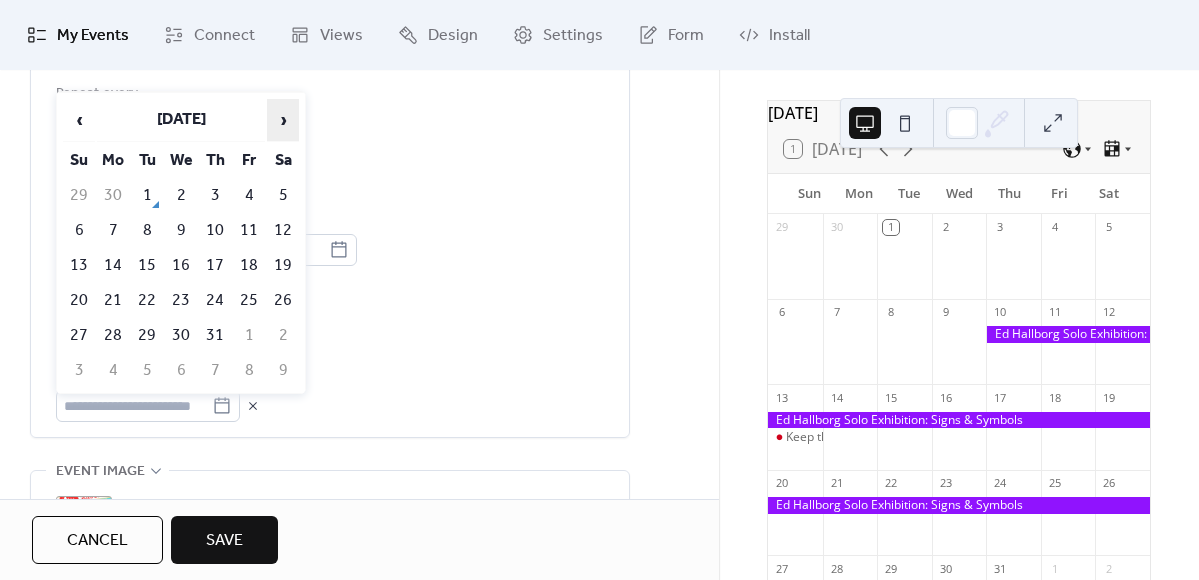 click on "›" at bounding box center [283, 120] 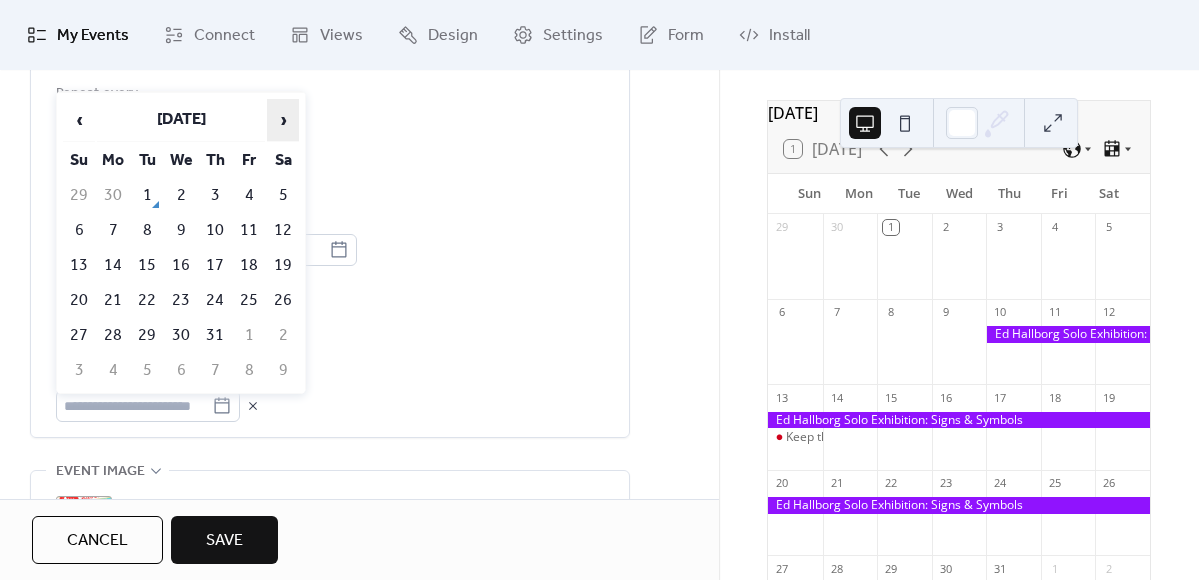 click on "›" at bounding box center [283, 120] 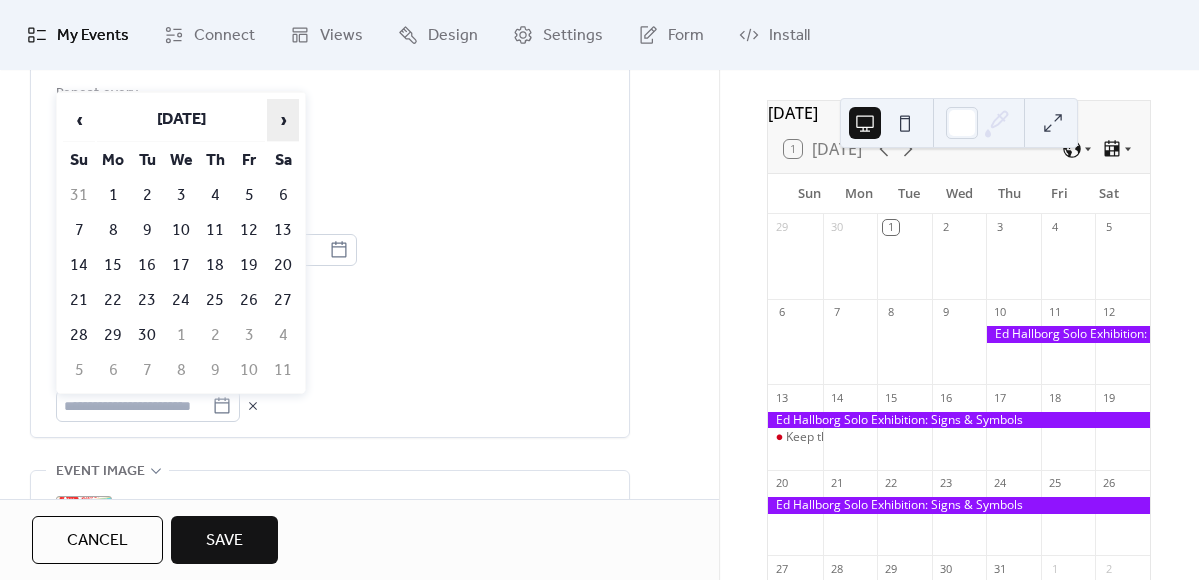 click on "›" at bounding box center (283, 120) 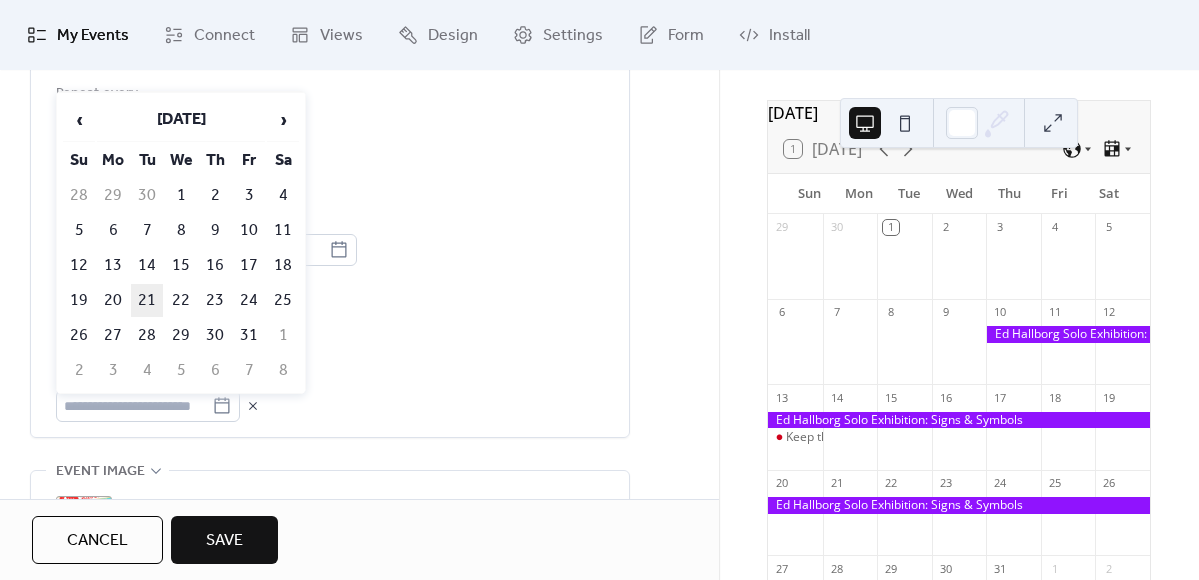 click on "21" at bounding box center [147, 300] 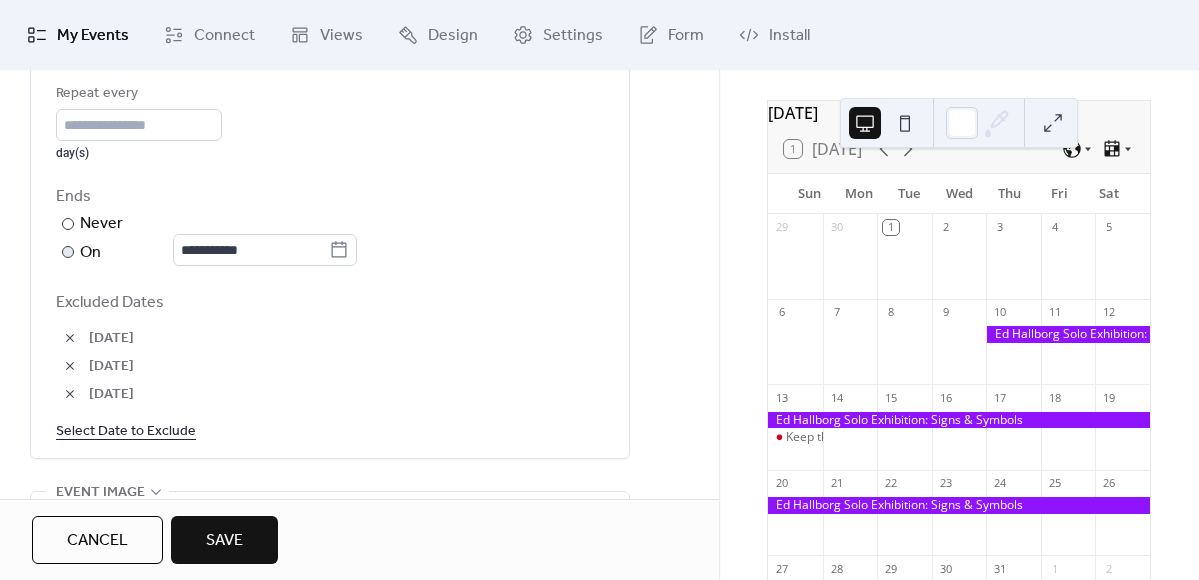 click on "Select Date to Exclude" at bounding box center [126, 430] 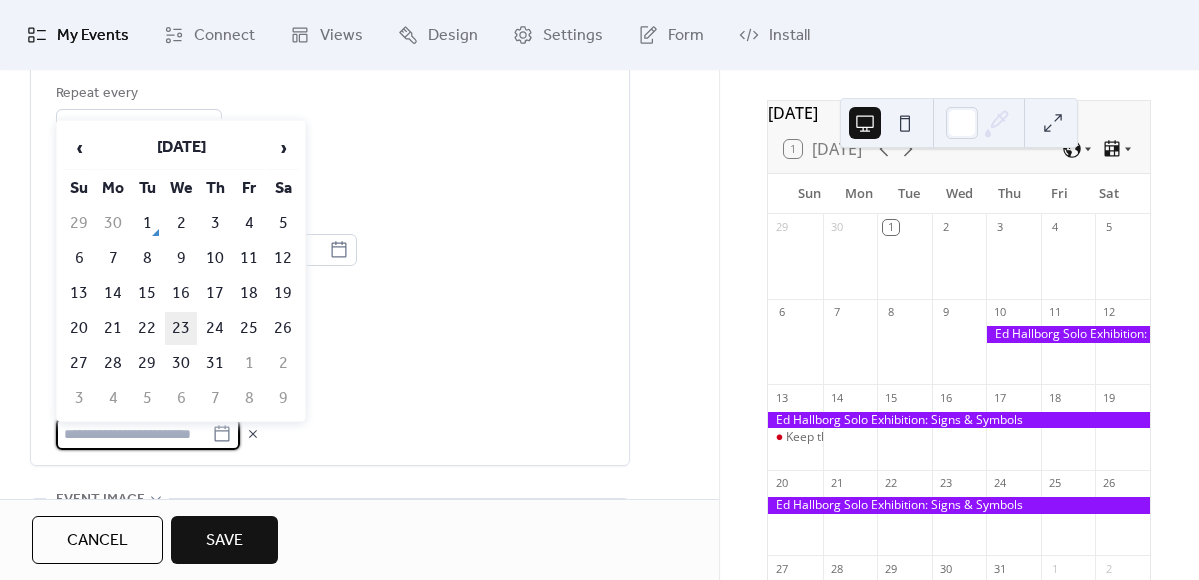 click on "23" at bounding box center [181, 328] 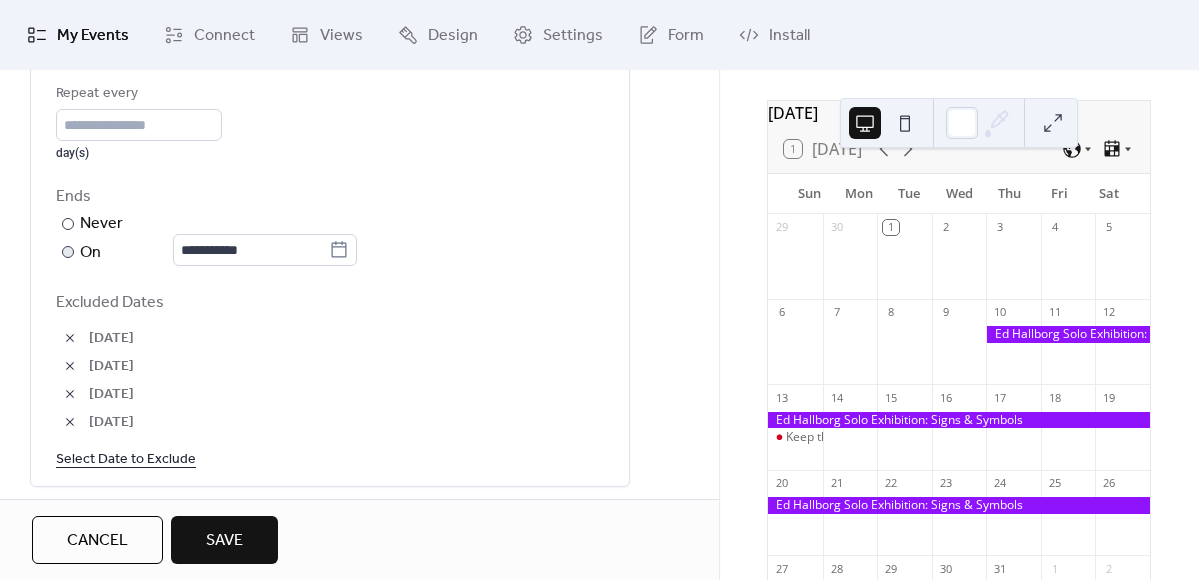 click on "Select Date to Exclude" at bounding box center [126, 458] 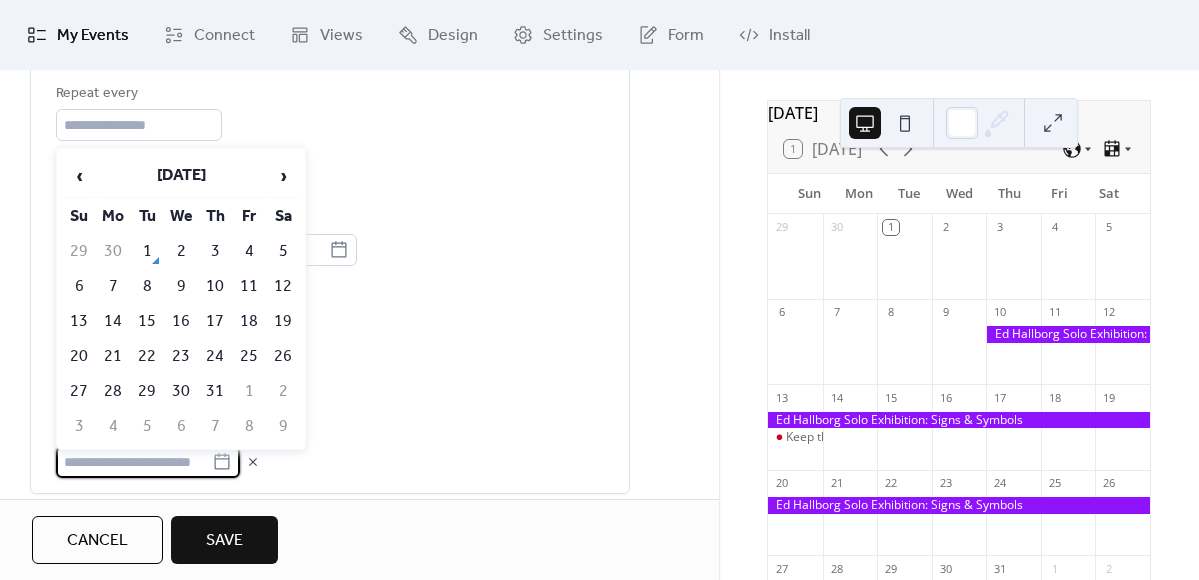 click on "[DATE]" at bounding box center [346, 423] 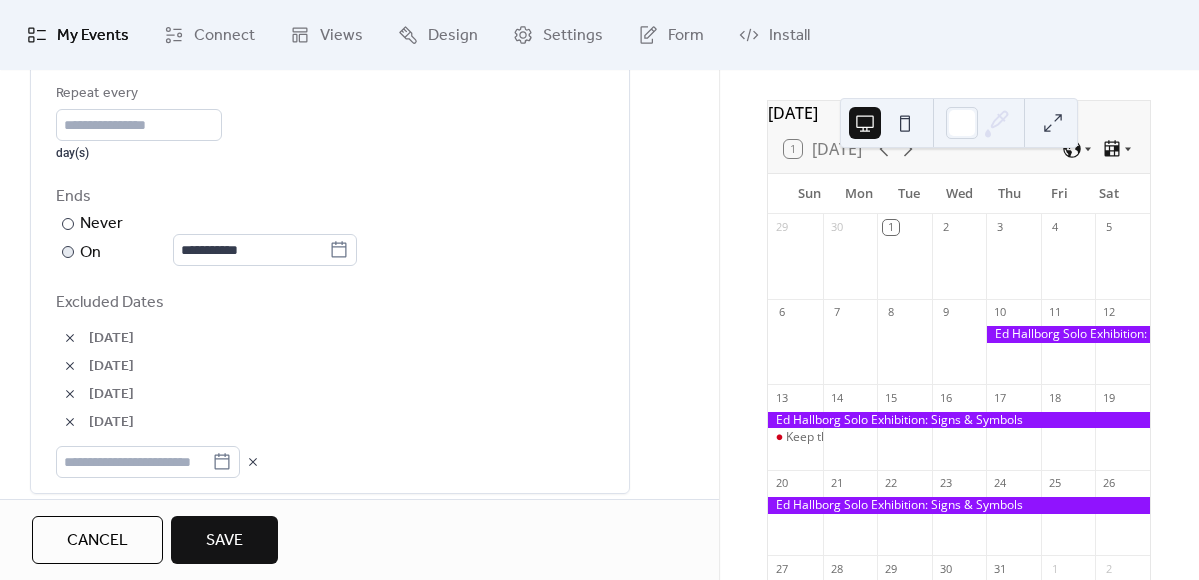 click at bounding box center (70, 422) 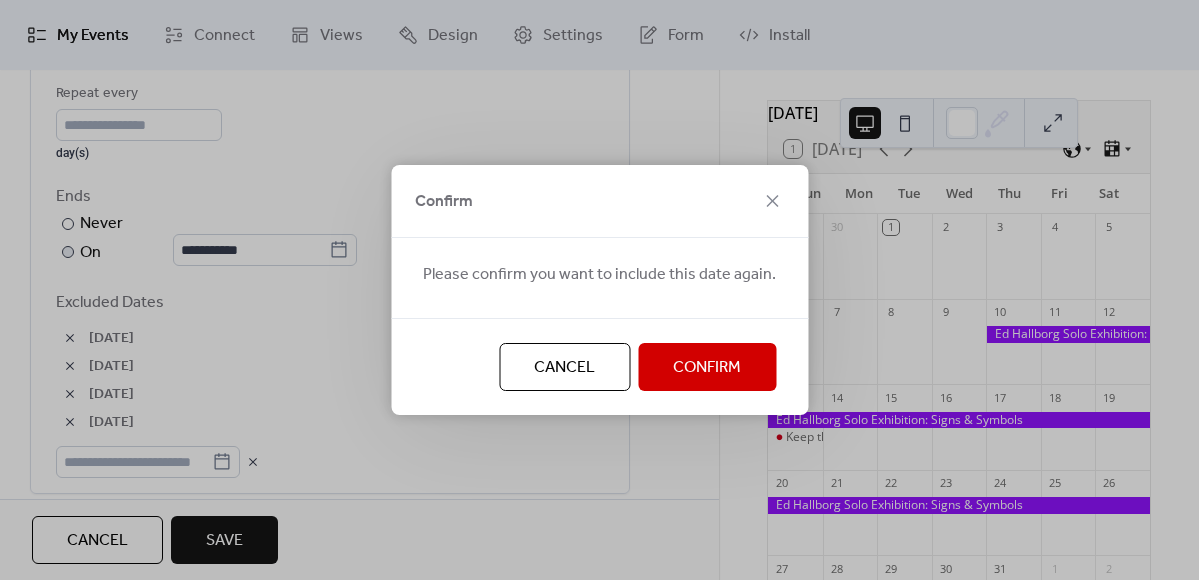 click on "Confirm" at bounding box center [707, 368] 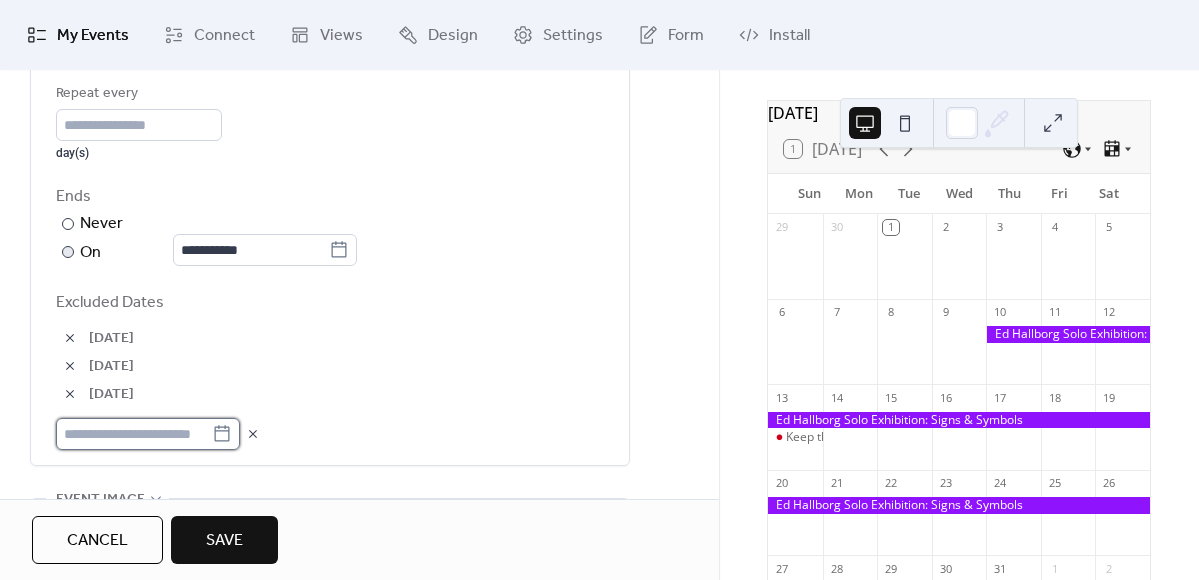 click at bounding box center [134, 434] 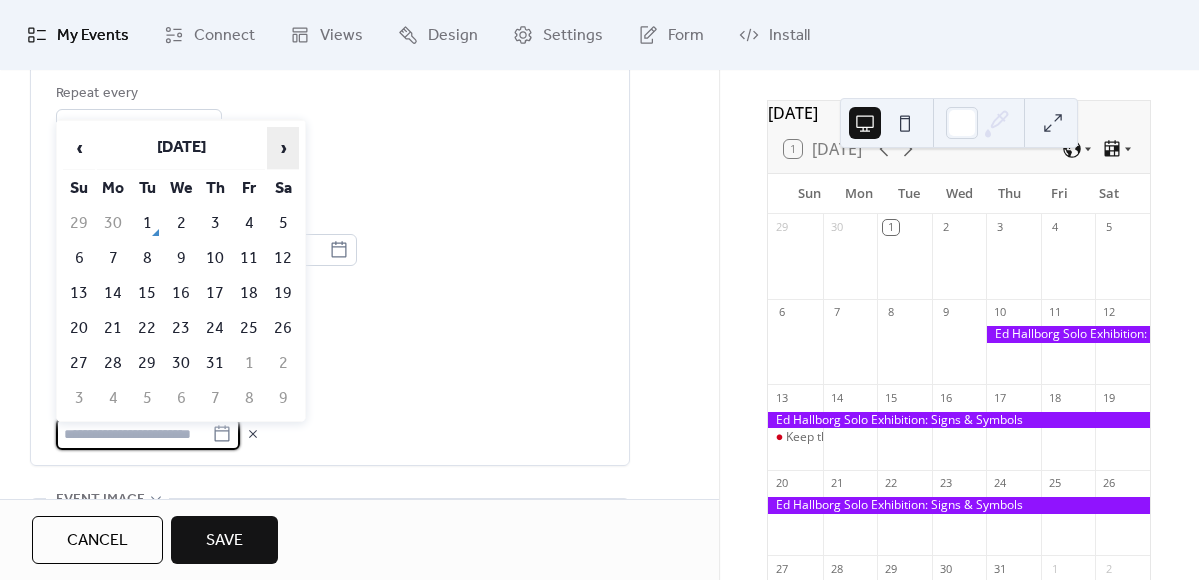 click on "›" at bounding box center [283, 148] 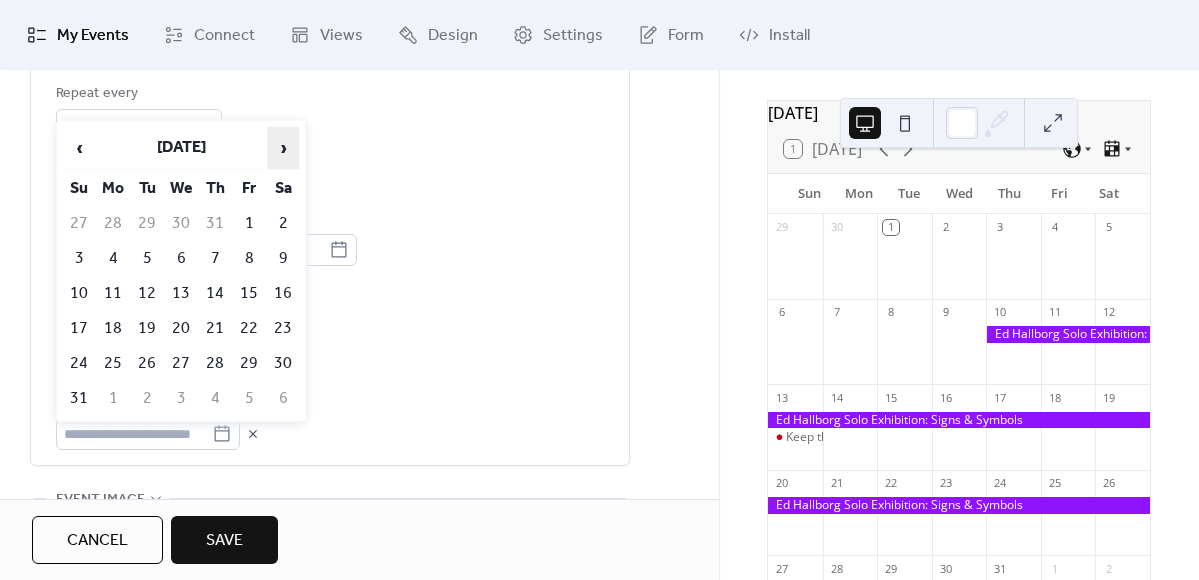 click on "›" at bounding box center (283, 148) 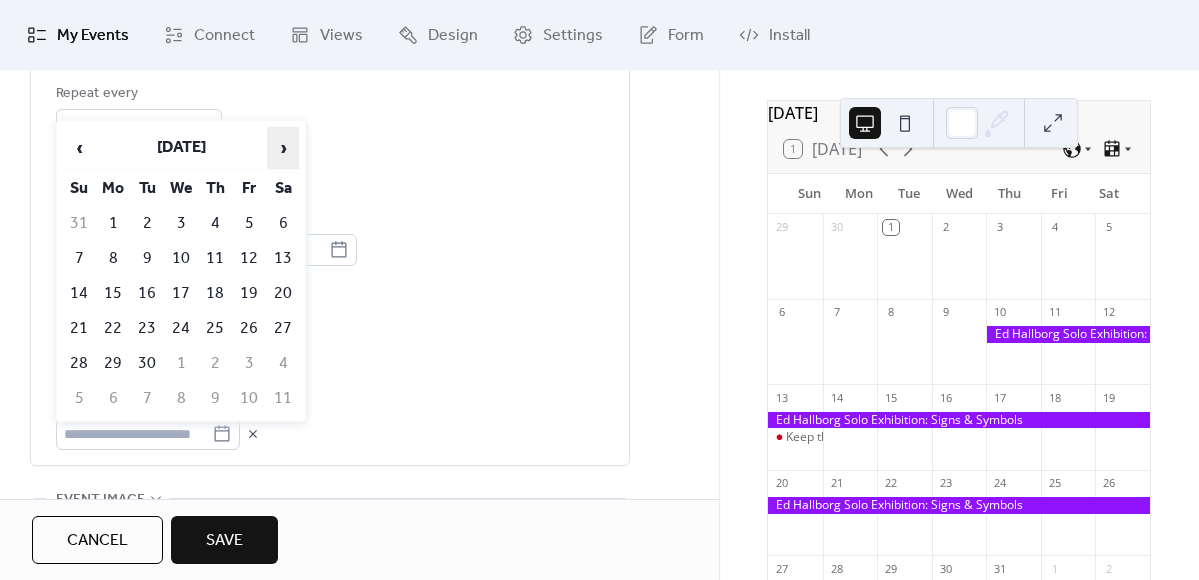 click on "›" at bounding box center (283, 148) 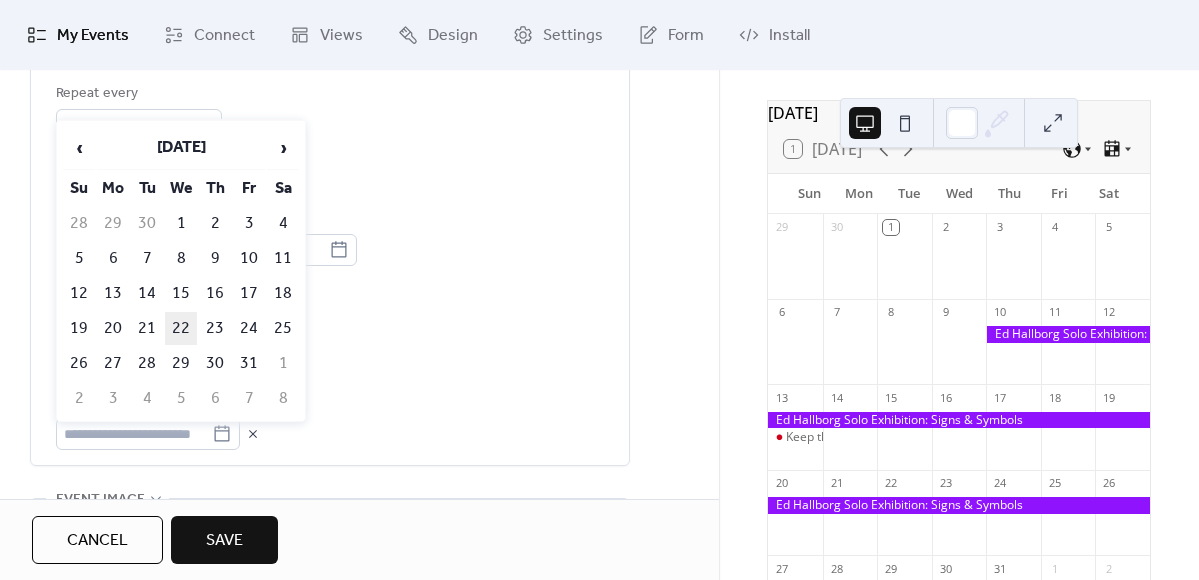click on "22" at bounding box center (181, 328) 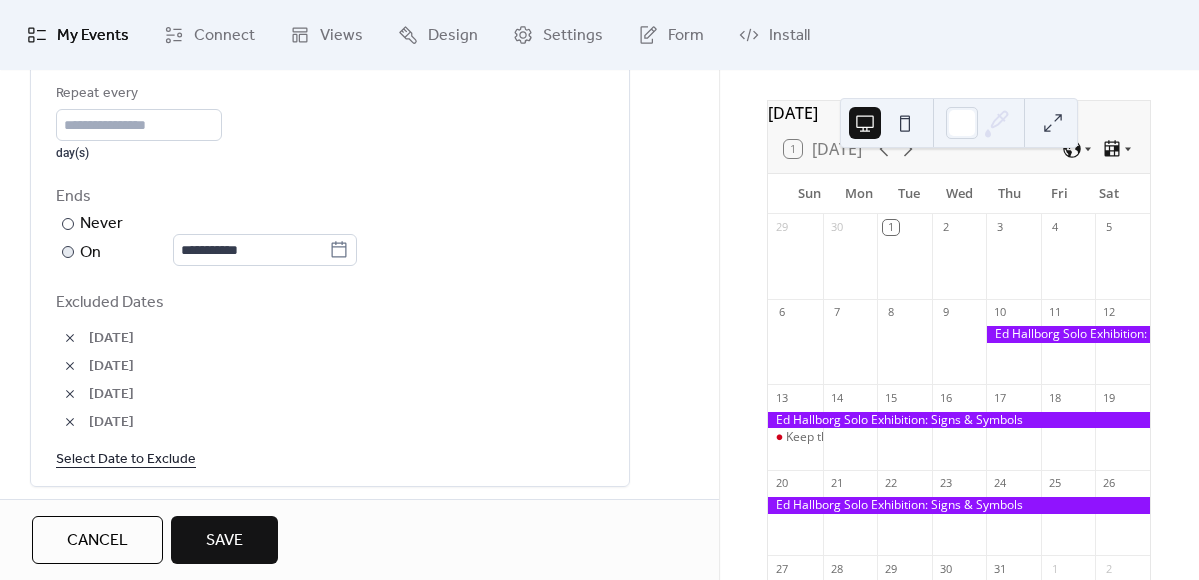 click on "Select Date to Exclude" at bounding box center (126, 458) 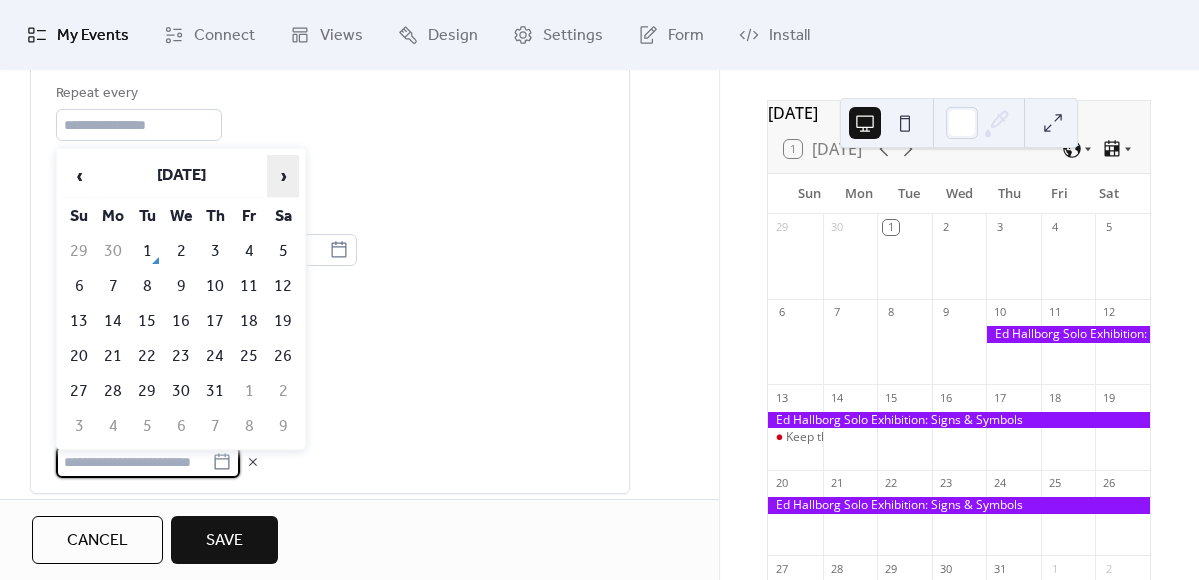 click on "›" at bounding box center (283, 176) 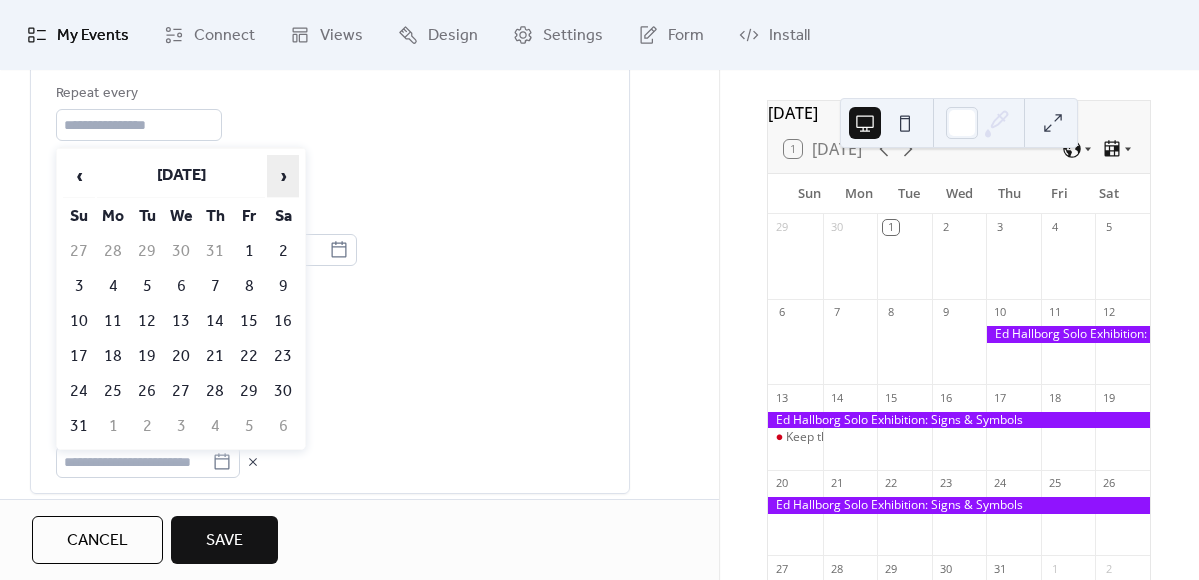 click on "›" at bounding box center [283, 176] 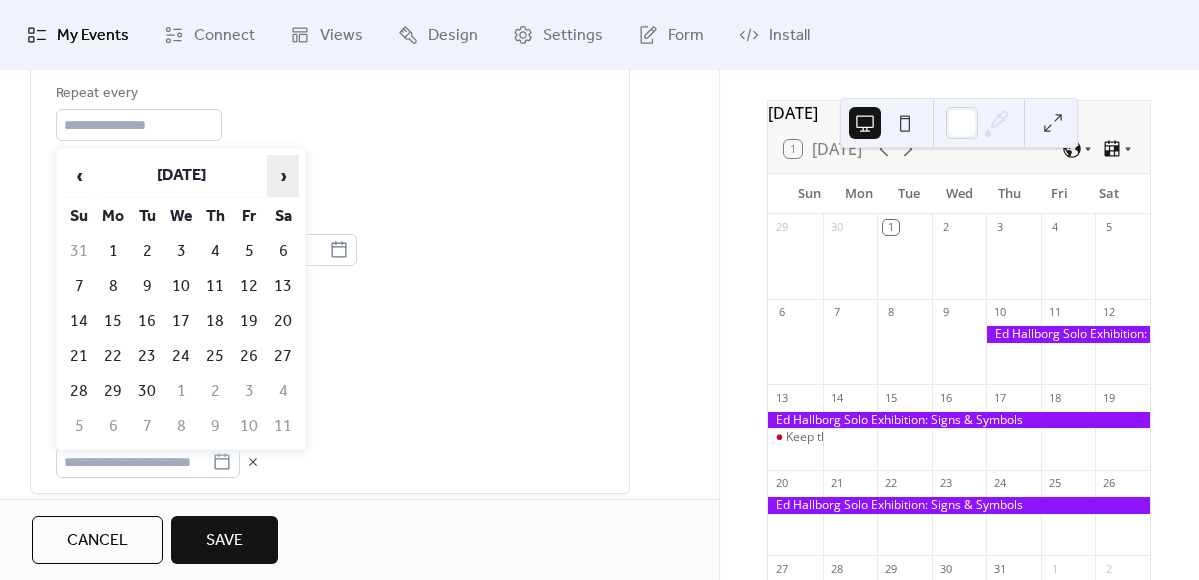 click on "›" at bounding box center [283, 176] 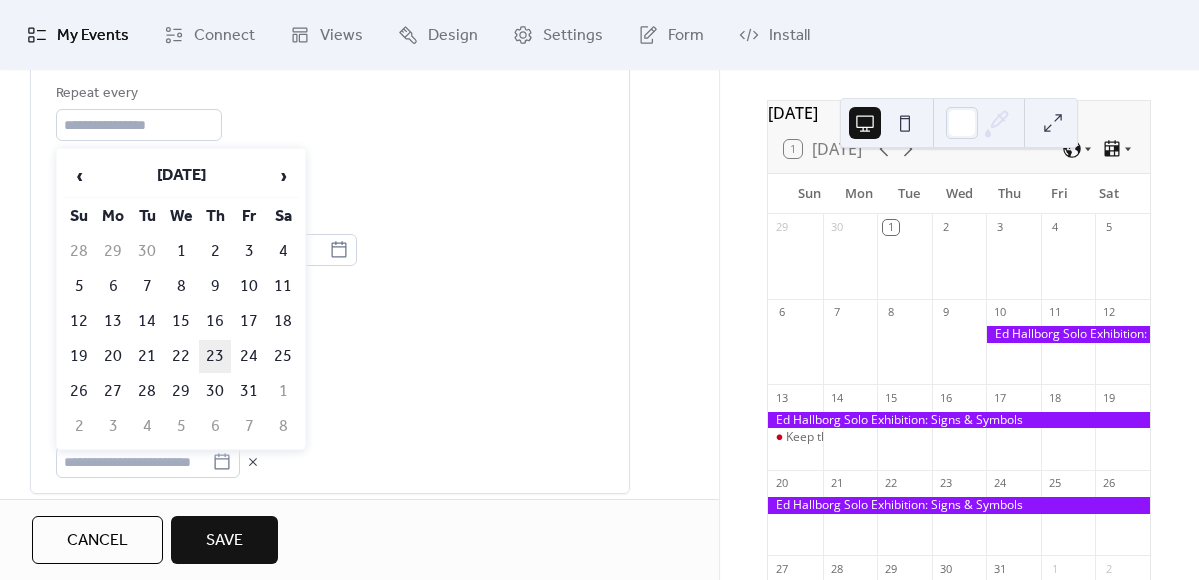 click on "23" at bounding box center (215, 356) 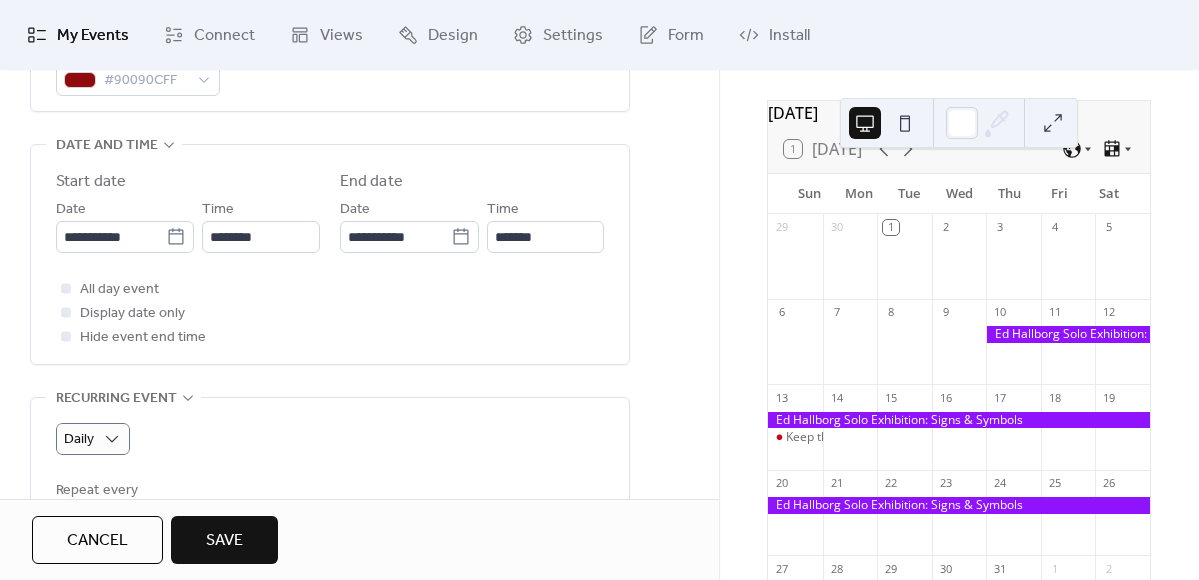 scroll, scrollTop: 614, scrollLeft: 0, axis: vertical 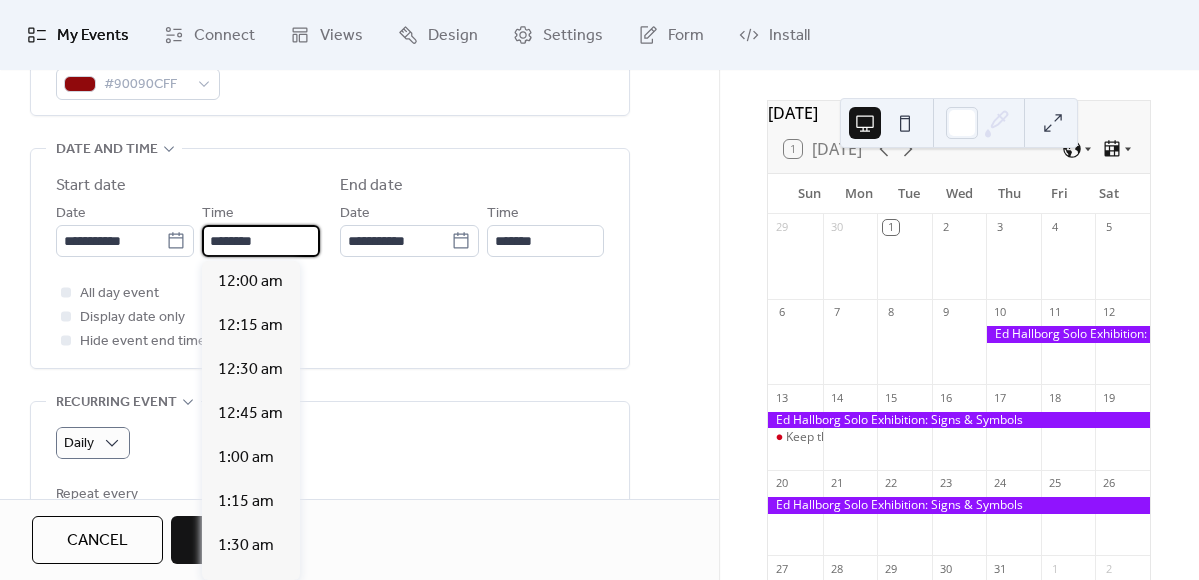 click on "********" at bounding box center [261, 241] 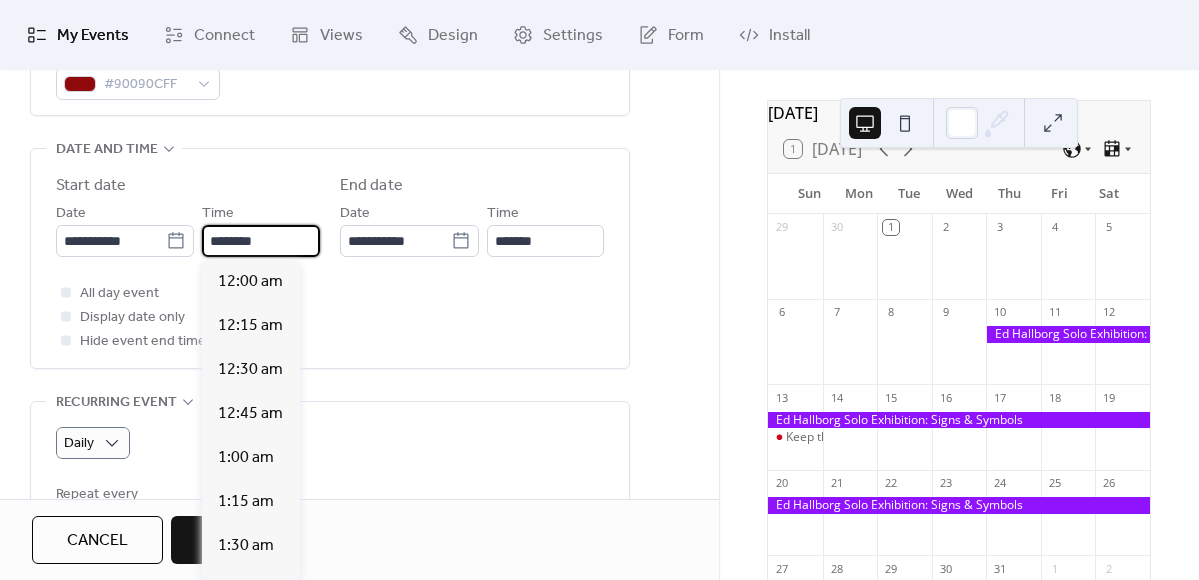 scroll, scrollTop: 2112, scrollLeft: 0, axis: vertical 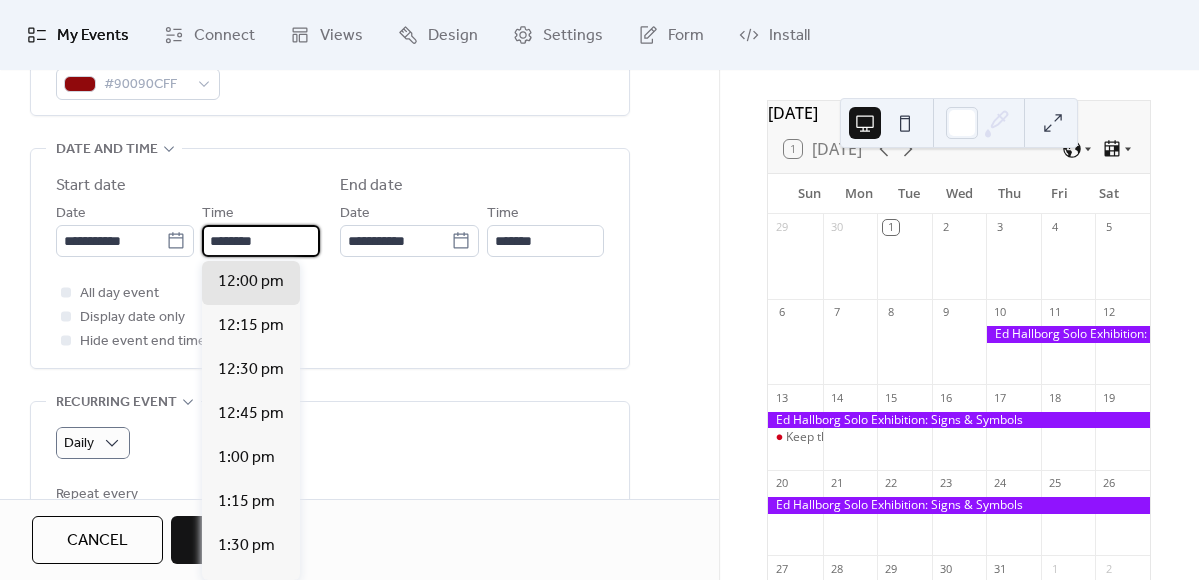 click on "********" at bounding box center [261, 241] 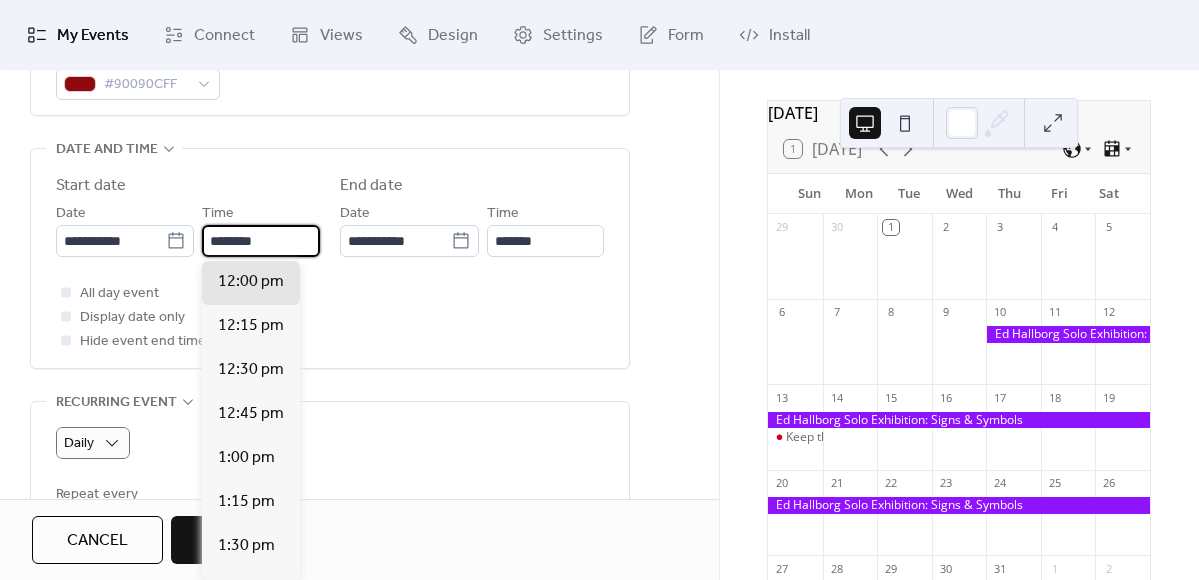 click on "********" at bounding box center [261, 241] 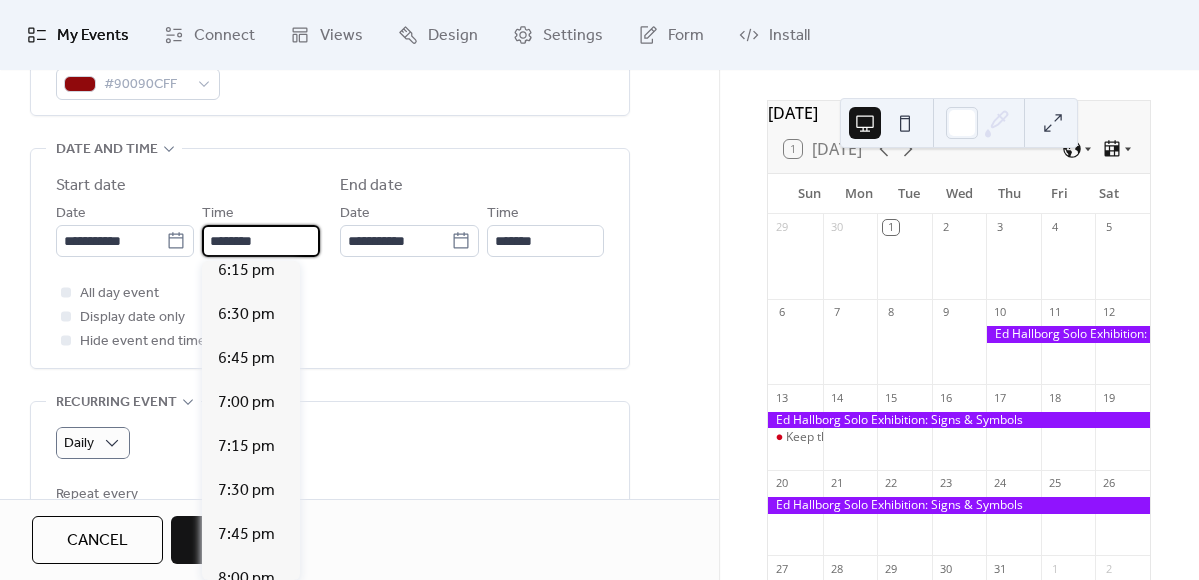 scroll, scrollTop: 3228, scrollLeft: 0, axis: vertical 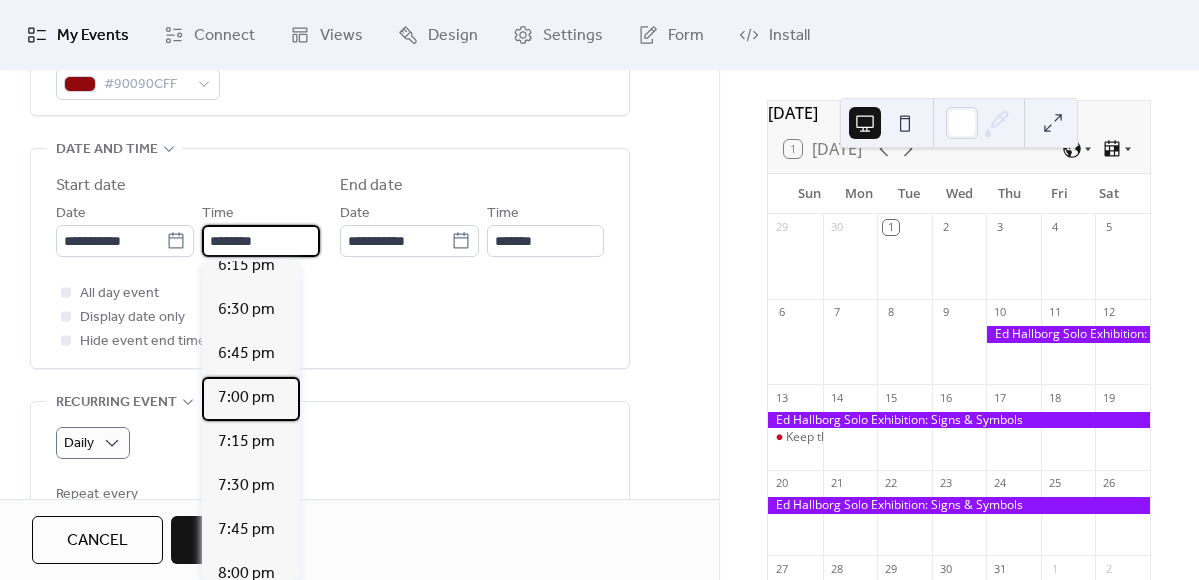 click on "7:00 pm" at bounding box center (246, 398) 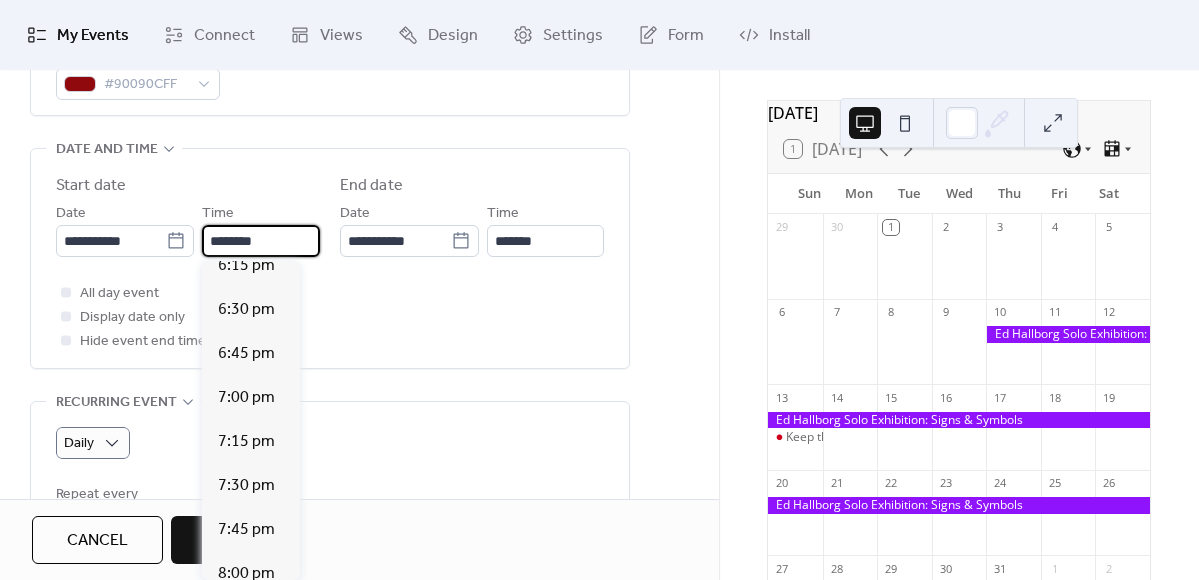 type on "*******" 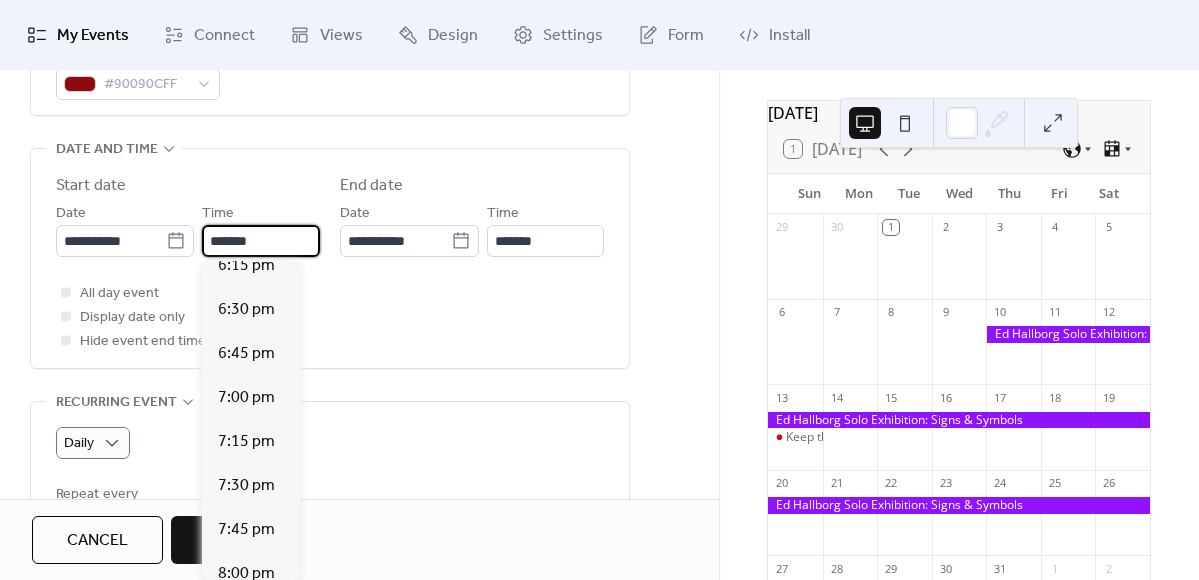 scroll, scrollTop: 0, scrollLeft: 0, axis: both 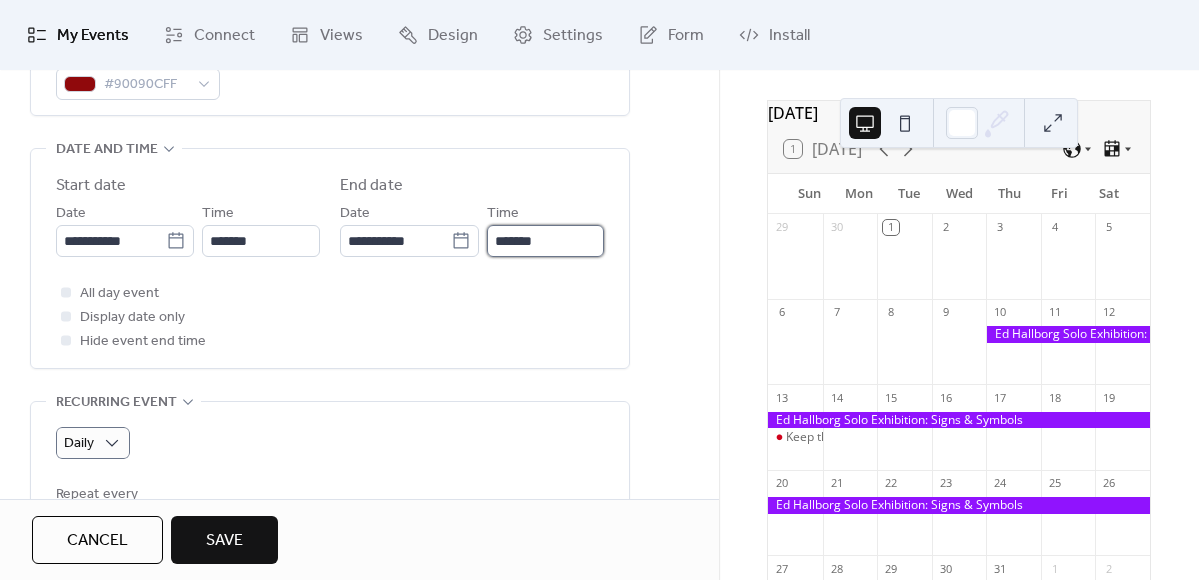 click on "*******" at bounding box center (545, 241) 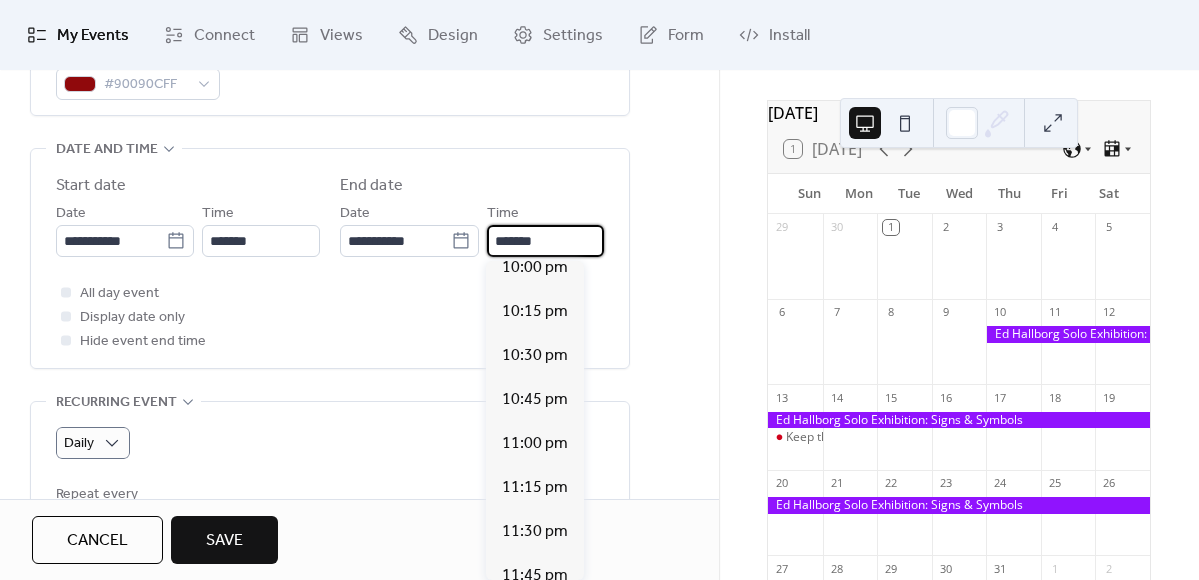 scroll, scrollTop: 514, scrollLeft: 0, axis: vertical 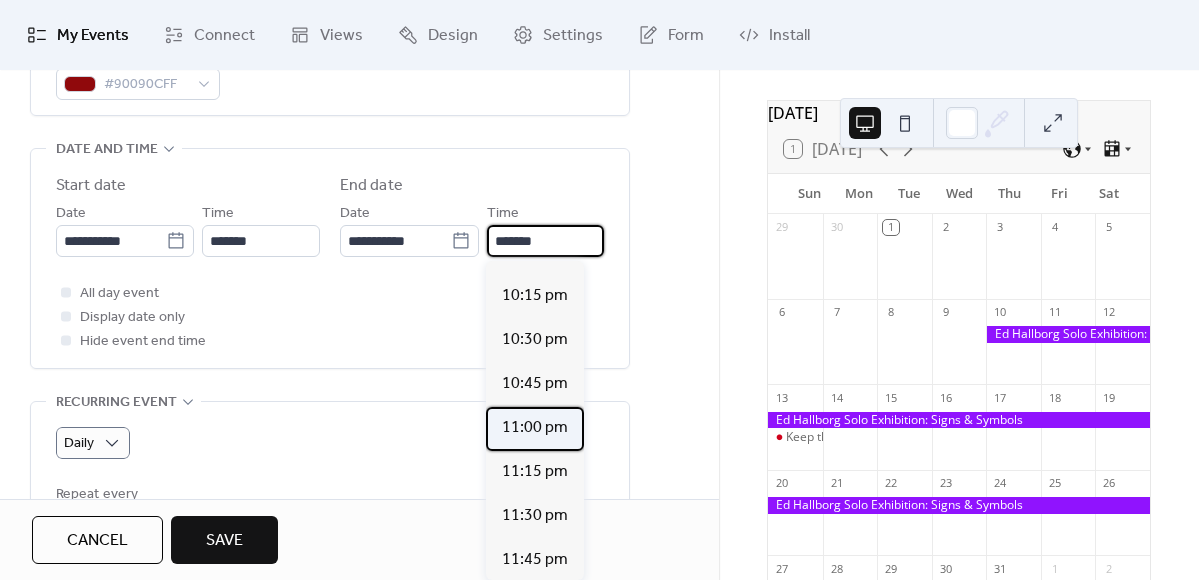click on "11:00 pm" at bounding box center [535, 428] 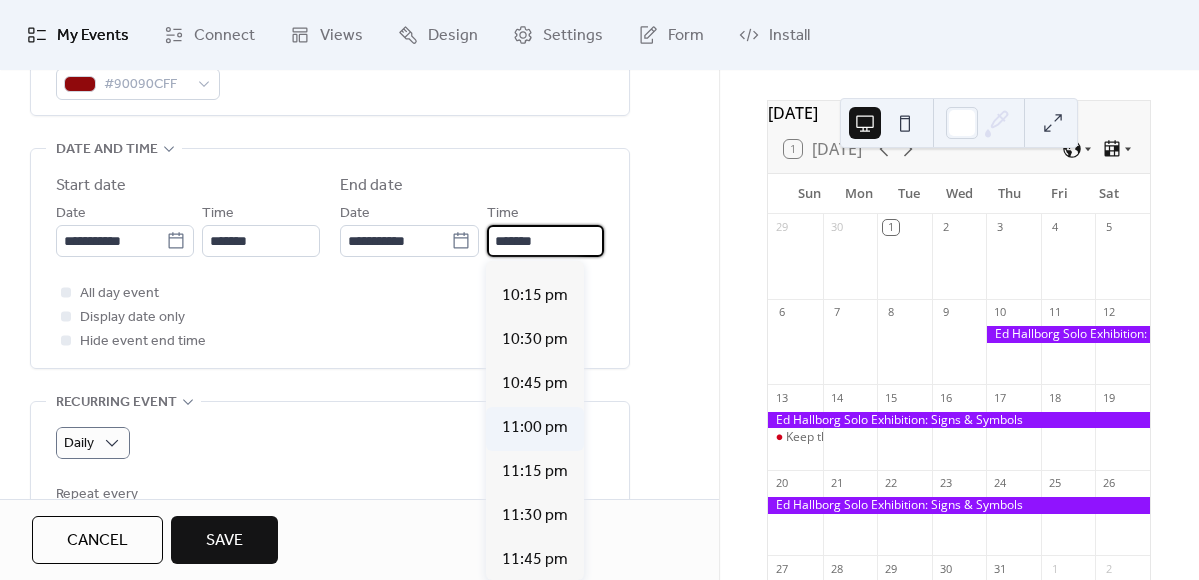 type on "********" 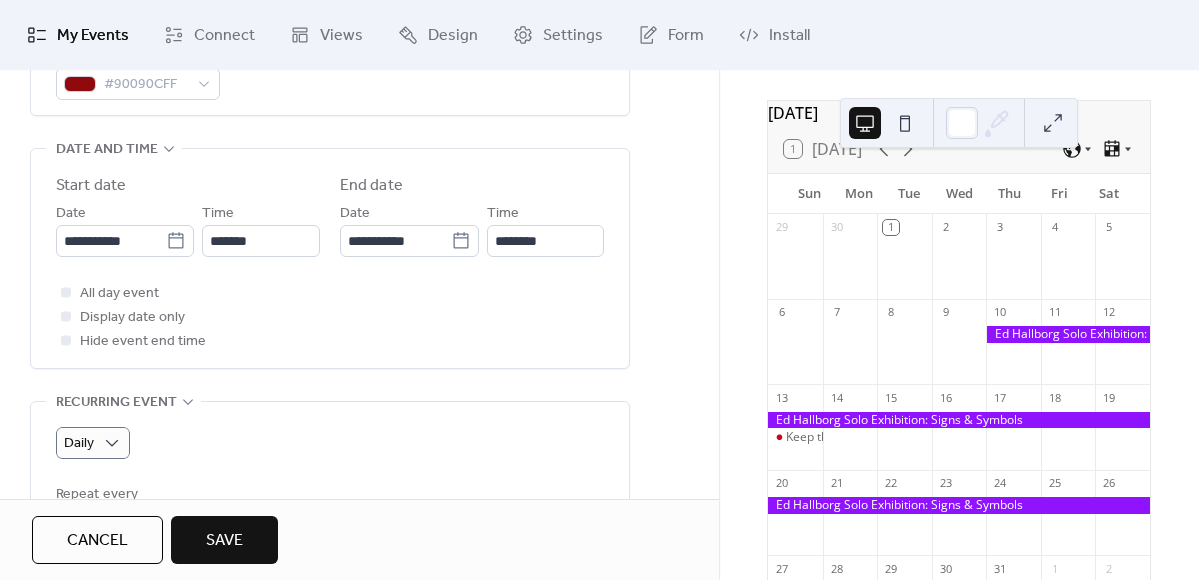 click on "All day event Display date only Hide event end time" at bounding box center (330, 317) 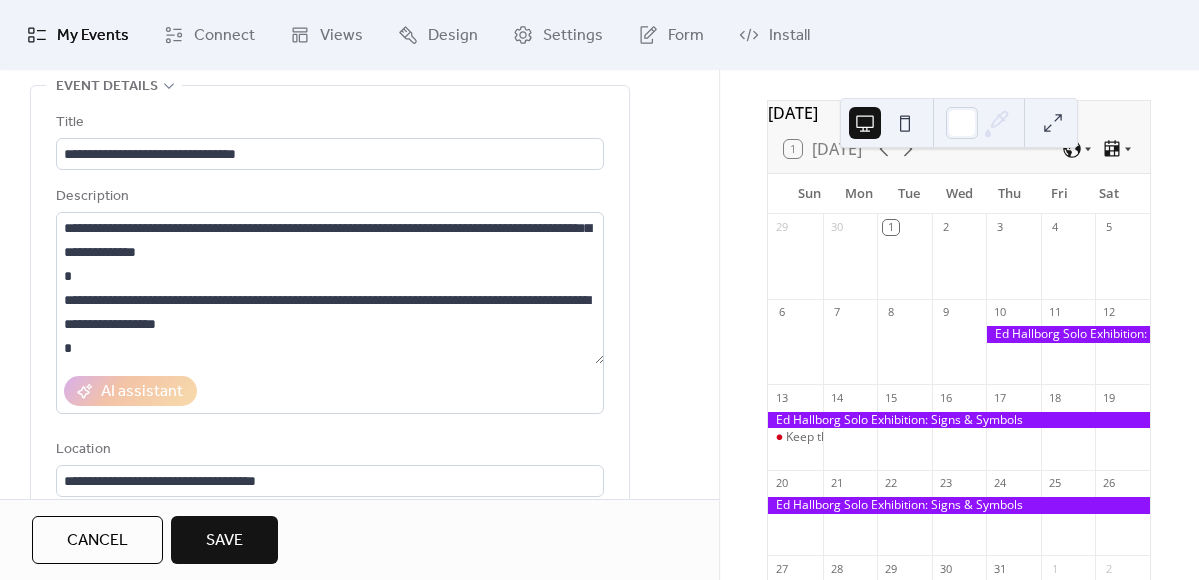 scroll, scrollTop: 93, scrollLeft: 0, axis: vertical 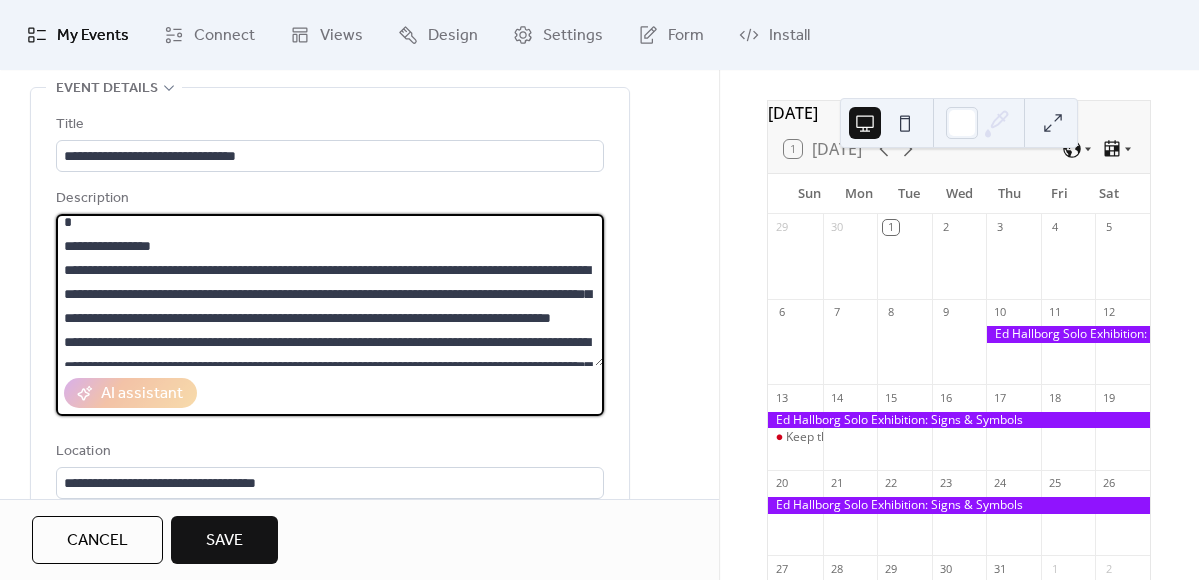 drag, startPoint x: 65, startPoint y: 242, endPoint x: 608, endPoint y: 274, distance: 543.9421 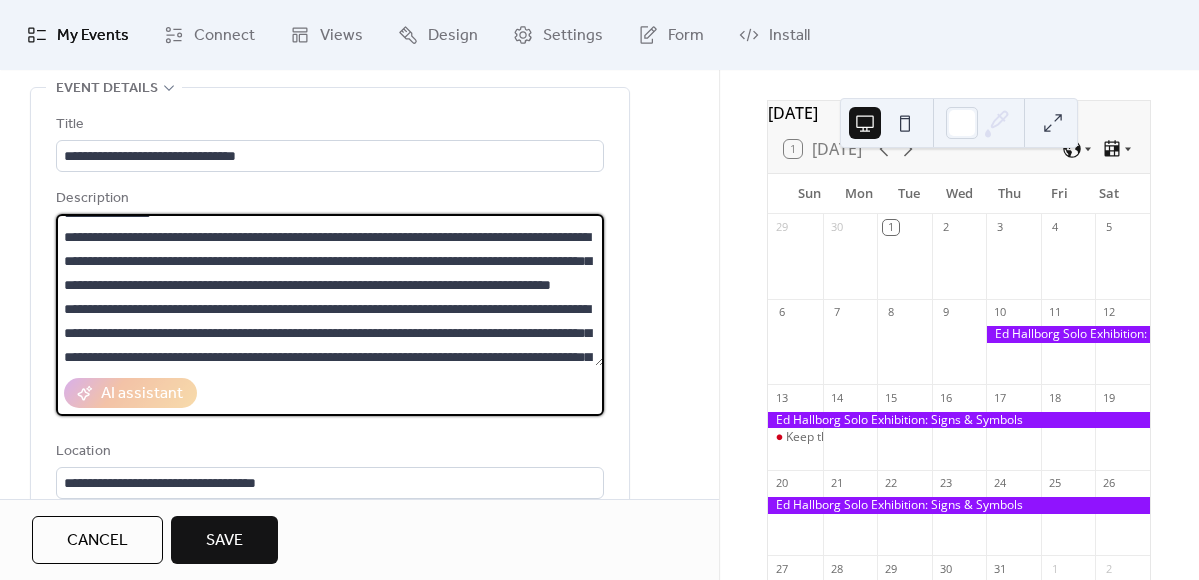 scroll, scrollTop: 216, scrollLeft: 0, axis: vertical 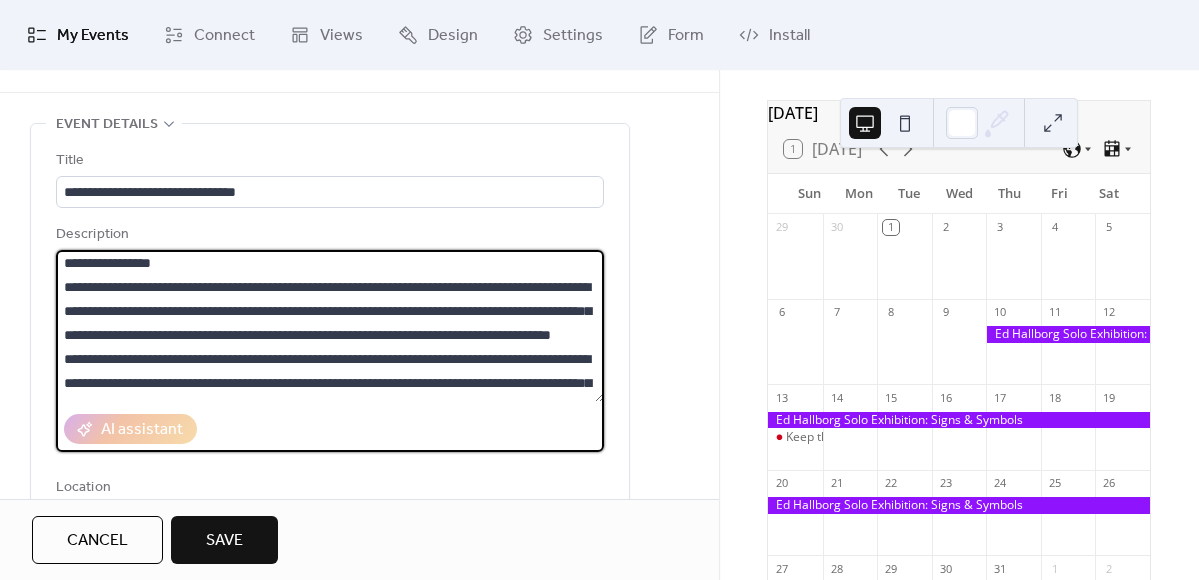click at bounding box center (330, 326) 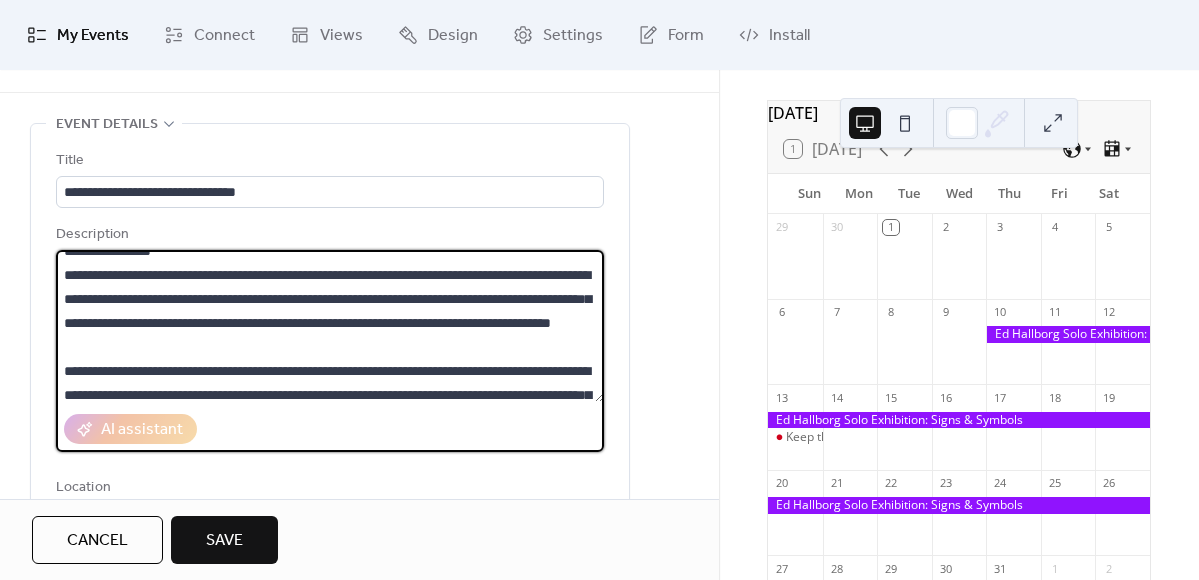 scroll, scrollTop: 205, scrollLeft: 0, axis: vertical 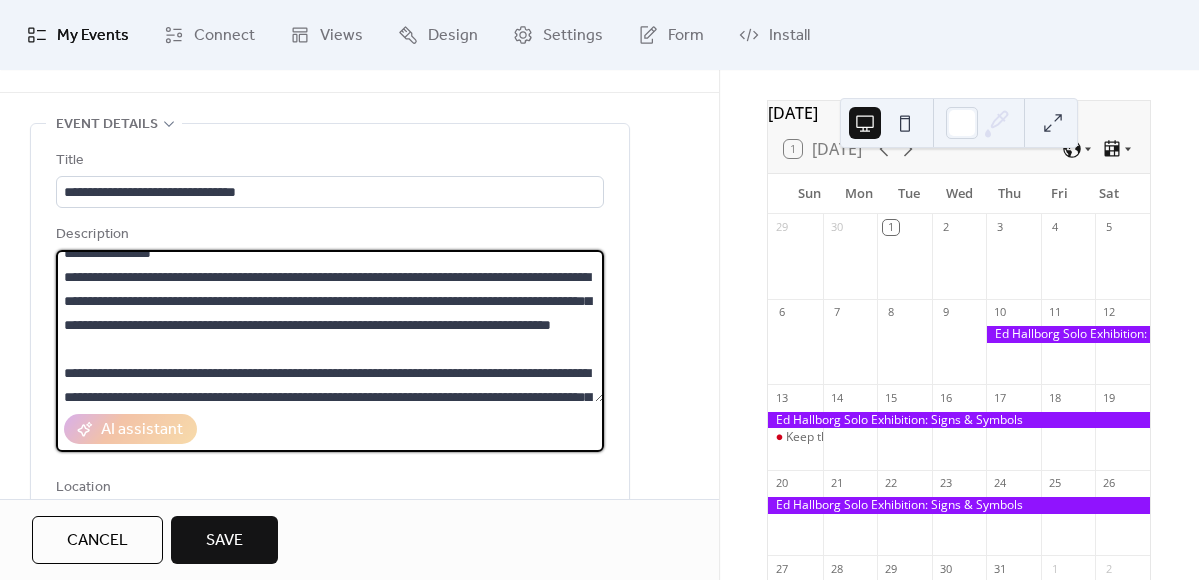 drag, startPoint x: 328, startPoint y: 351, endPoint x: 440, endPoint y: 324, distance: 115.2085 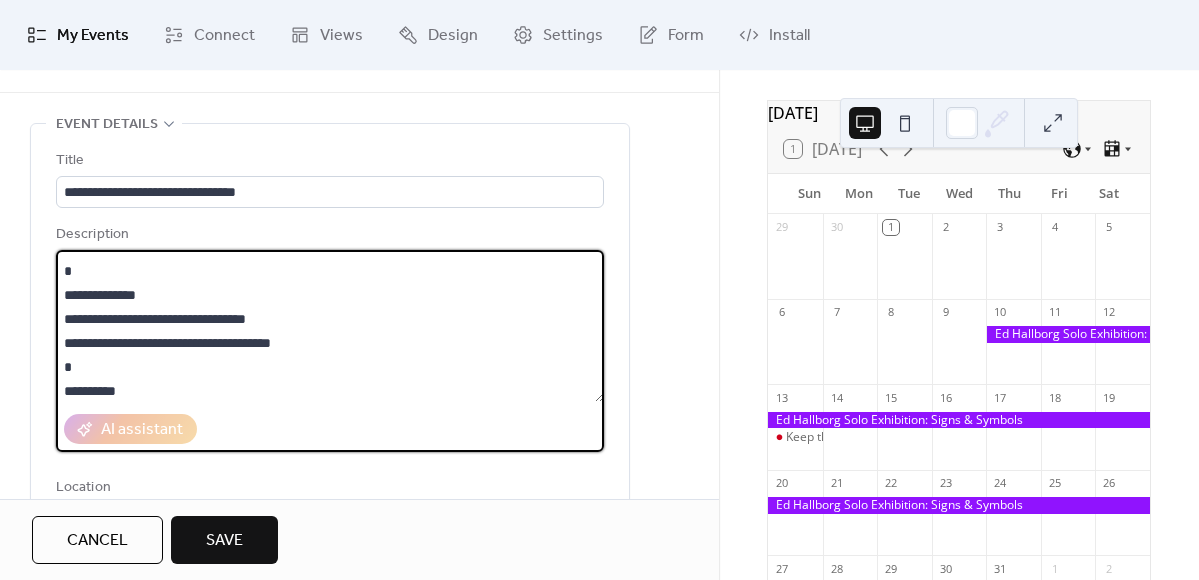 scroll, scrollTop: 476, scrollLeft: 0, axis: vertical 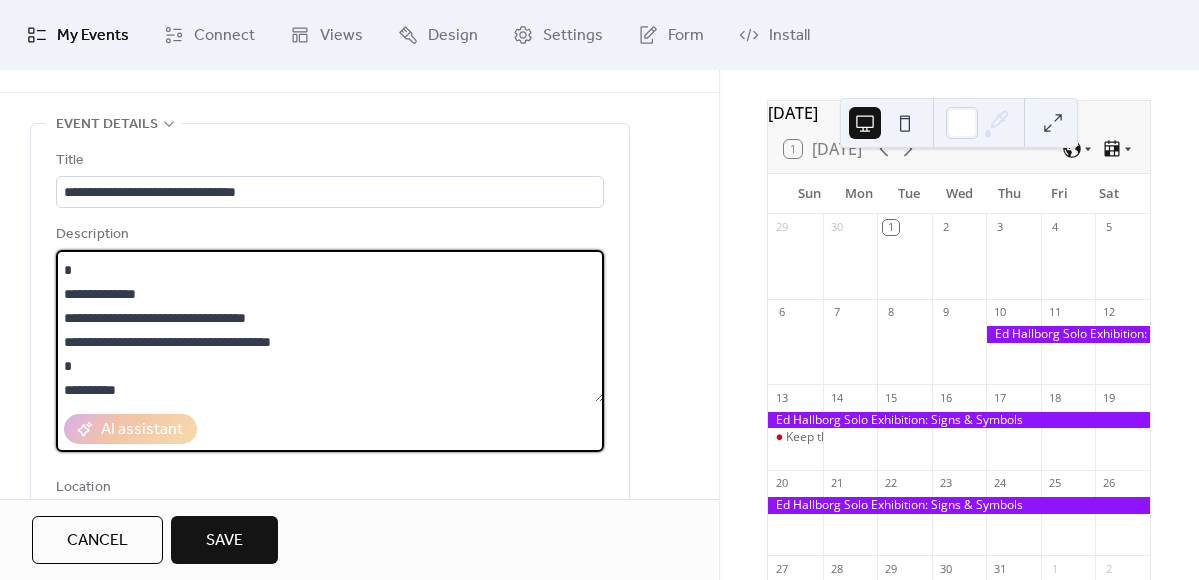 drag, startPoint x: 292, startPoint y: 311, endPoint x: 58, endPoint y: 297, distance: 234.41843 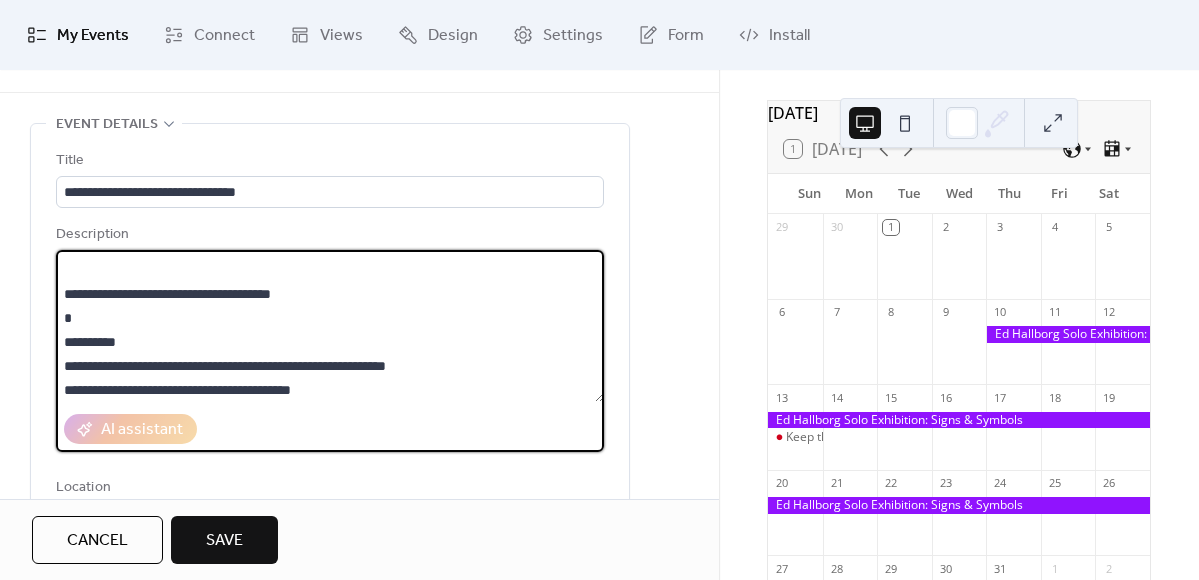drag, startPoint x: 309, startPoint y: 297, endPoint x: 55, endPoint y: 288, distance: 254.1594 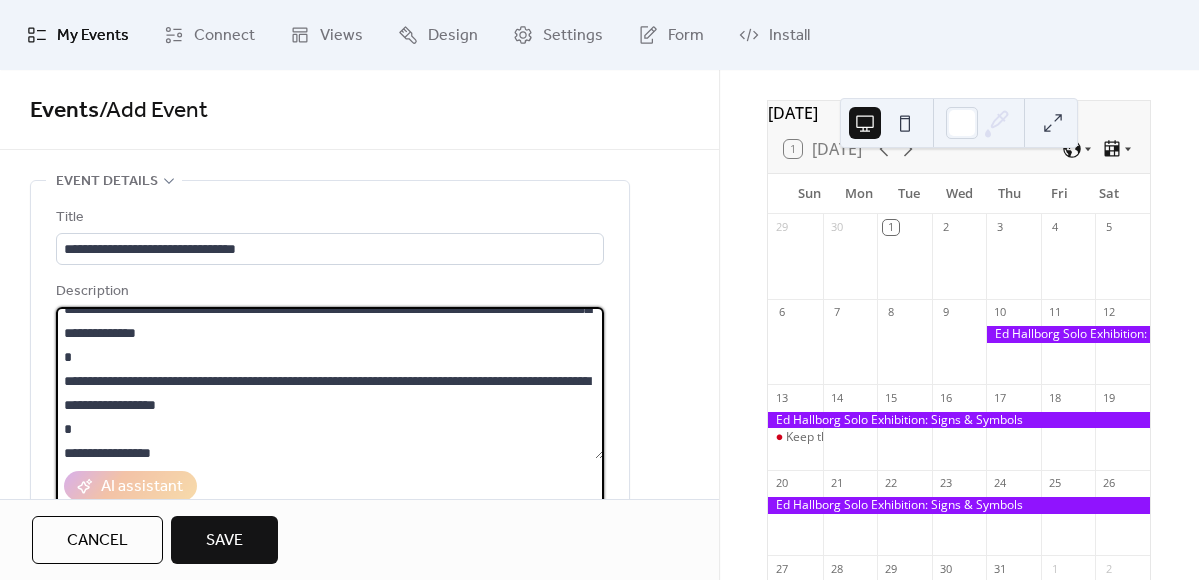 scroll, scrollTop: 57, scrollLeft: 0, axis: vertical 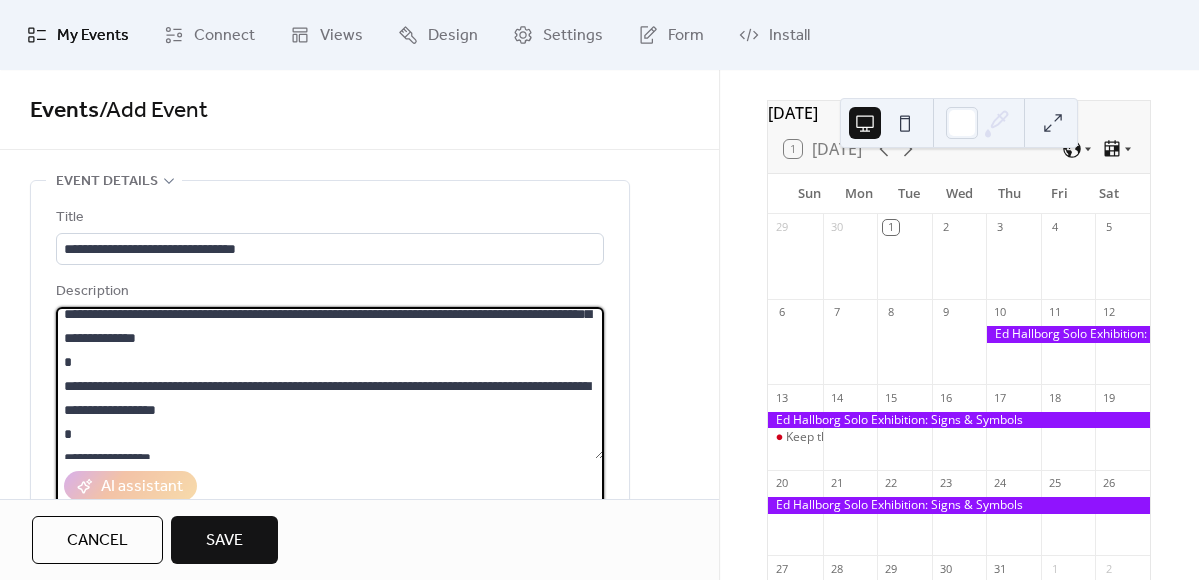 click at bounding box center (330, 383) 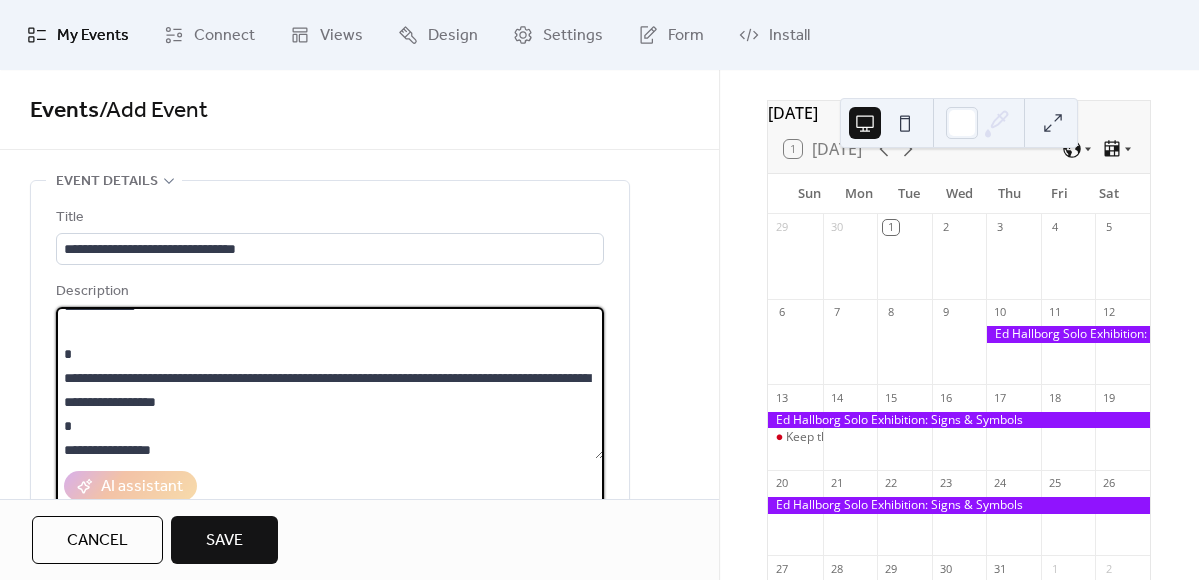 scroll, scrollTop: 90, scrollLeft: 0, axis: vertical 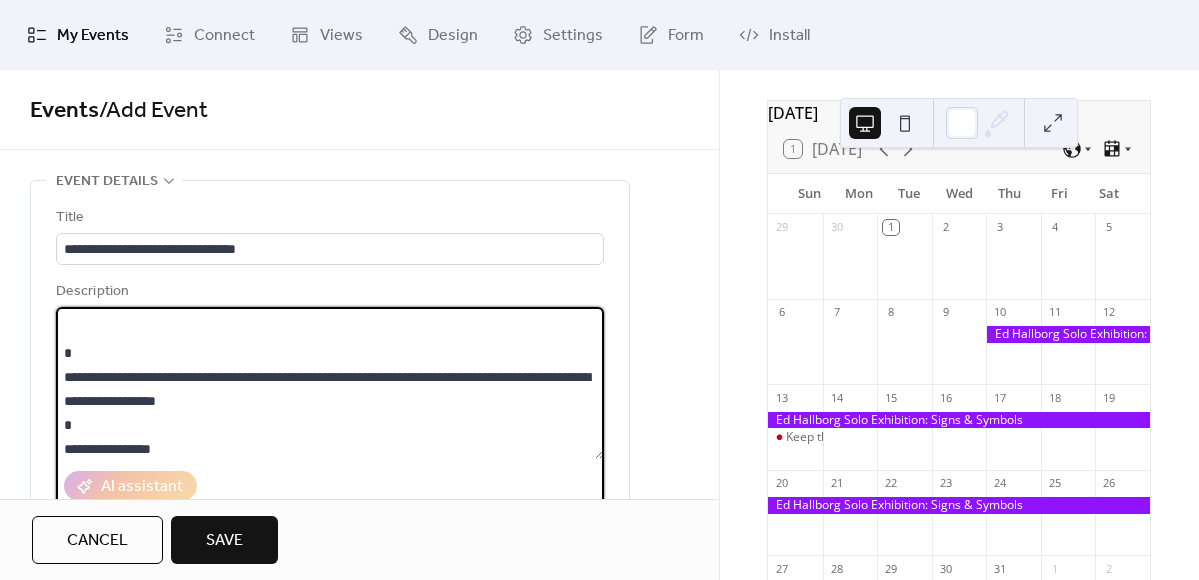 paste on "**********" 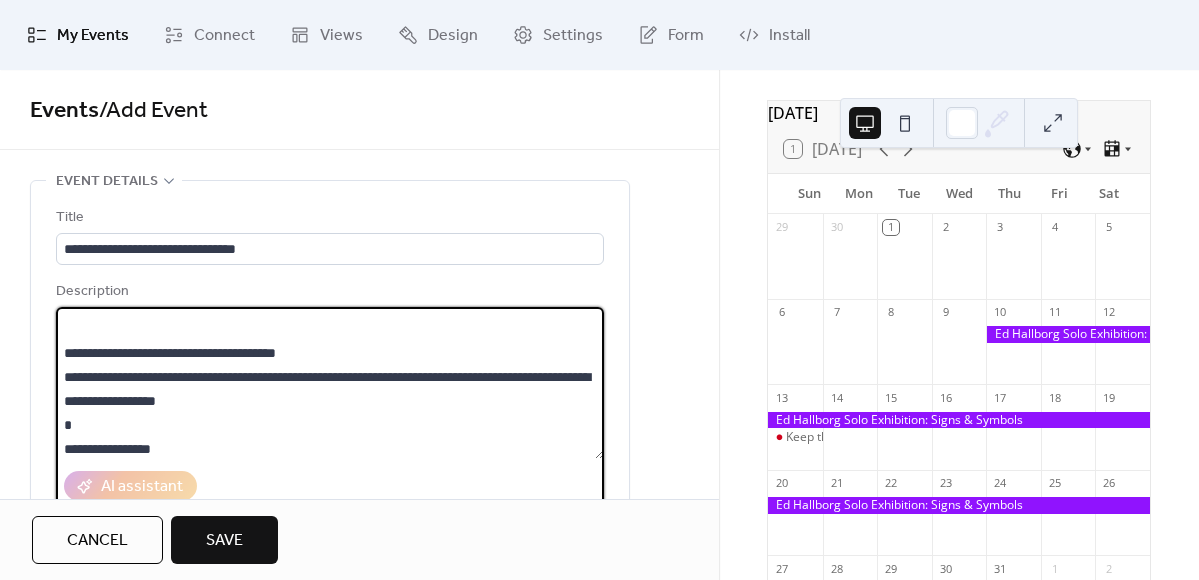 click at bounding box center [330, 383] 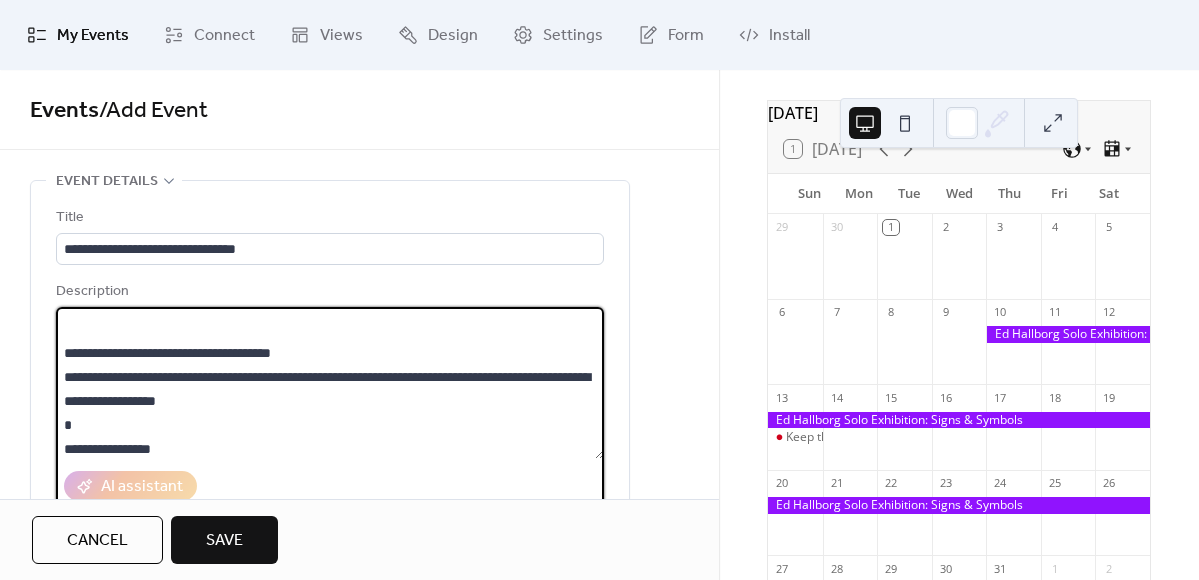 click at bounding box center (330, 383) 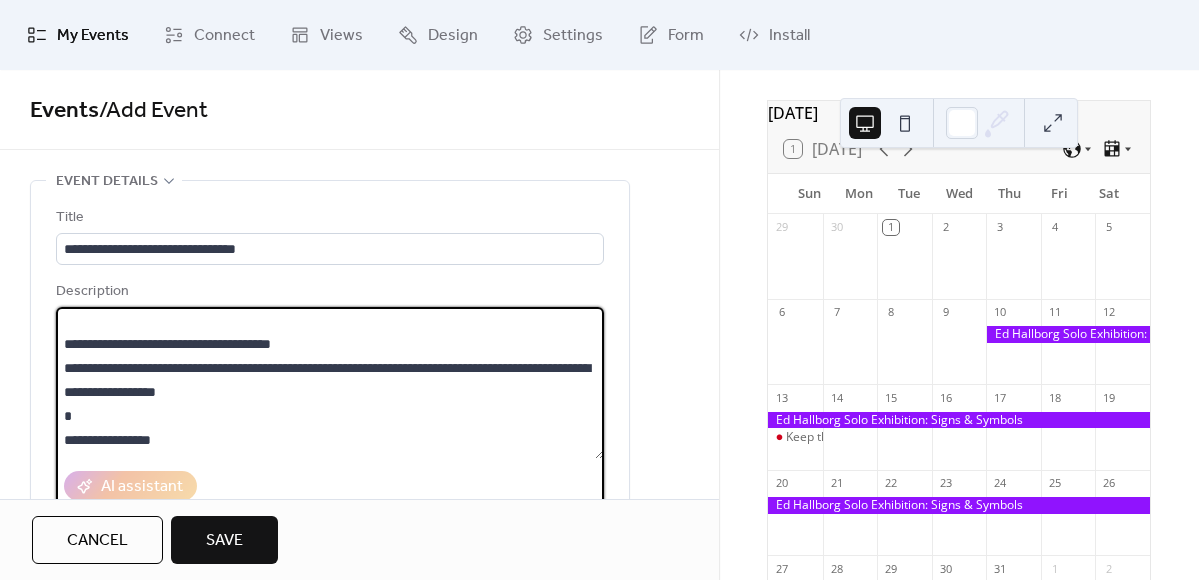 drag, startPoint x: 78, startPoint y: 414, endPoint x: 62, endPoint y: 414, distance: 16 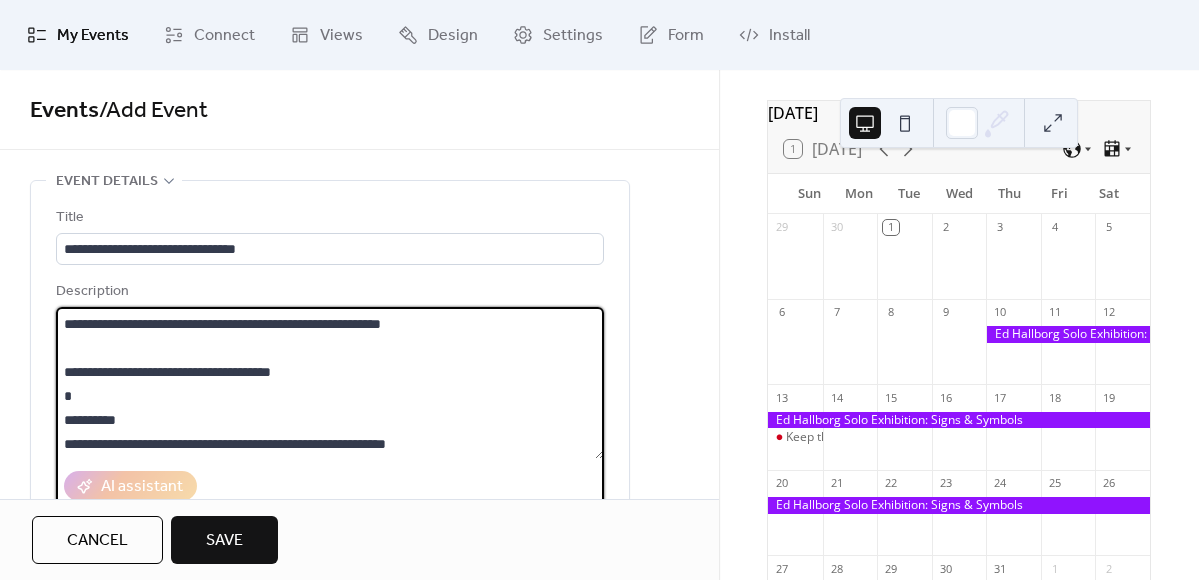 scroll, scrollTop: 492, scrollLeft: 0, axis: vertical 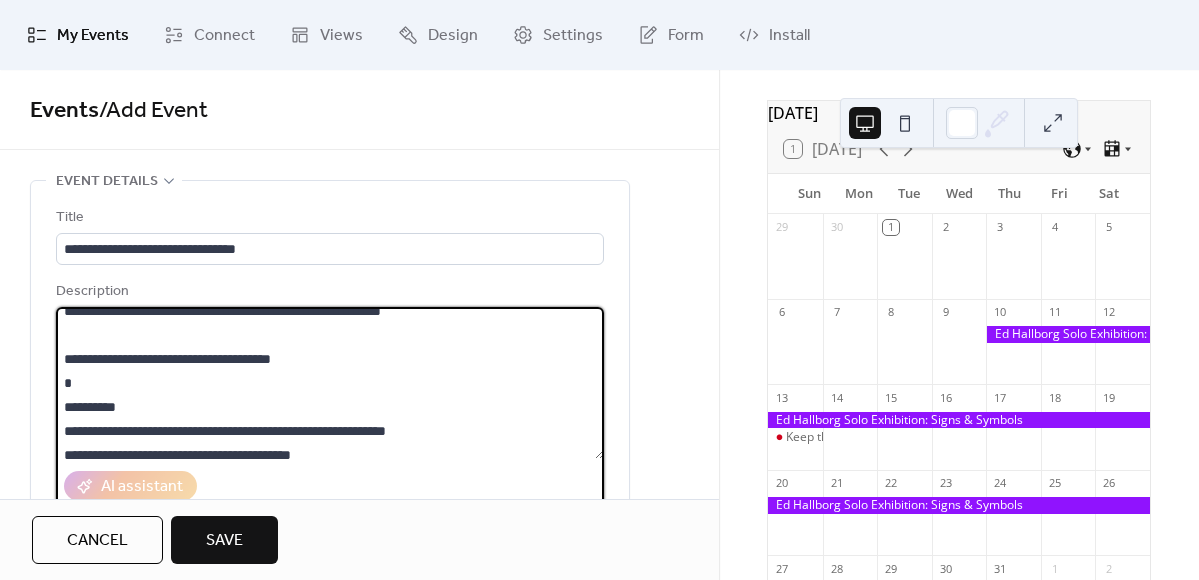 drag, startPoint x: 64, startPoint y: 352, endPoint x: 300, endPoint y: 345, distance: 236.10379 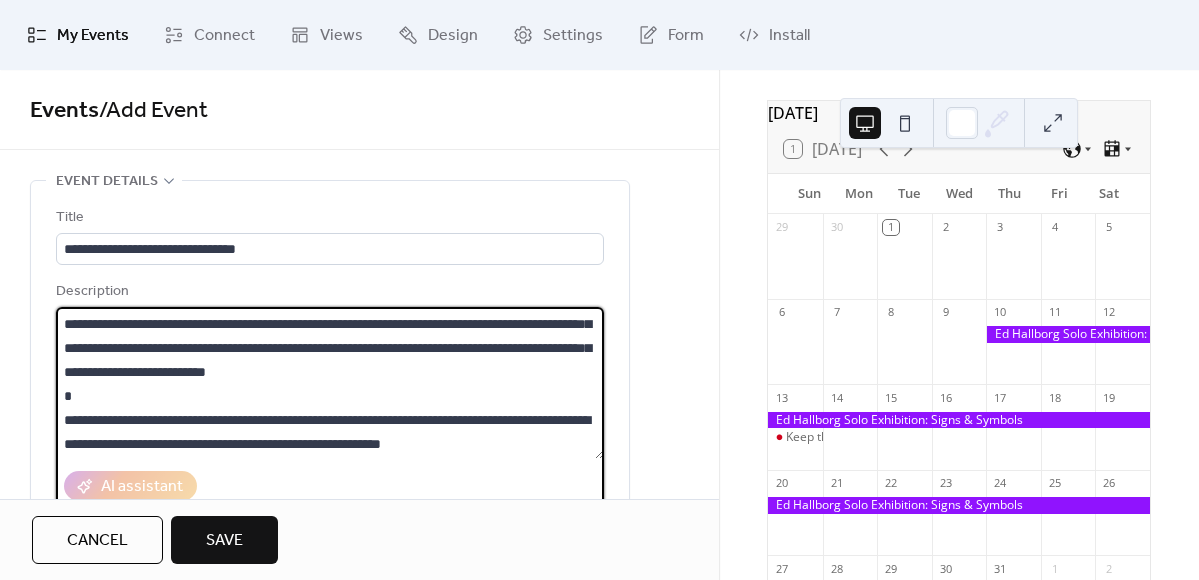 scroll, scrollTop: 349, scrollLeft: 0, axis: vertical 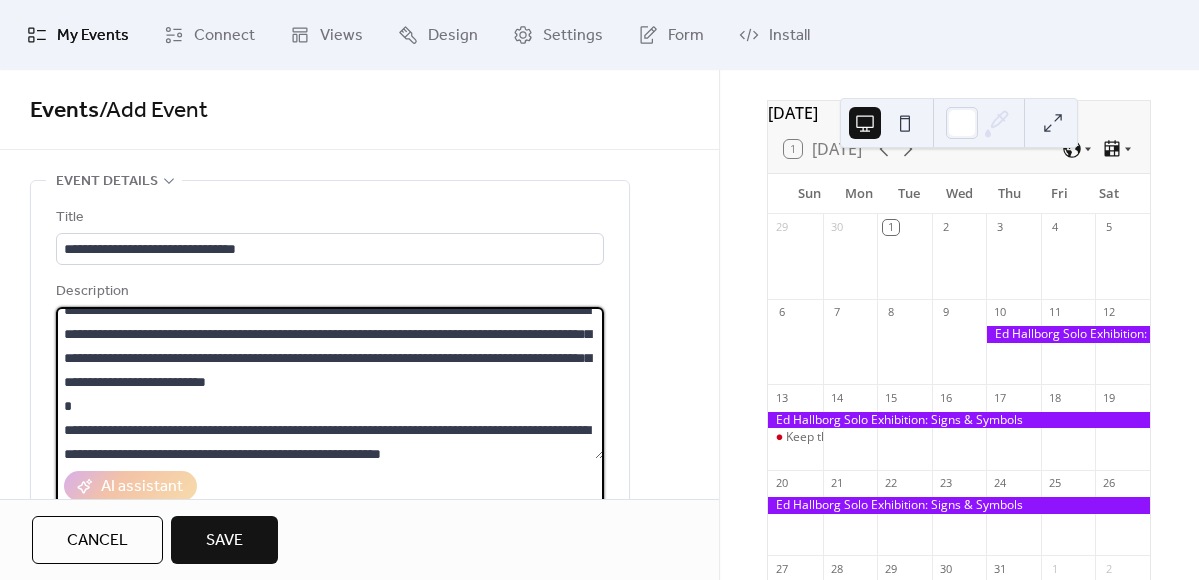 click at bounding box center (330, 383) 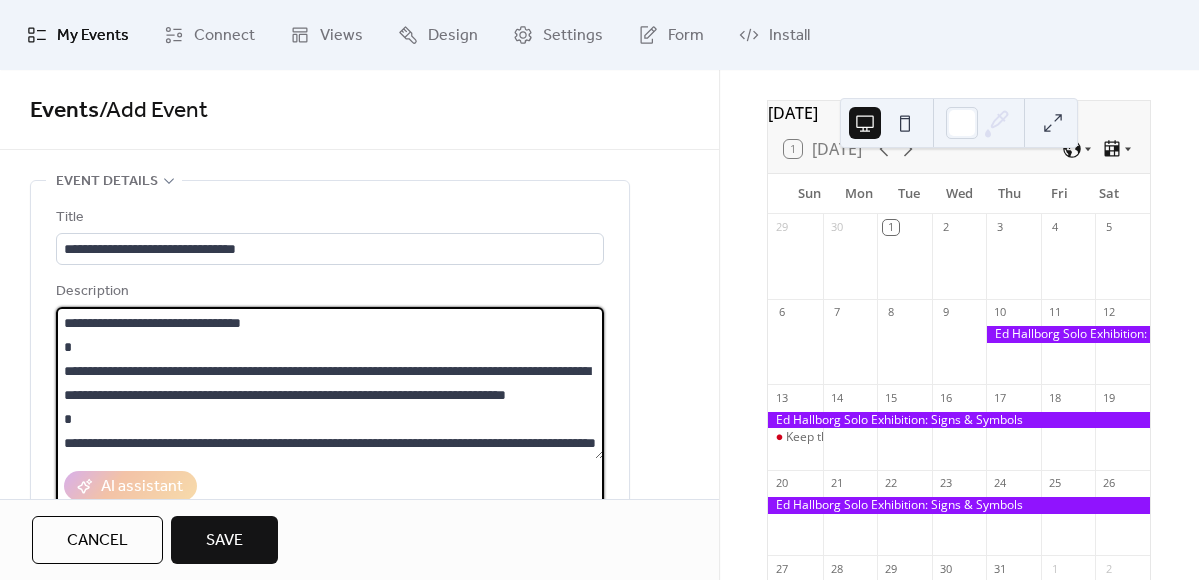 scroll, scrollTop: 648, scrollLeft: 0, axis: vertical 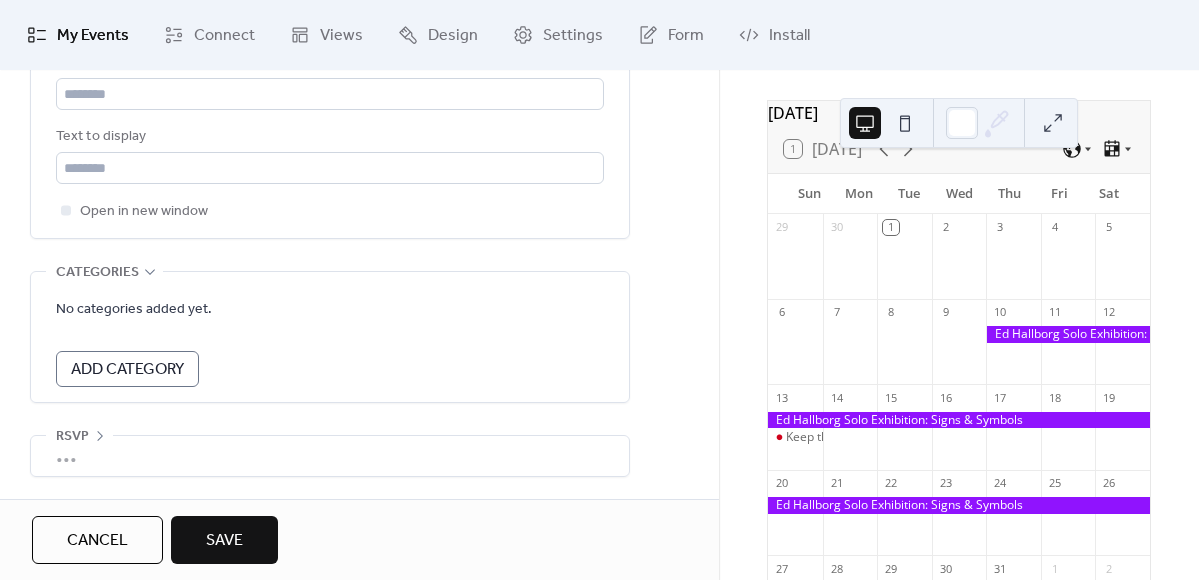 type on "**********" 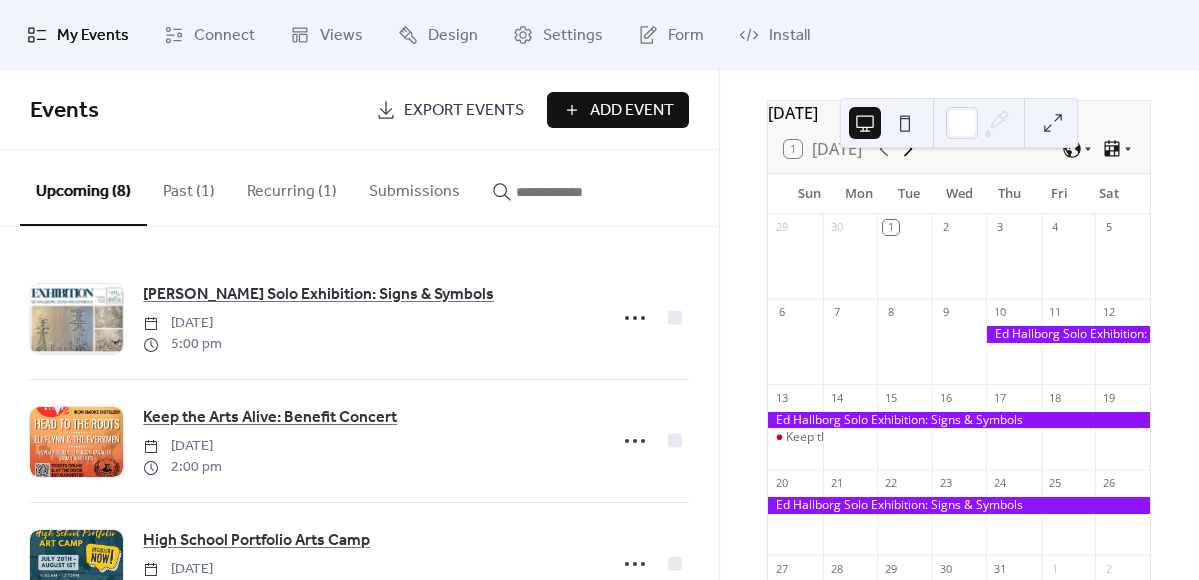 click 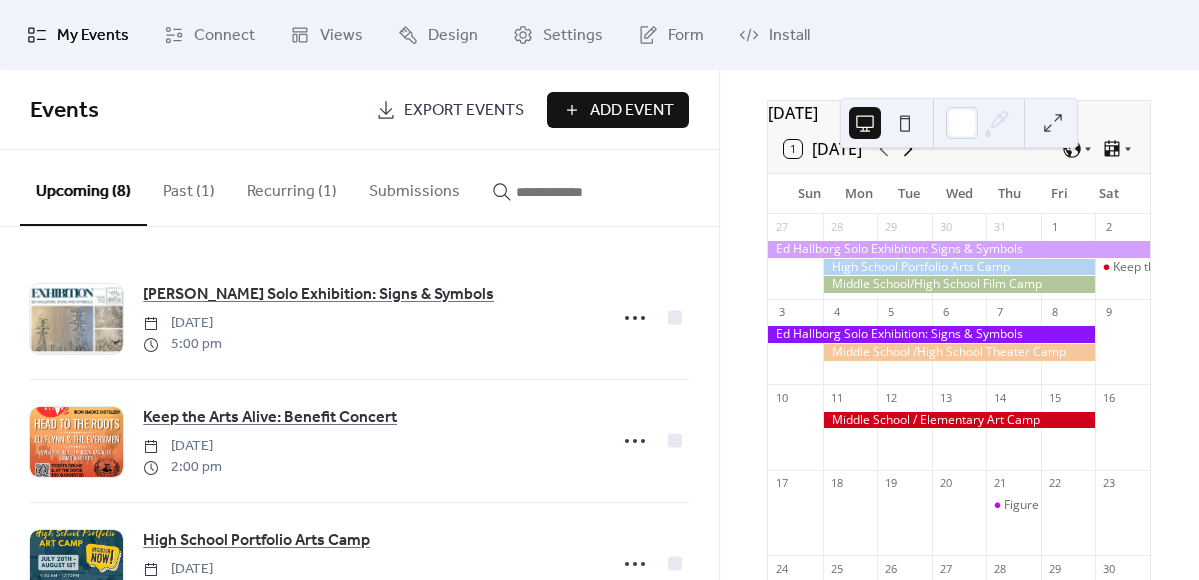 click 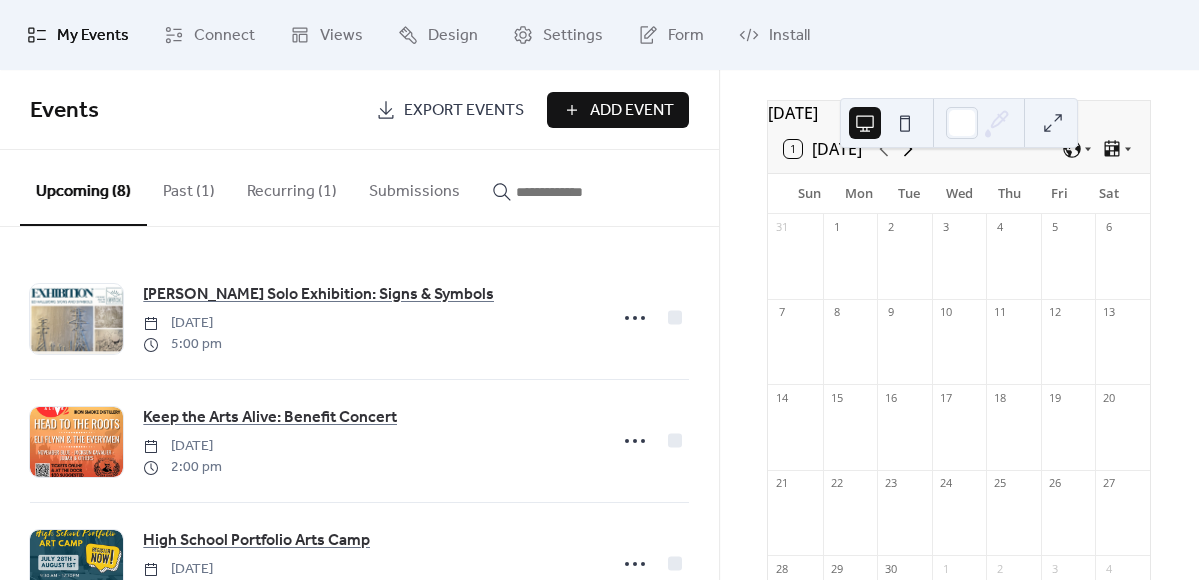 click 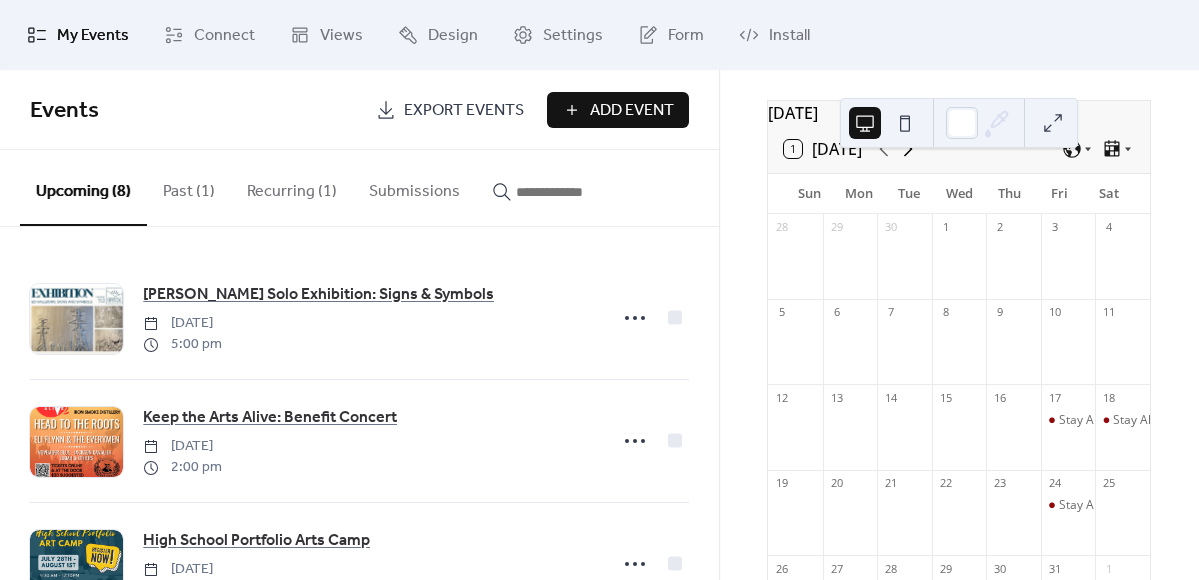 click 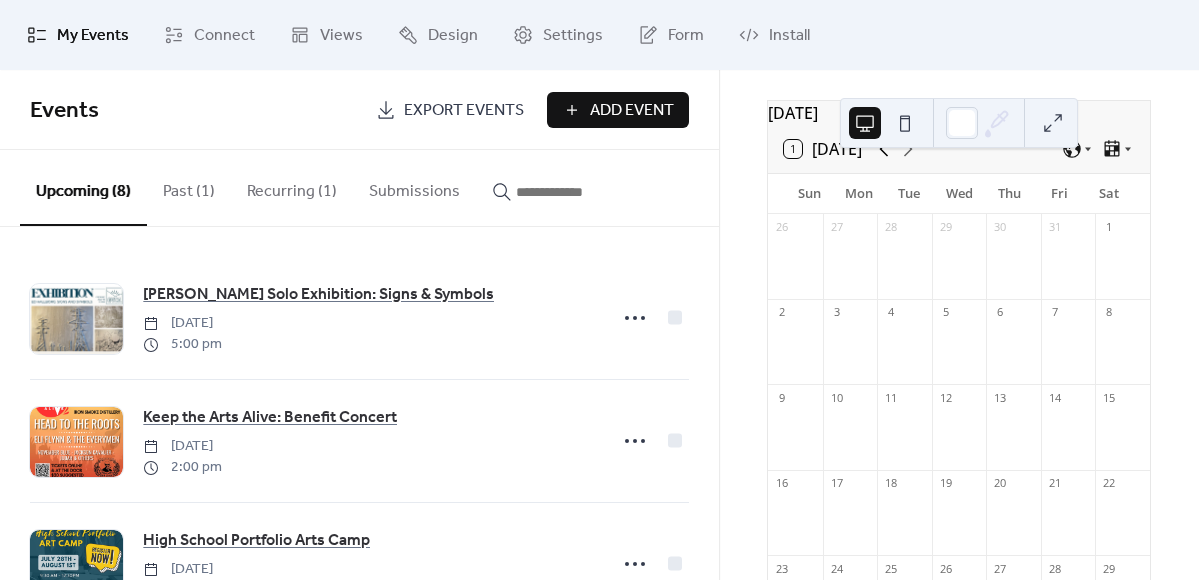 click 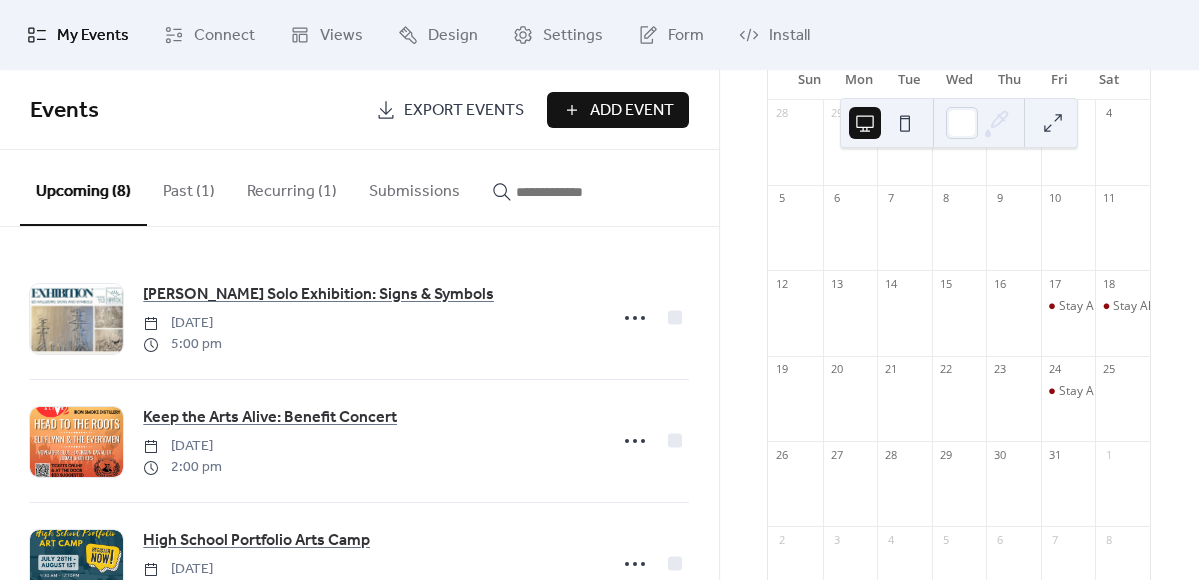 scroll, scrollTop: 192, scrollLeft: 0, axis: vertical 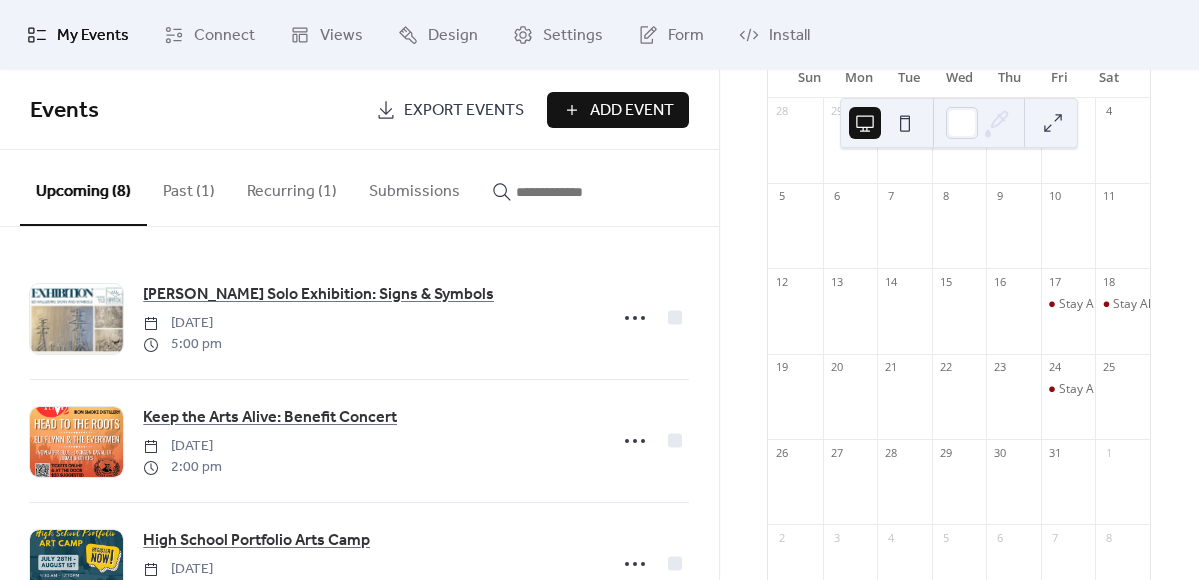 click on "Recurring  (1)" at bounding box center [292, 187] 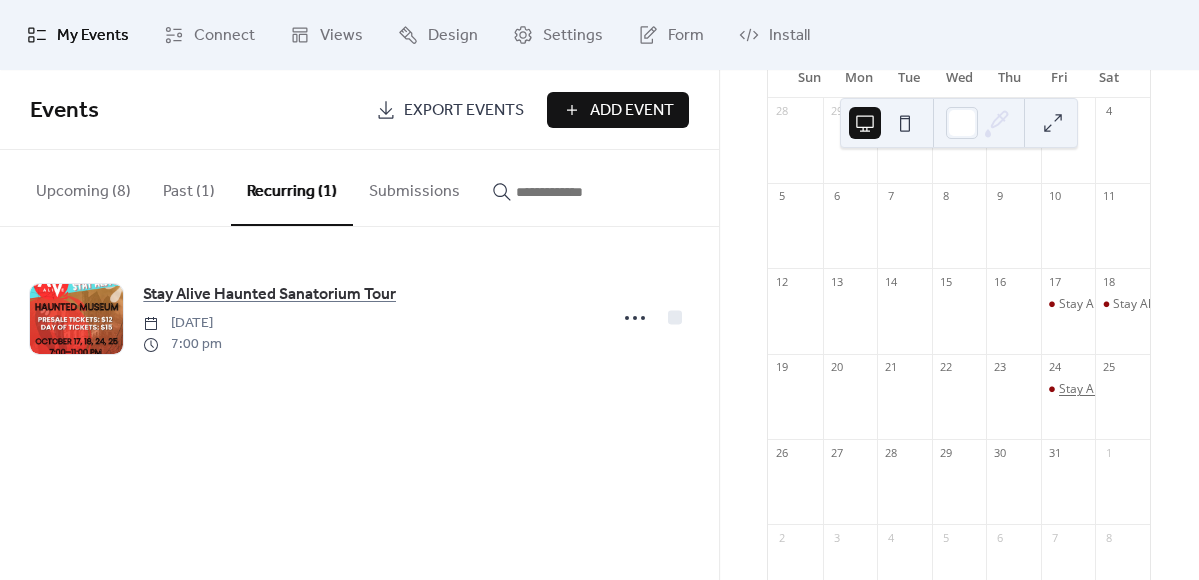 click on "Stay Alive Haunted Sanatorium Tour" at bounding box center [1160, 389] 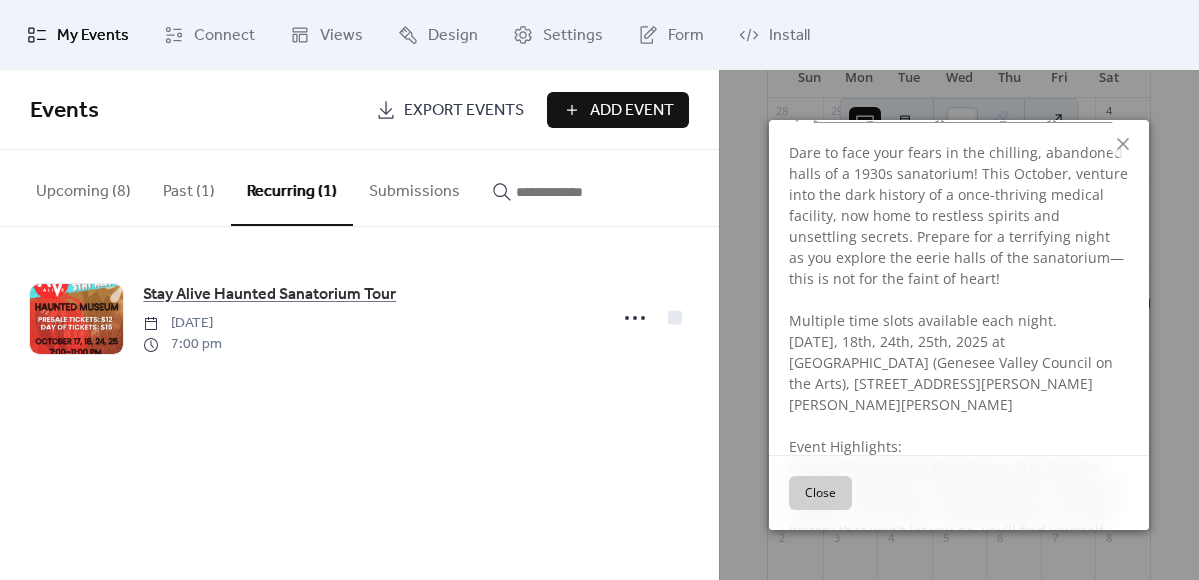 scroll, scrollTop: 325, scrollLeft: 0, axis: vertical 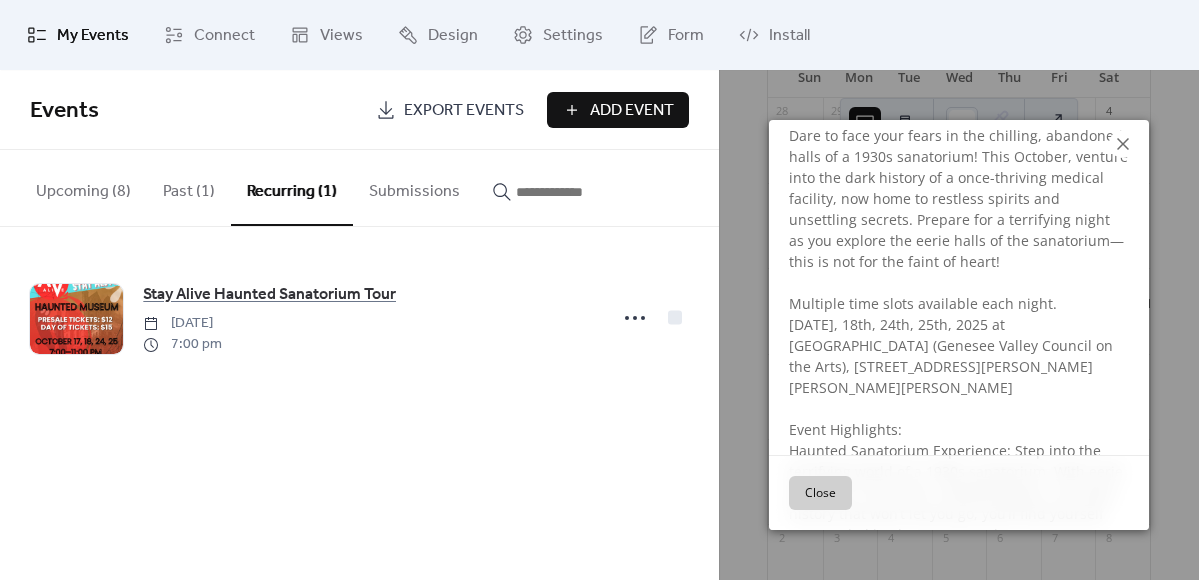 click at bounding box center (1123, 144) 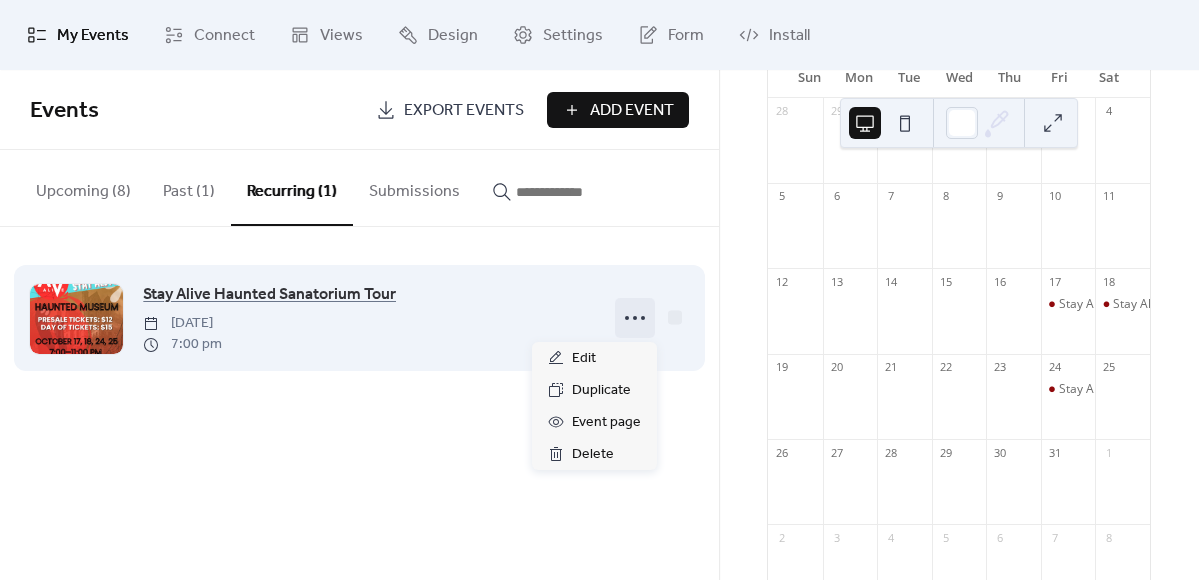 click 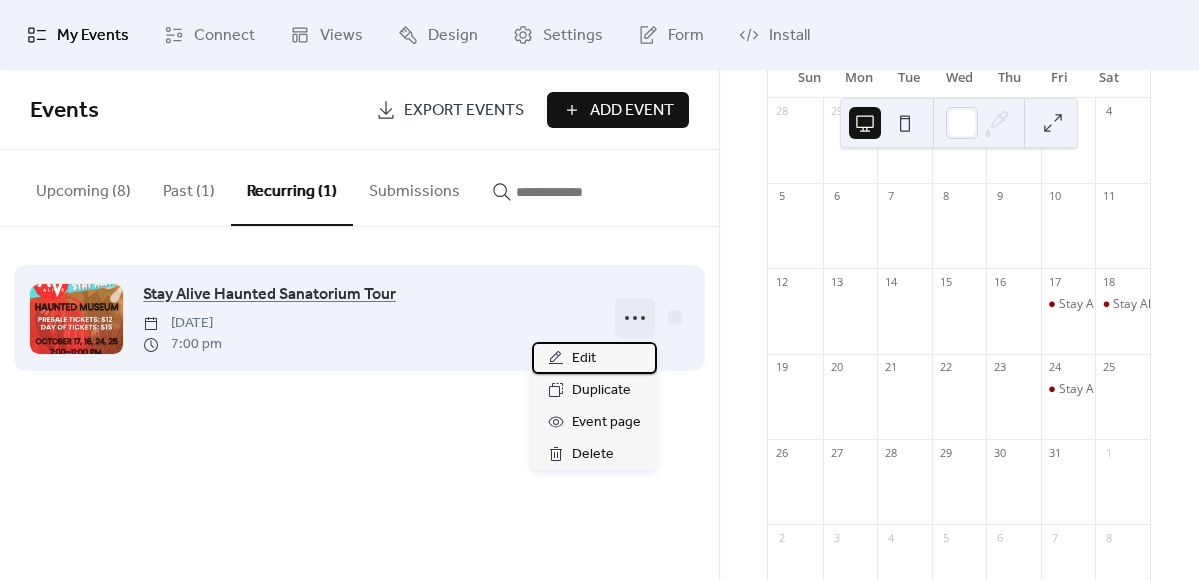 click on "Edit" at bounding box center (584, 359) 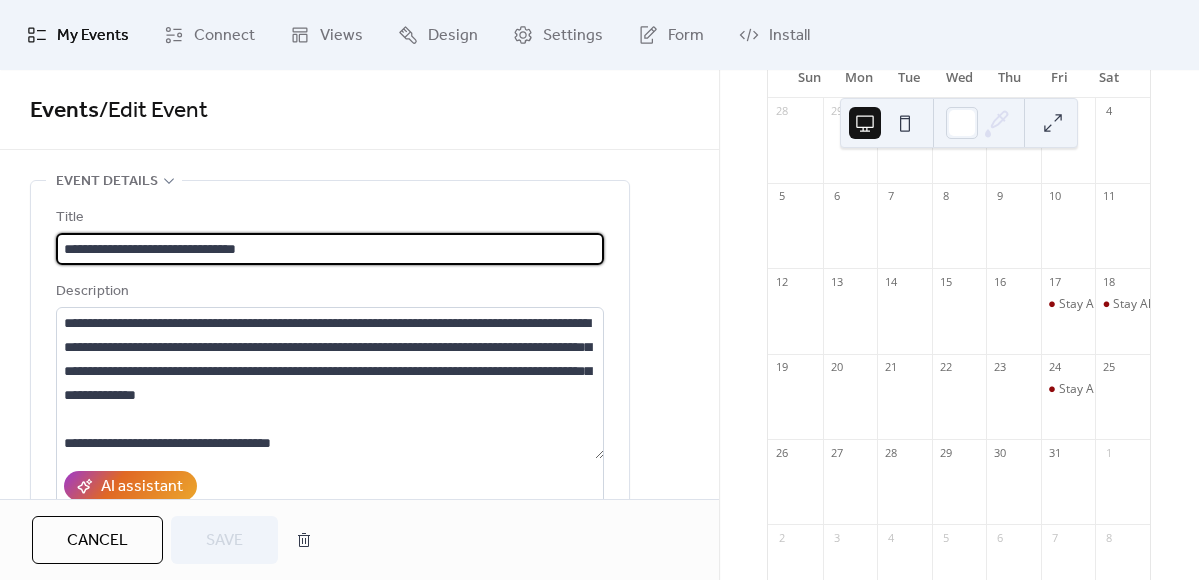type on "**********" 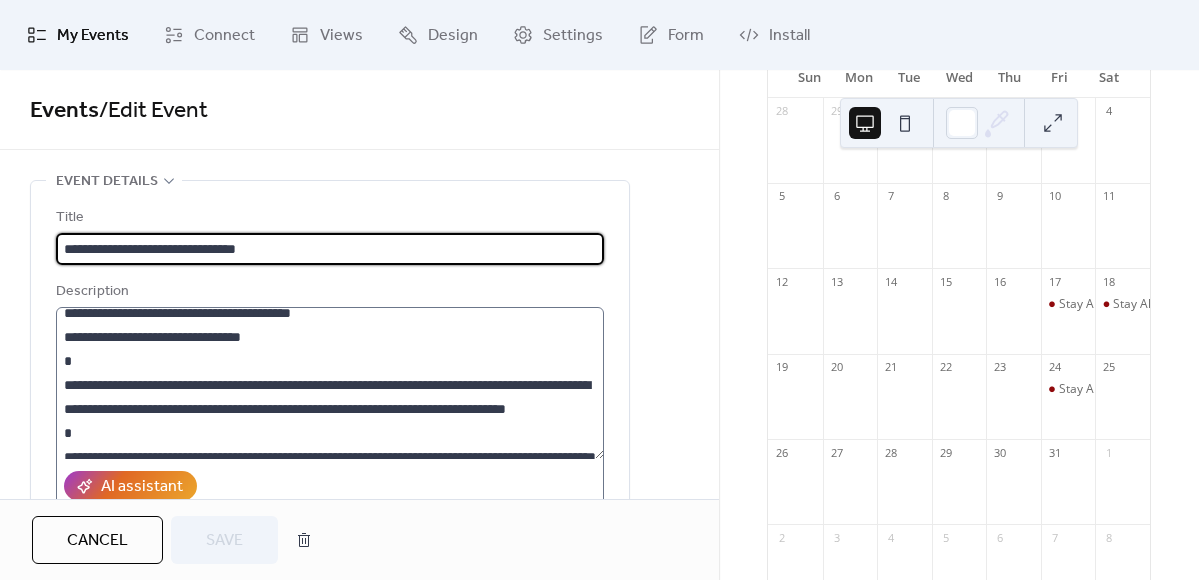 scroll, scrollTop: 648, scrollLeft: 0, axis: vertical 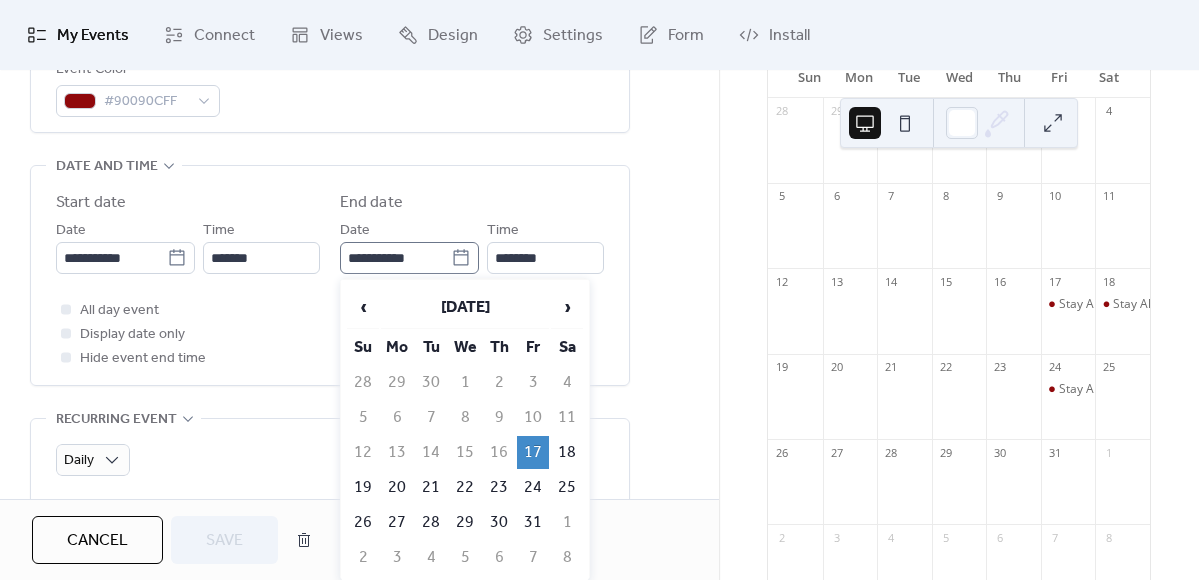 click 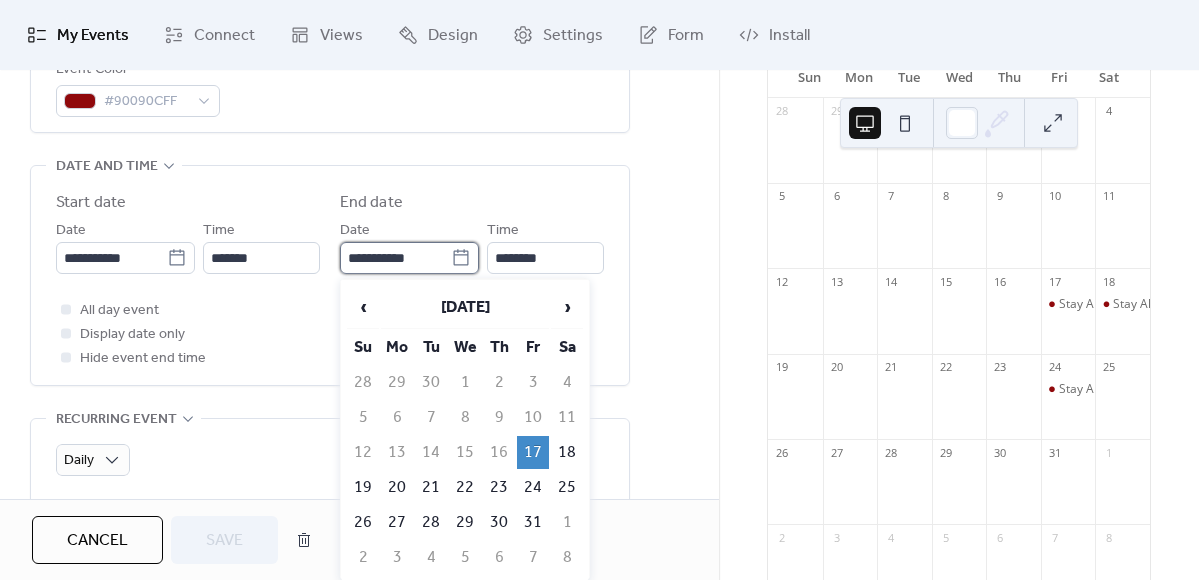 click on "**********" at bounding box center [395, 258] 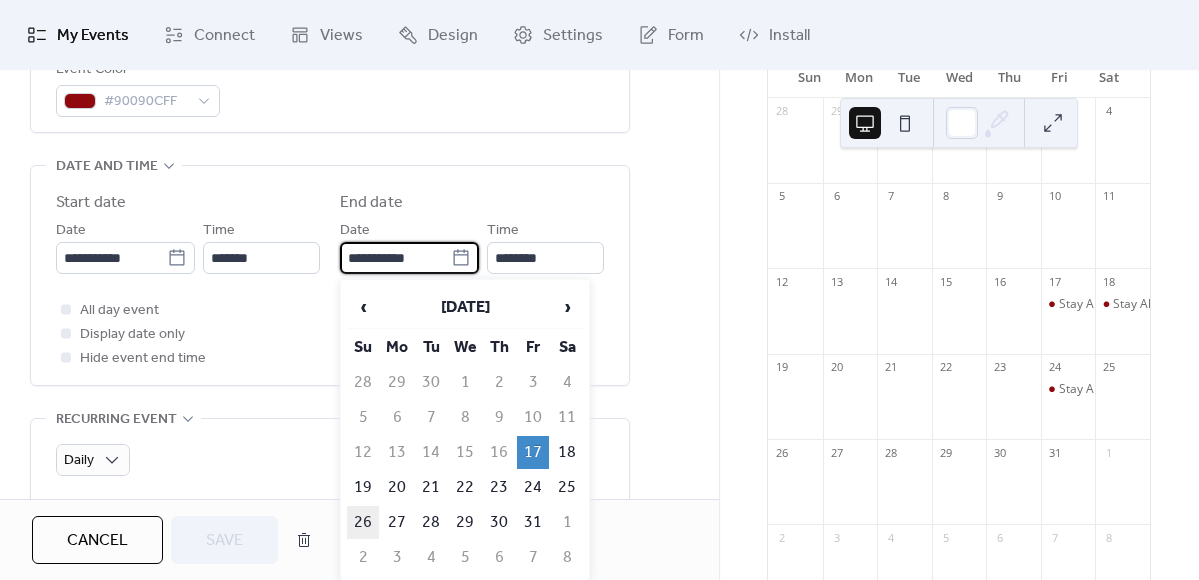click on "26" at bounding box center (363, 522) 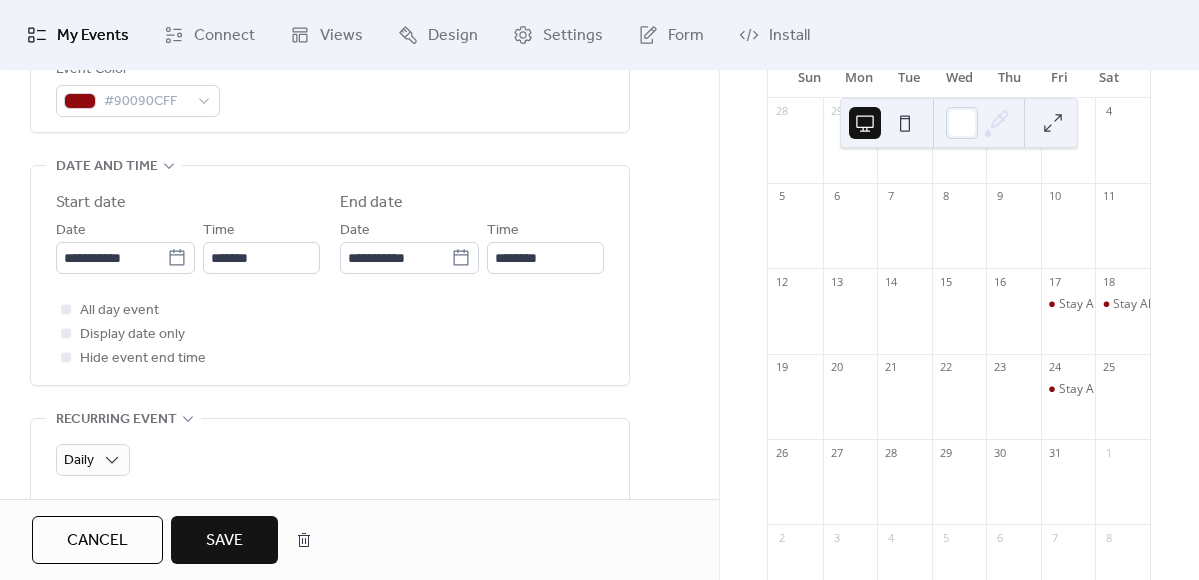click on "All day event Display date only Hide event end time" at bounding box center (330, 334) 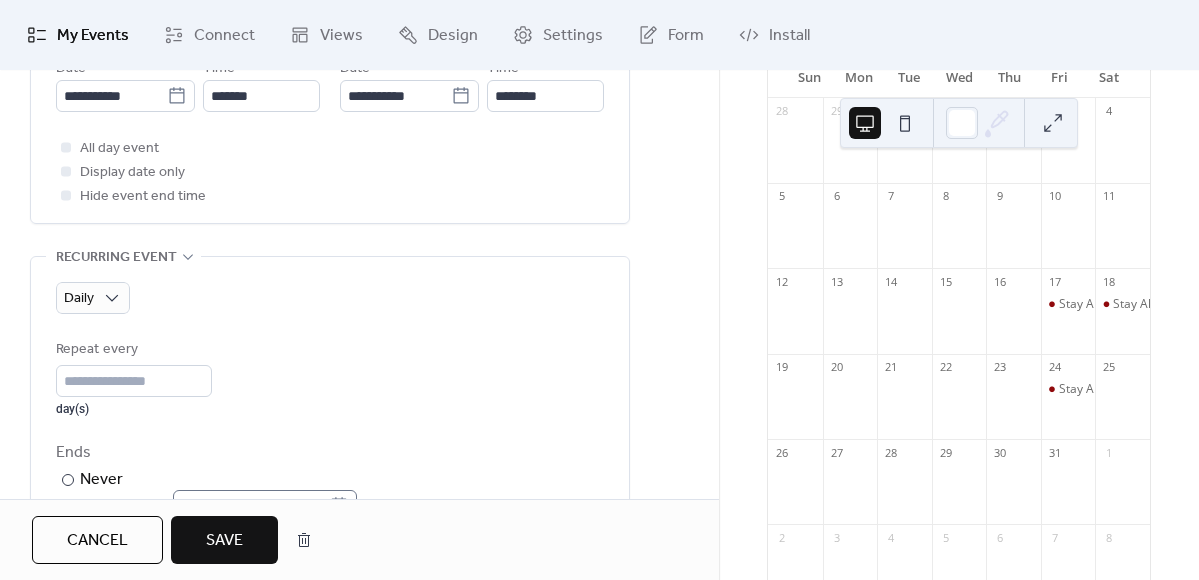 scroll, scrollTop: 777, scrollLeft: 0, axis: vertical 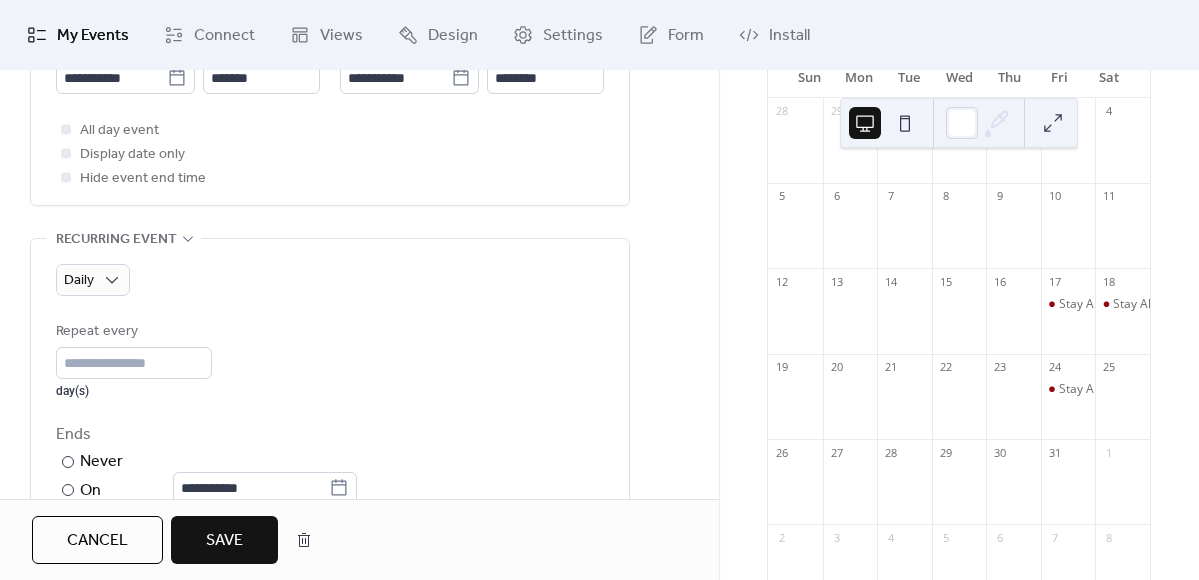 click on "Save" at bounding box center [224, 541] 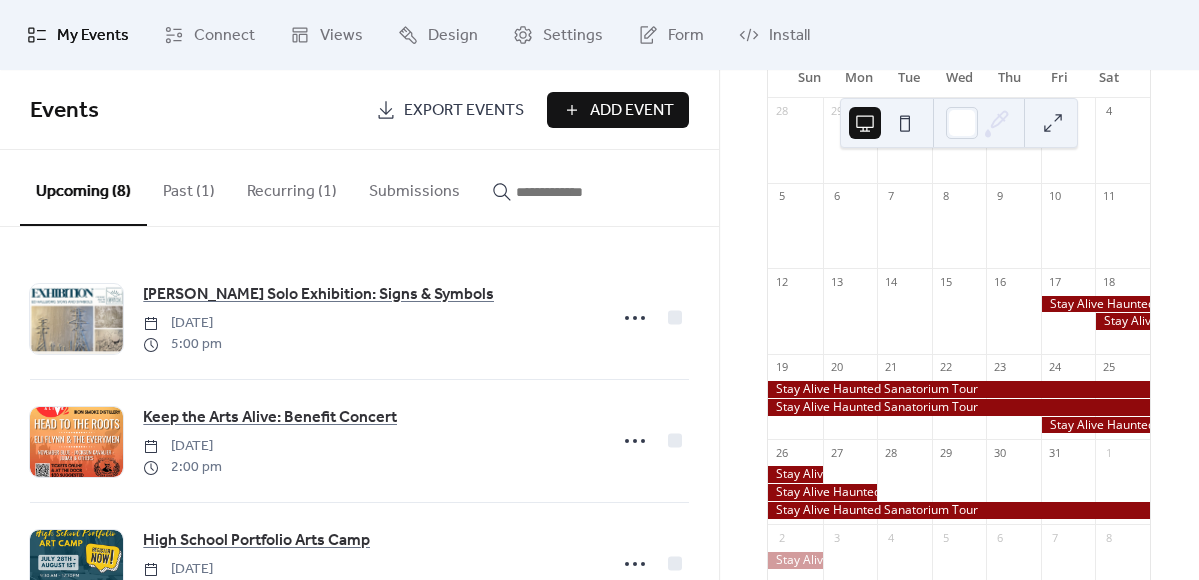 click on "Recurring  (1)" at bounding box center (292, 187) 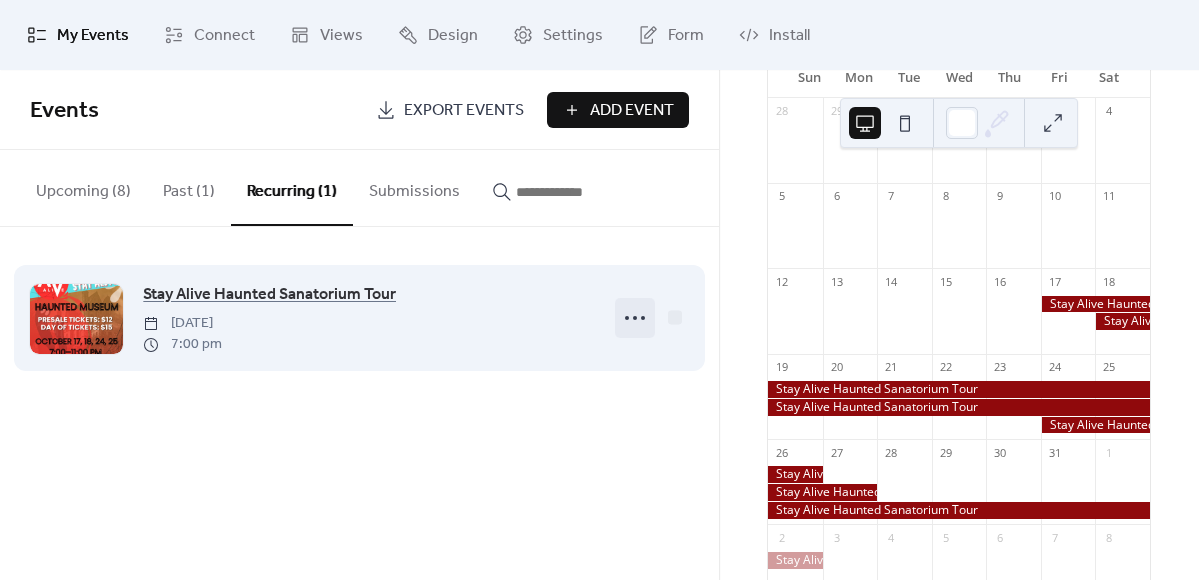 click 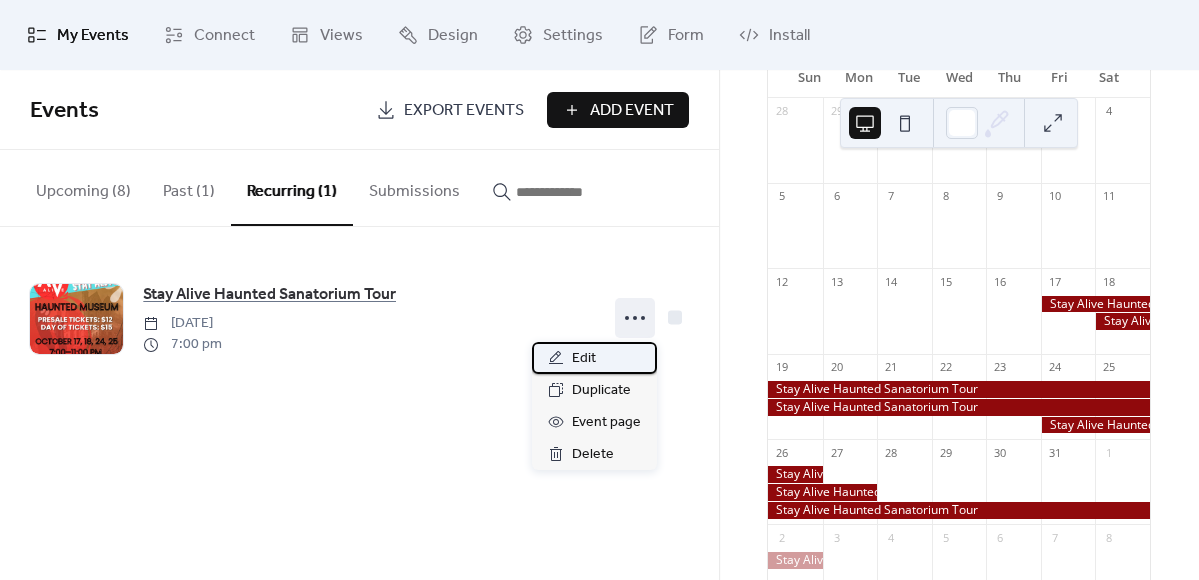 click on "Edit" at bounding box center [584, 359] 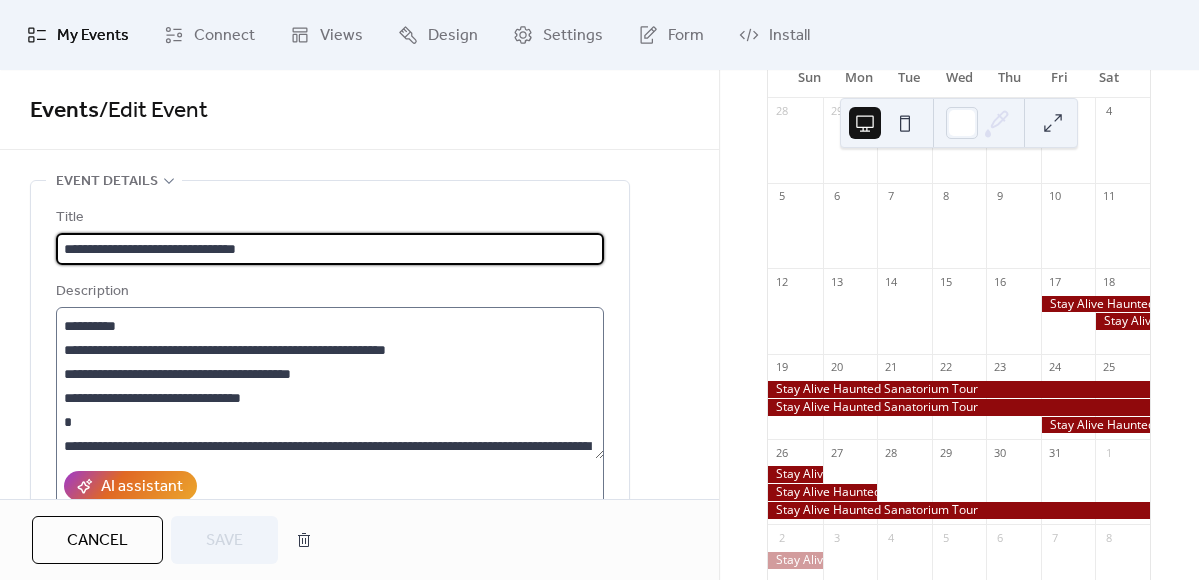 scroll, scrollTop: 555, scrollLeft: 0, axis: vertical 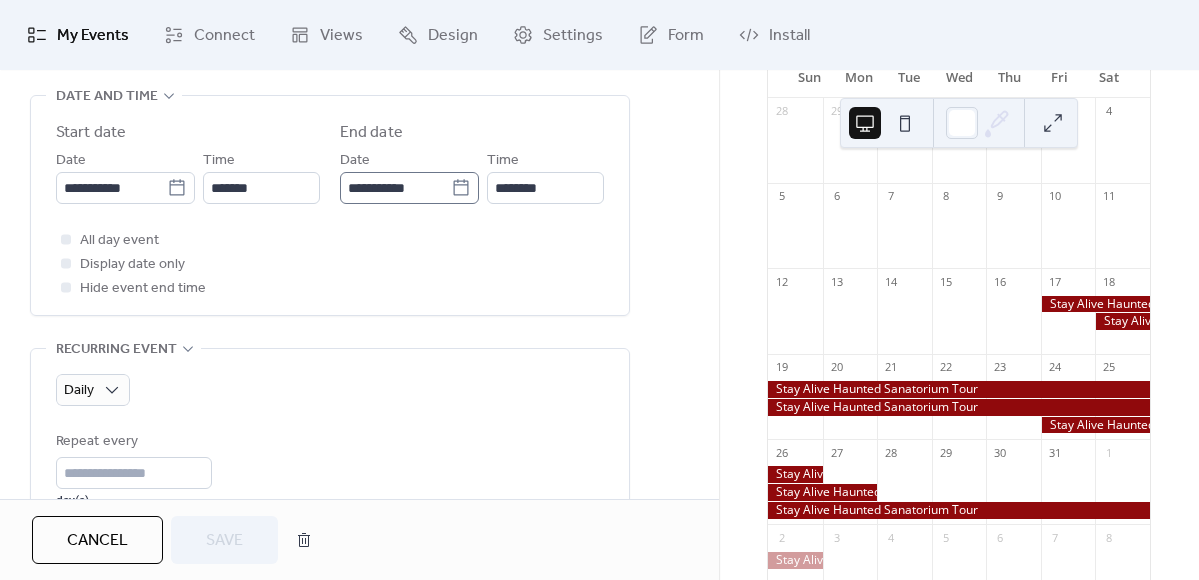 click 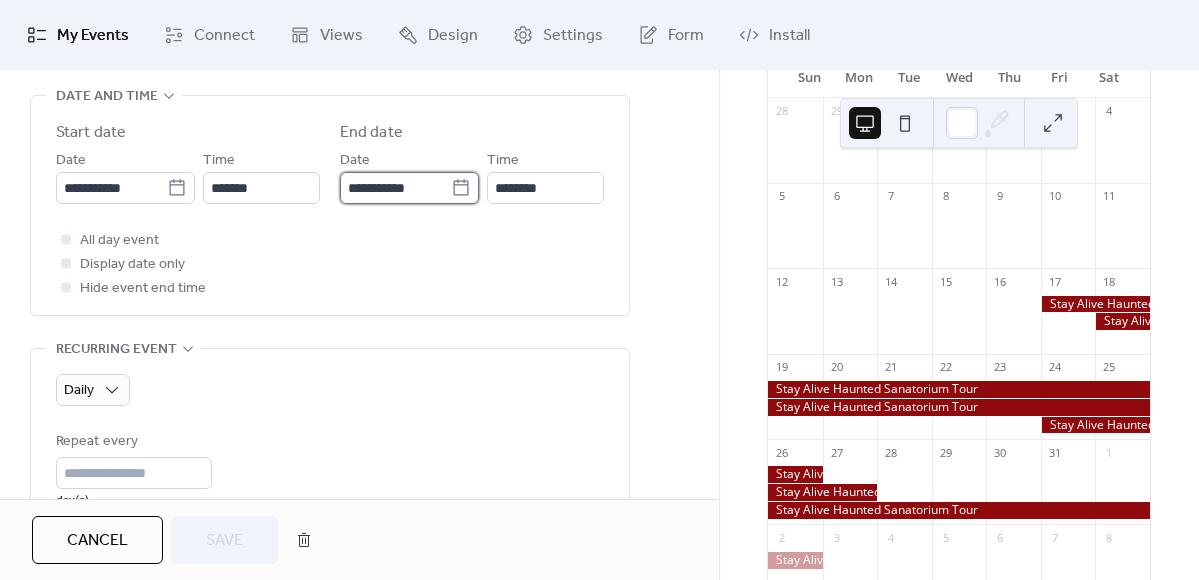 click on "**********" at bounding box center (395, 188) 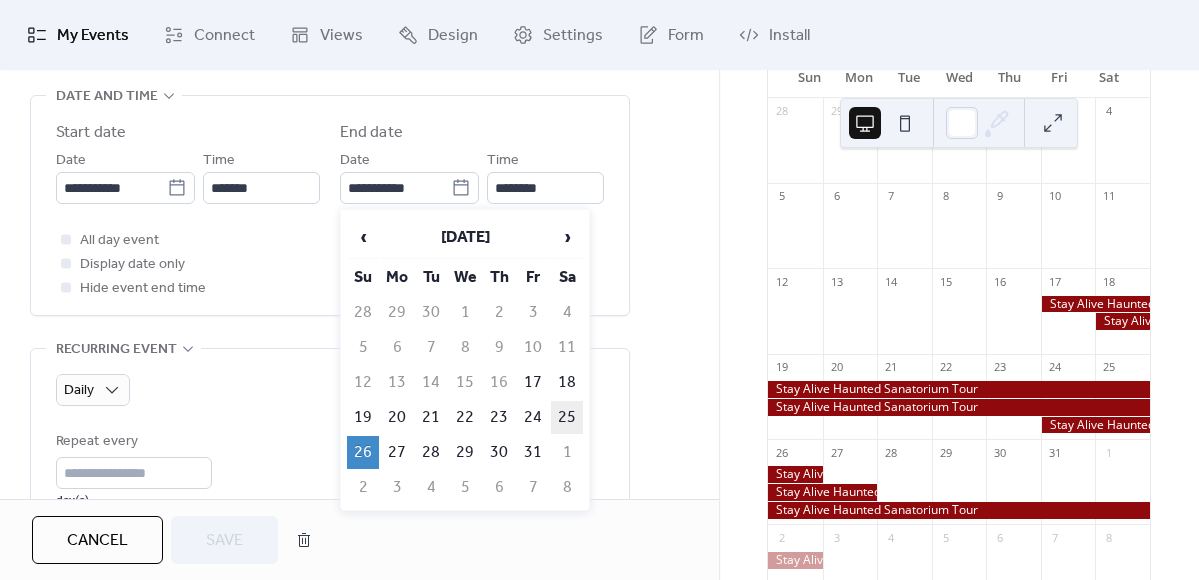 click on "25" at bounding box center [567, 417] 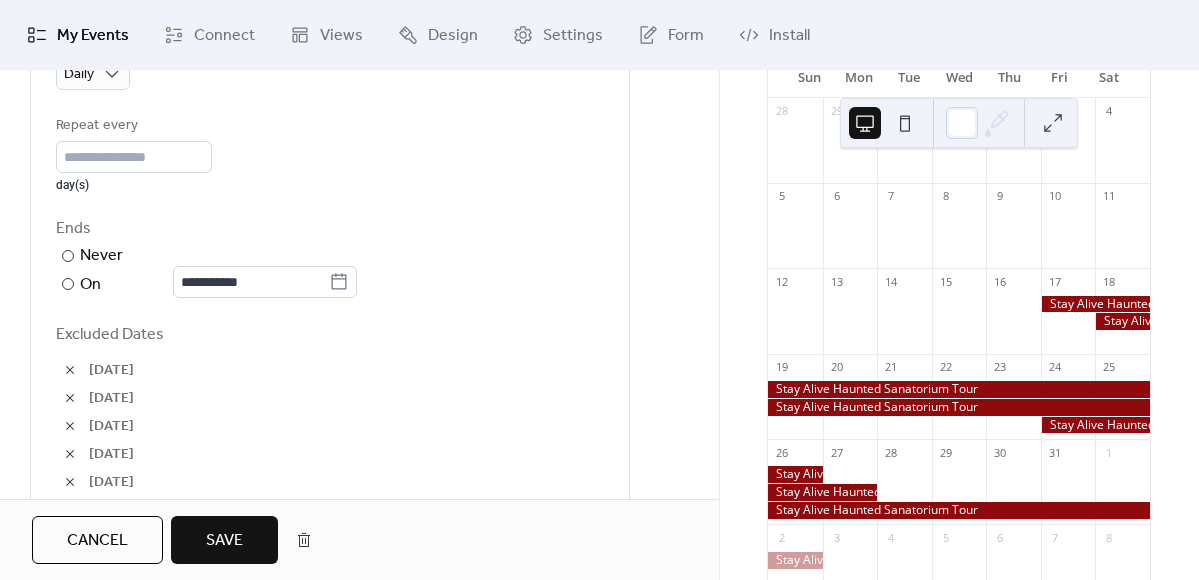 scroll, scrollTop: 1002, scrollLeft: 0, axis: vertical 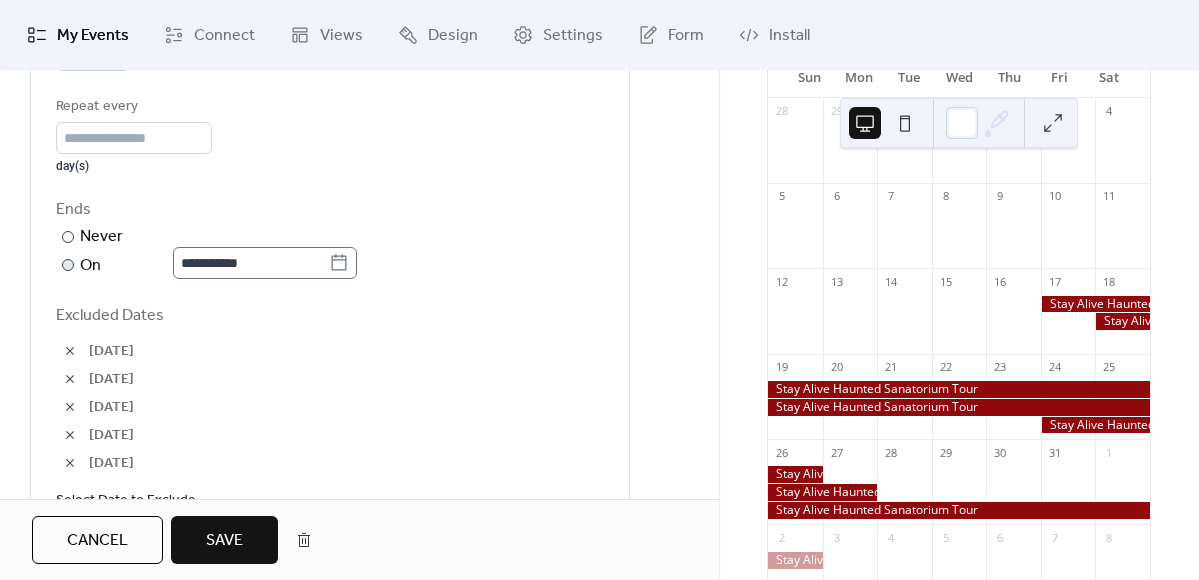 click 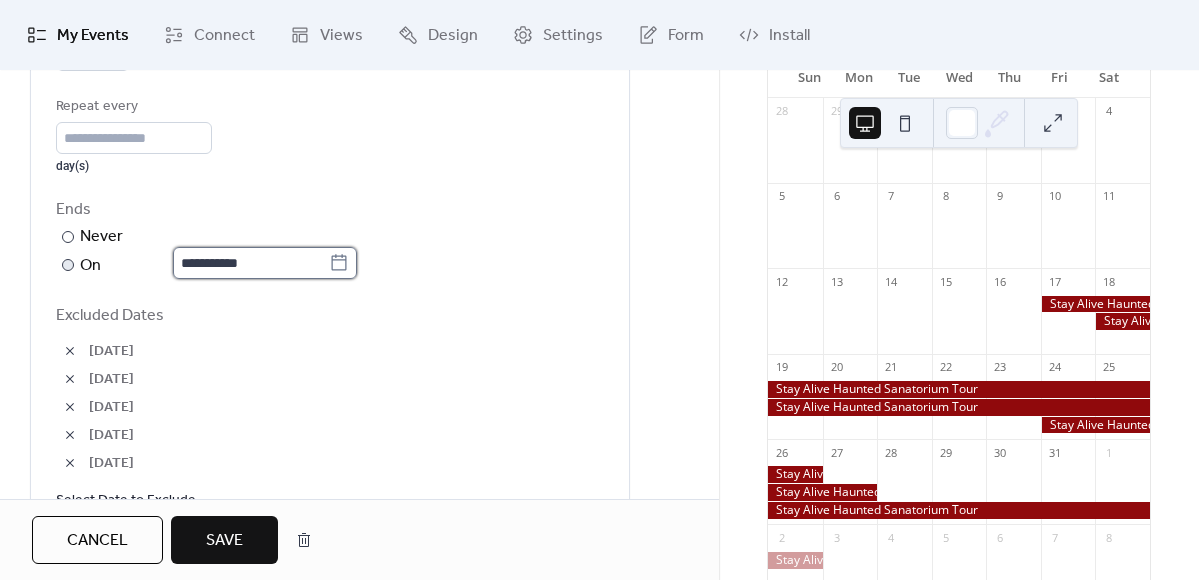 click on "**********" at bounding box center [251, 263] 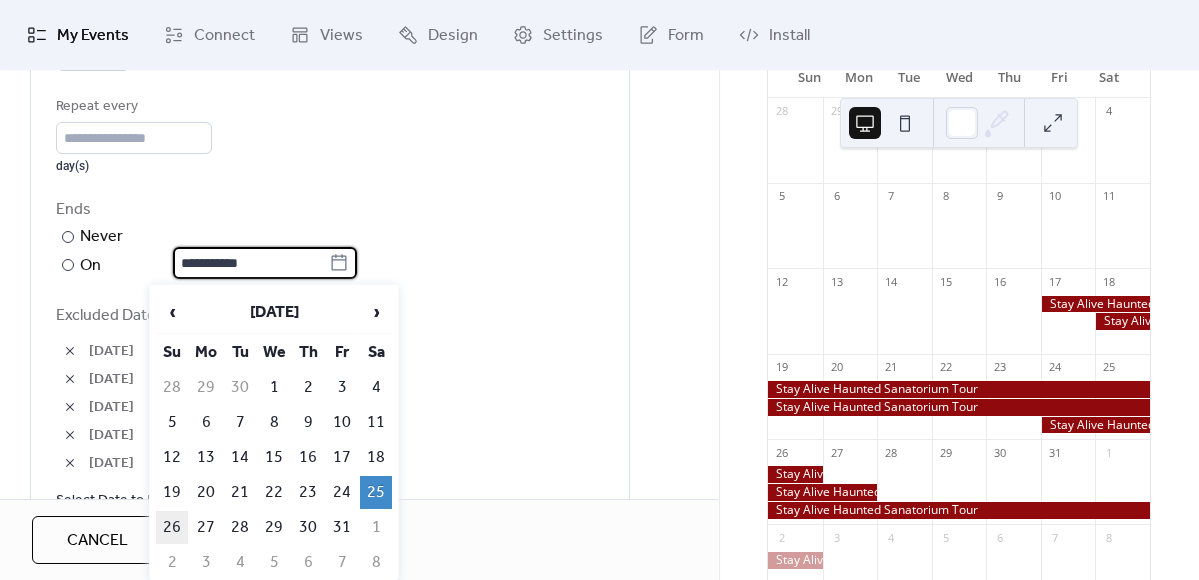 click on "26" at bounding box center [172, 527] 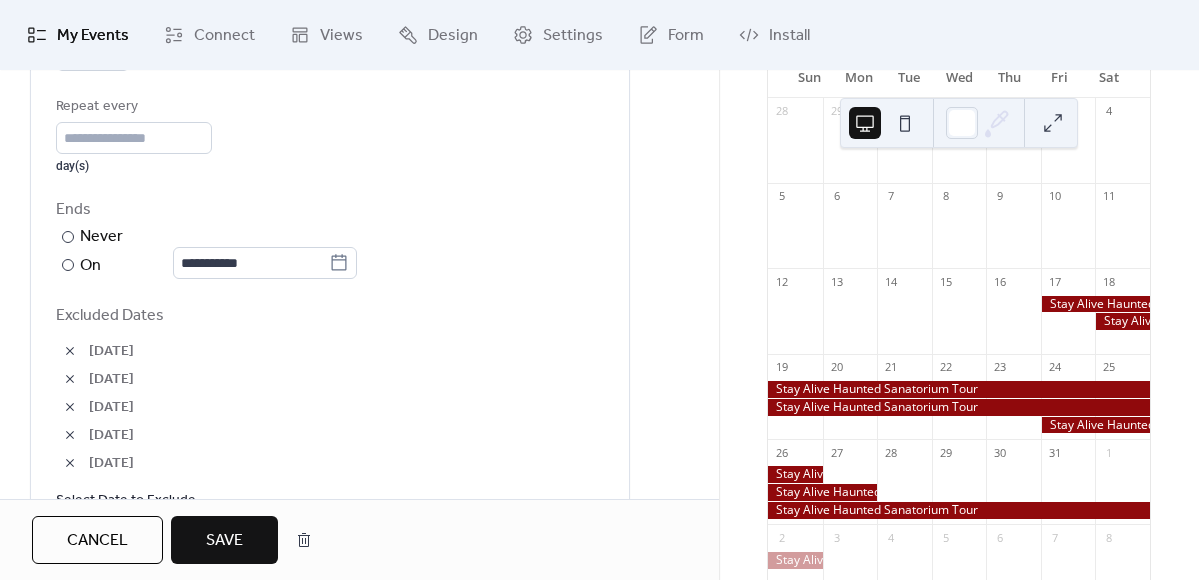 click on "[DATE]" at bounding box center [346, 380] 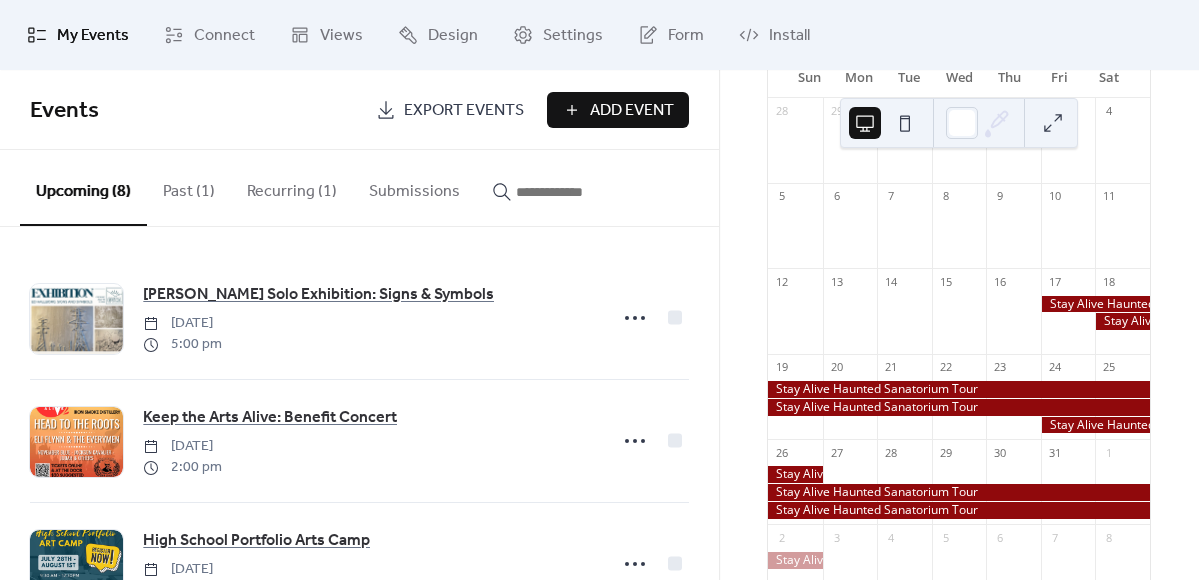 click on "Recurring  (1)" at bounding box center [292, 187] 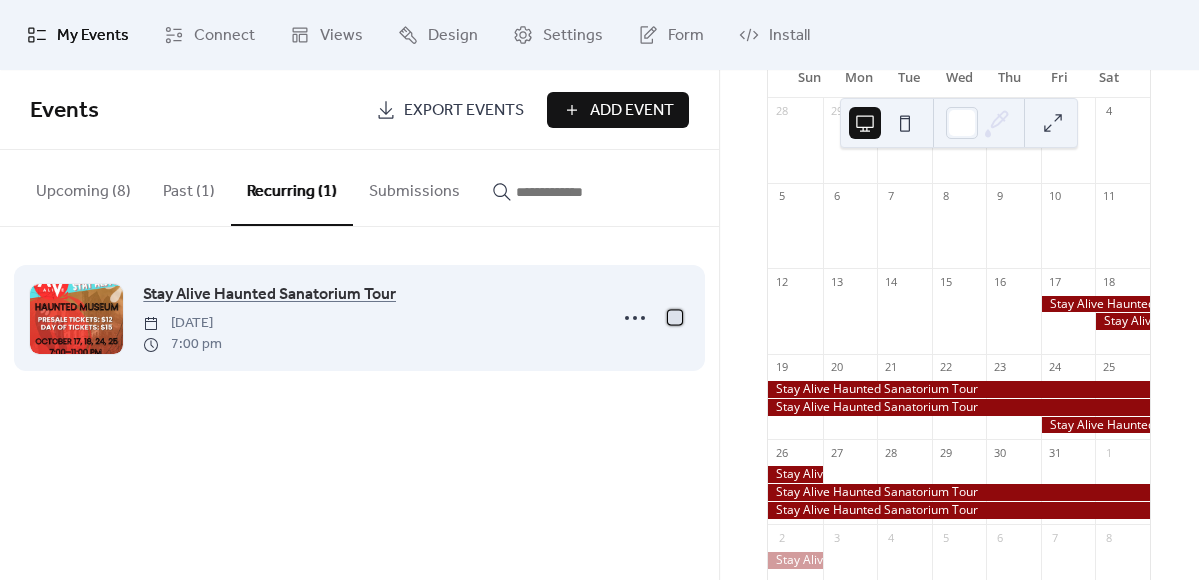 click at bounding box center (675, 317) 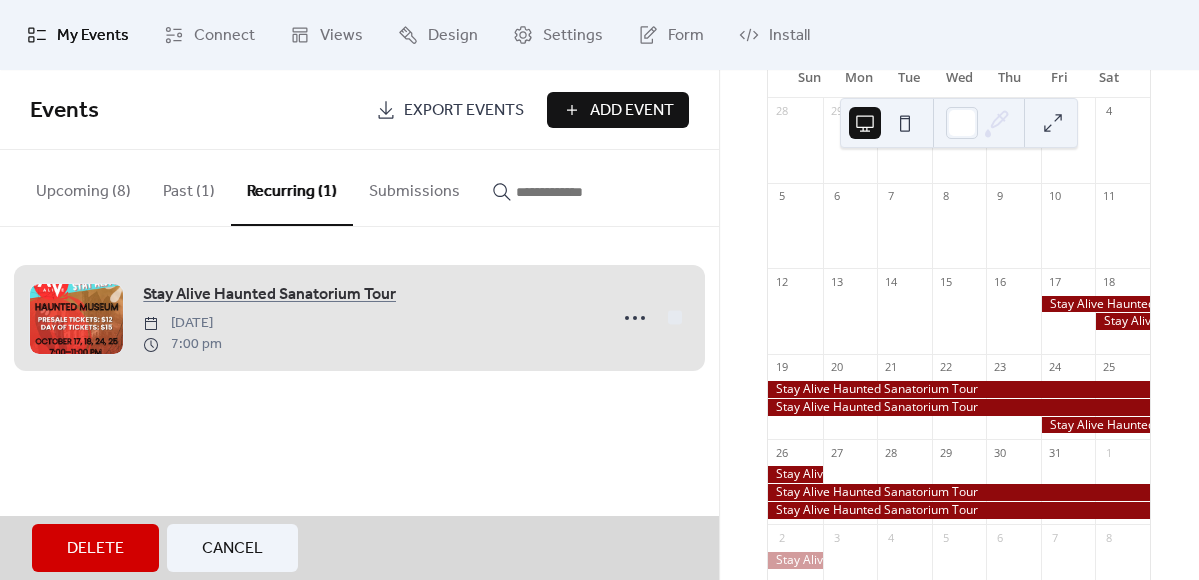 click on "Events Export Events Add Event Upcoming  (8) Past  (1) Recurring  (1) Submissions   [PERSON_NAME] Solo Exhibition: Signs & Symbols [DATE] 5:00 pm Keep the Arts Alive: Benefit Concert [DATE] 2:00 pm  High School Portfolio Arts Camp [DATE] 9:30 am Middle School/High School Film Camp [DATE] 1:00 pm Keep the Arts Alive: Live Dance & BBQ [DATE] 5:30 pm Middle School /[GEOGRAPHIC_DATA] [DATE] 1:00 pm Middle School / Elementary [GEOGRAPHIC_DATA] [DATE] 9:30 am Figure Drawing Class with [PERSON_NAME] [DATE] 5:00 pm Stay Alive Haunted Sanatorium Tour [DATE] 7:00 pm Delete Cancel" at bounding box center (359, 325) 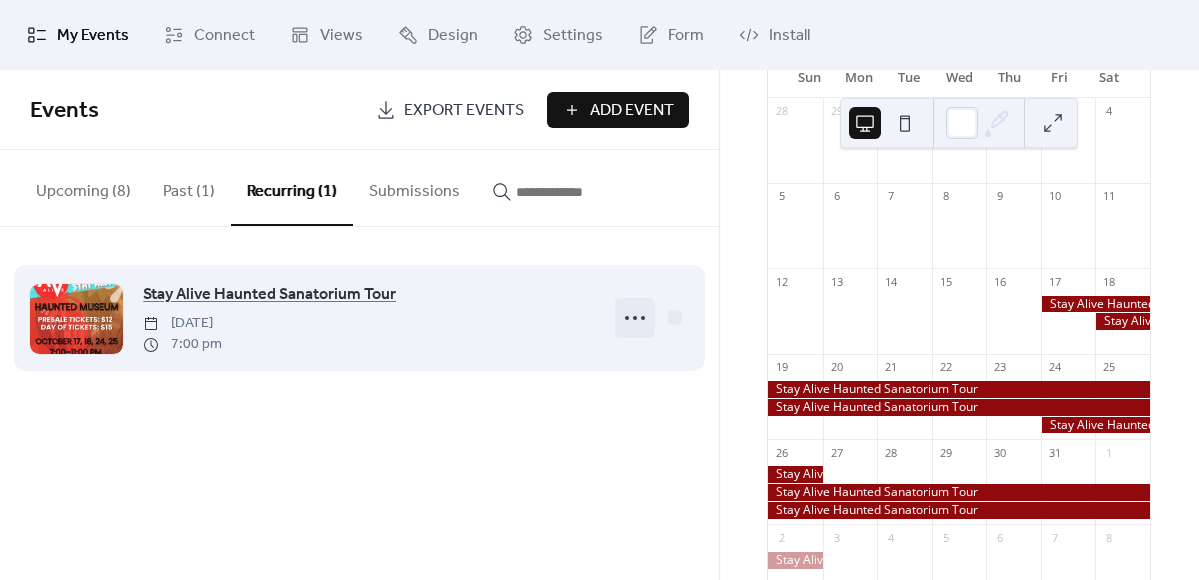 click 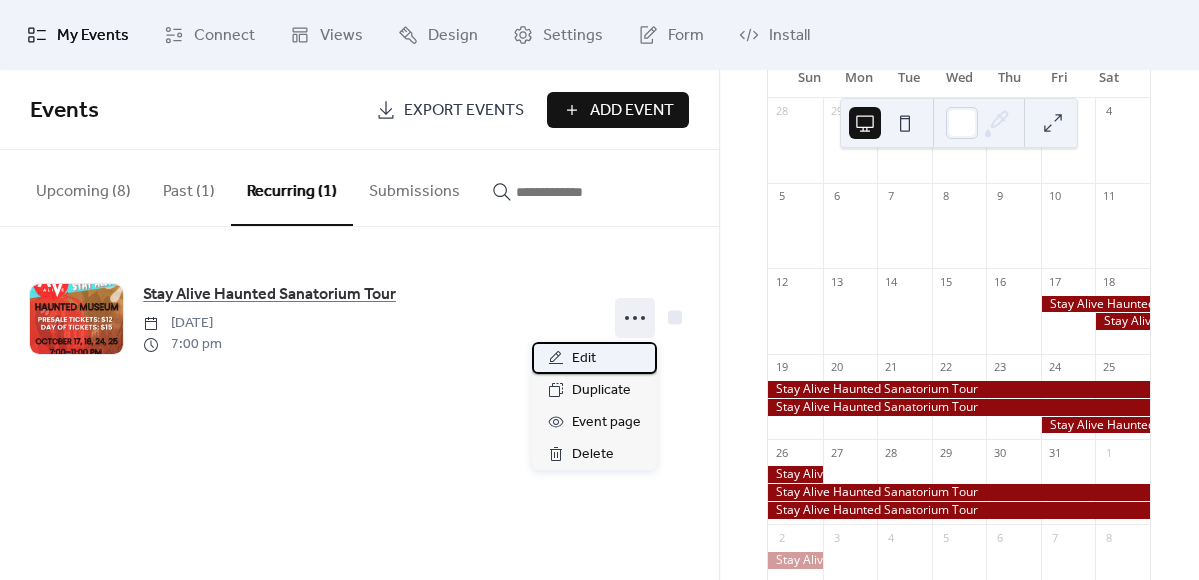 click on "Edit" at bounding box center (584, 359) 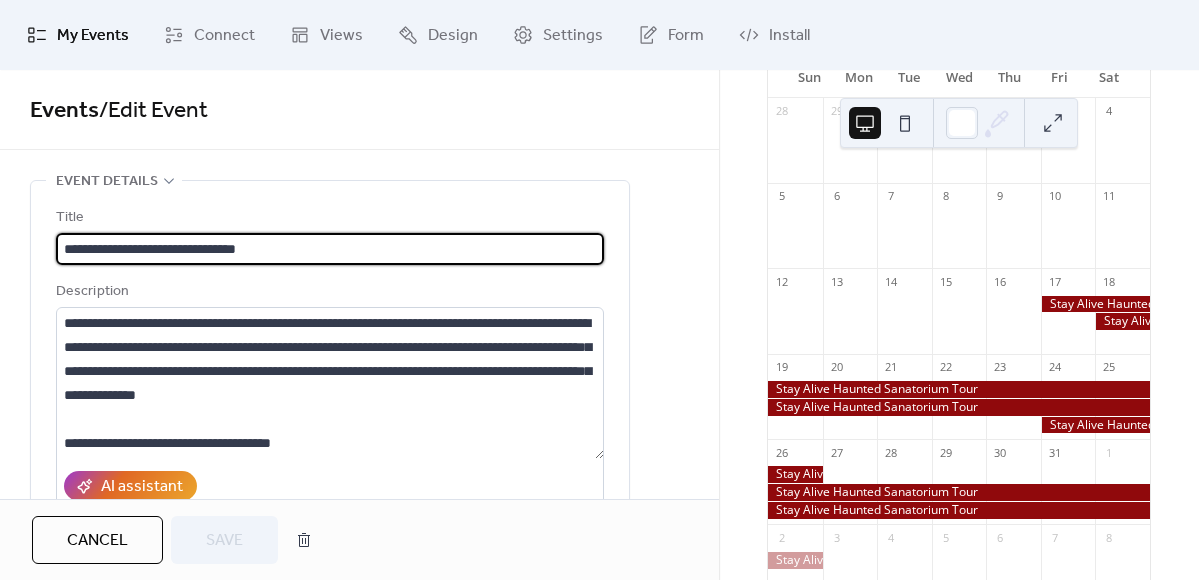 type on "**********" 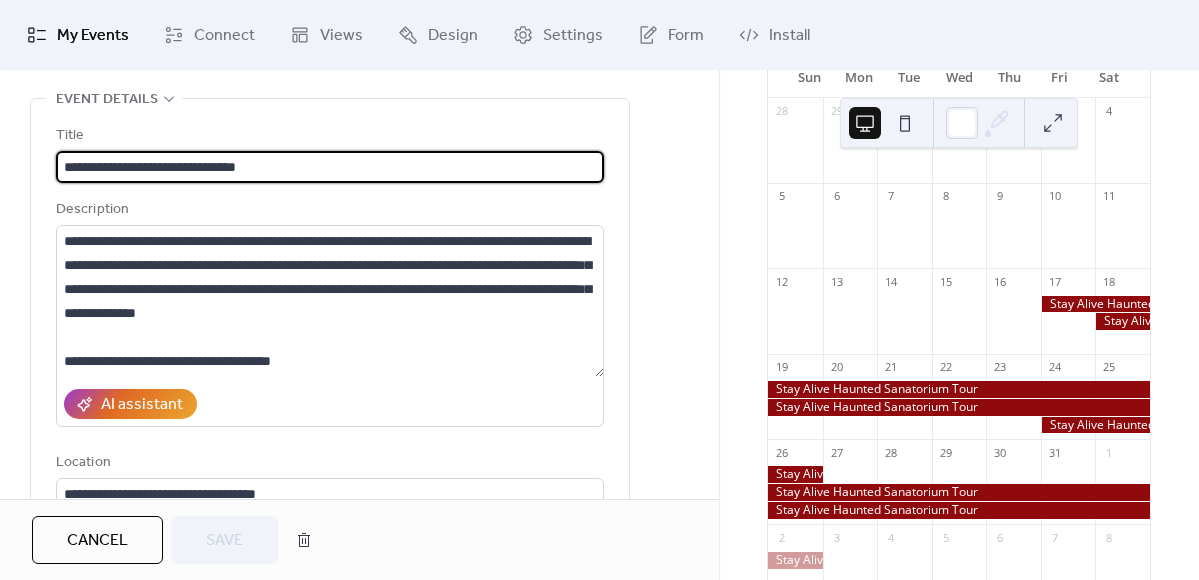 scroll, scrollTop: 81, scrollLeft: 0, axis: vertical 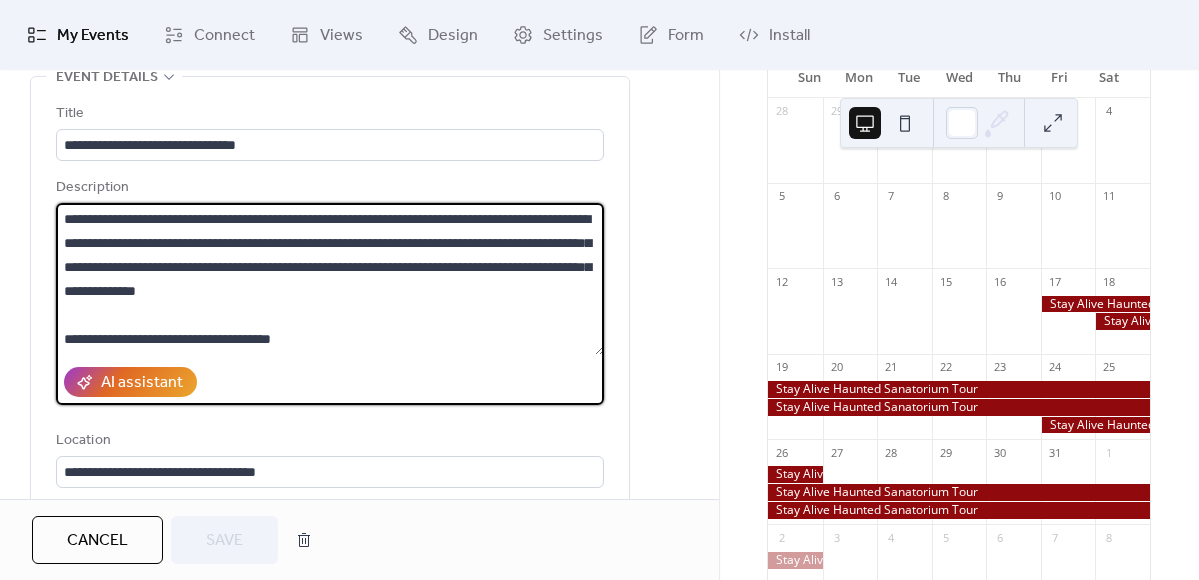 drag, startPoint x: 196, startPoint y: 337, endPoint x: 58, endPoint y: 164, distance: 221.29845 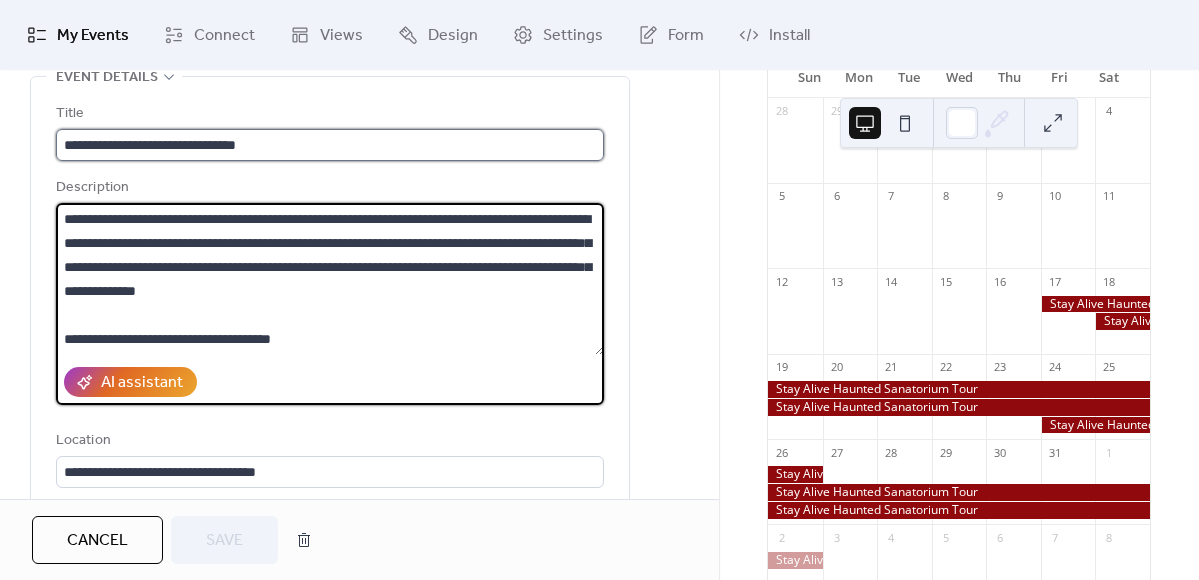 click on "**********" at bounding box center (330, 145) 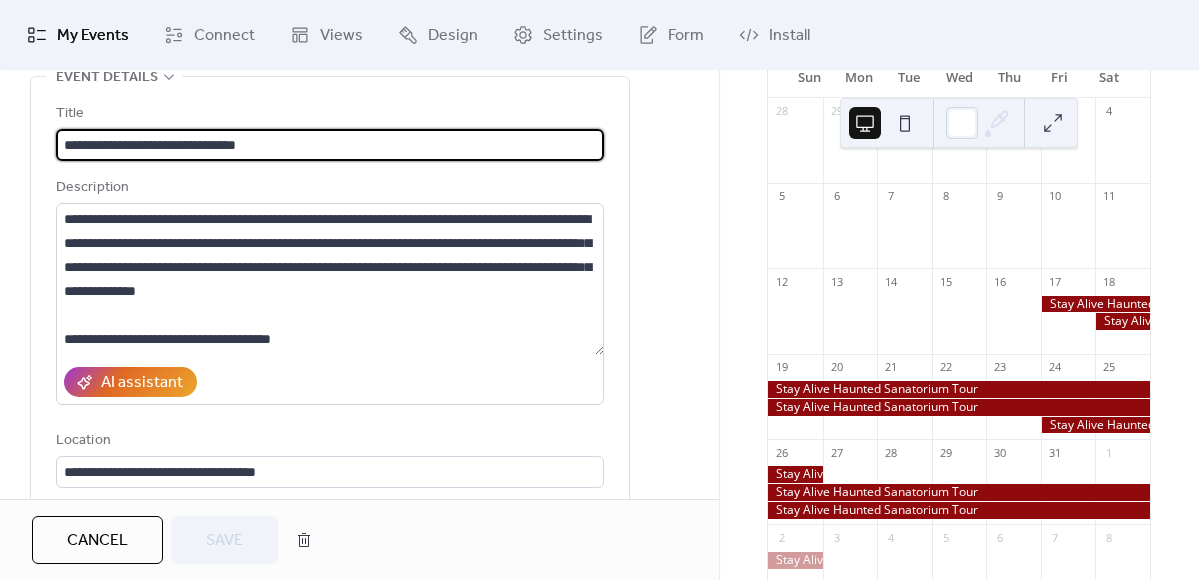 drag, startPoint x: 291, startPoint y: 146, endPoint x: 67, endPoint y: 142, distance: 224.0357 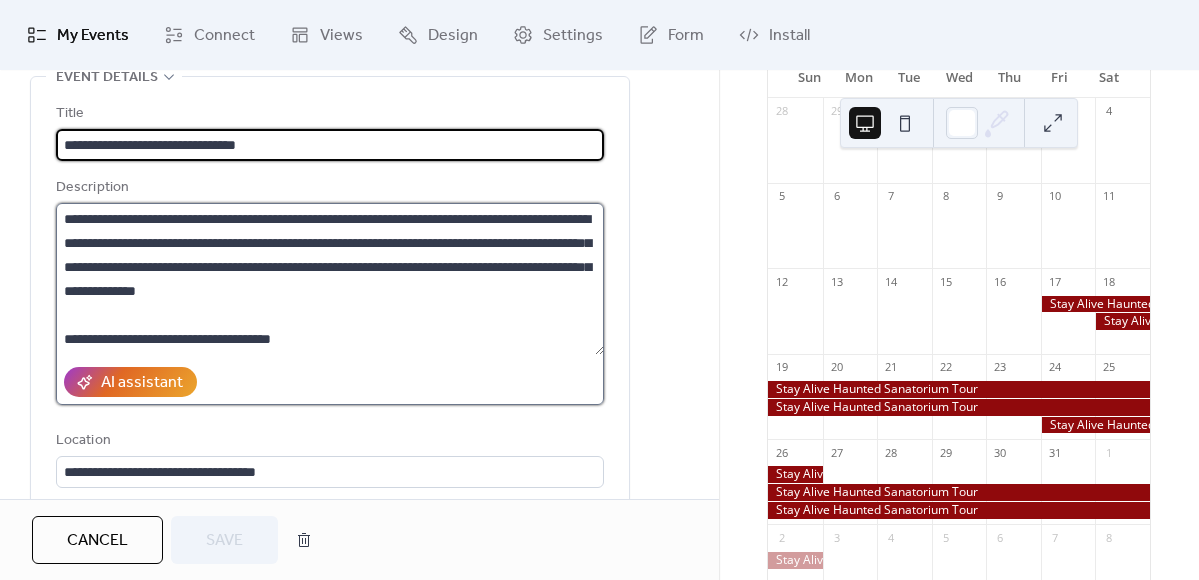 click at bounding box center (330, 279) 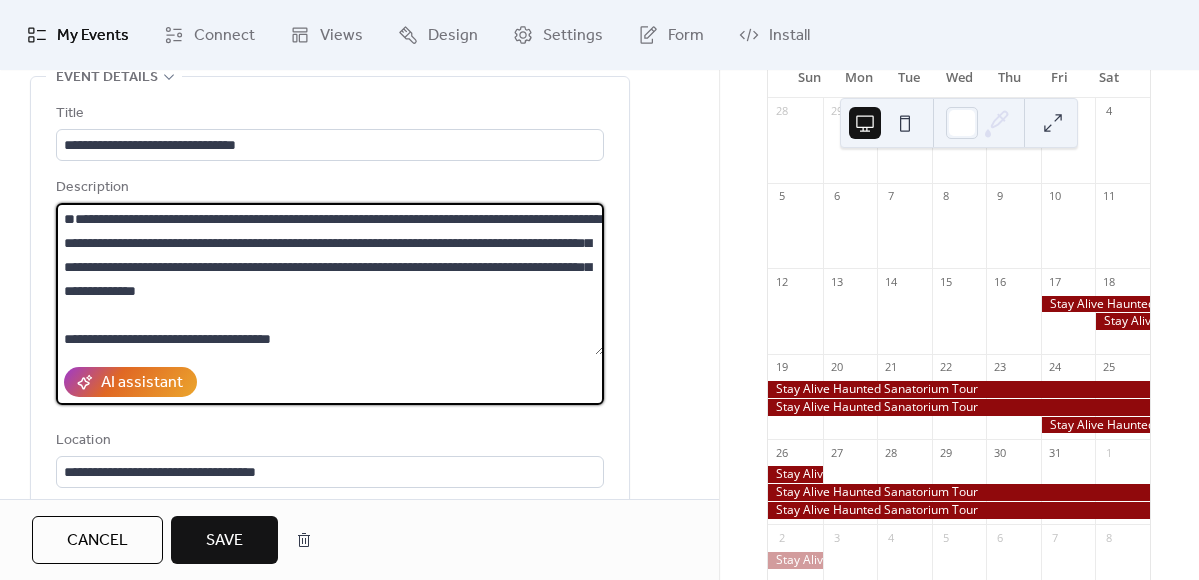 click at bounding box center (330, 279) 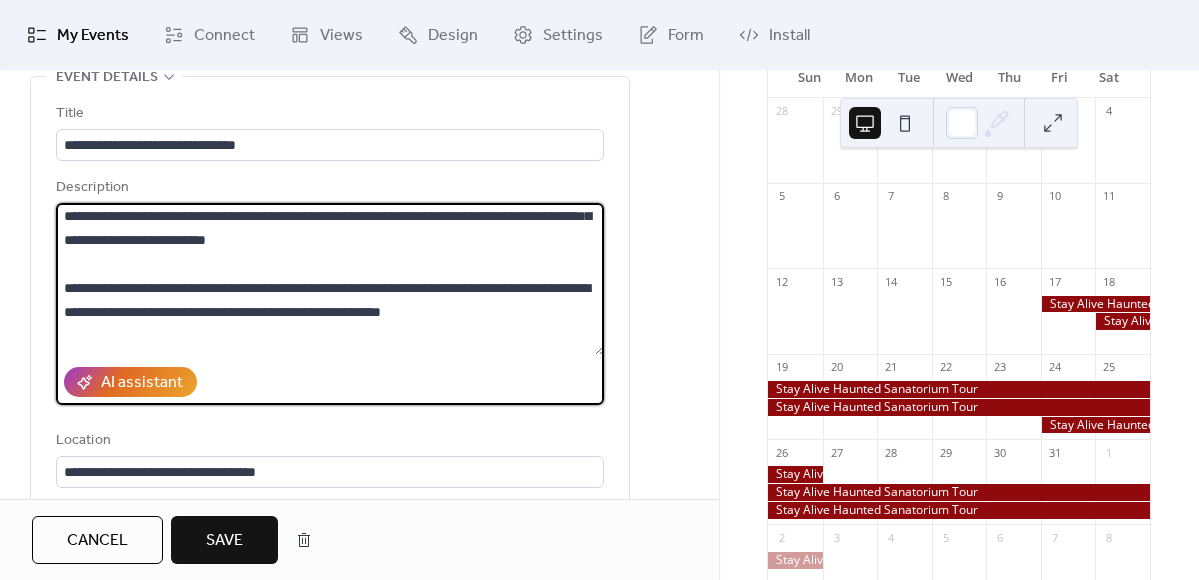 scroll, scrollTop: 696, scrollLeft: 0, axis: vertical 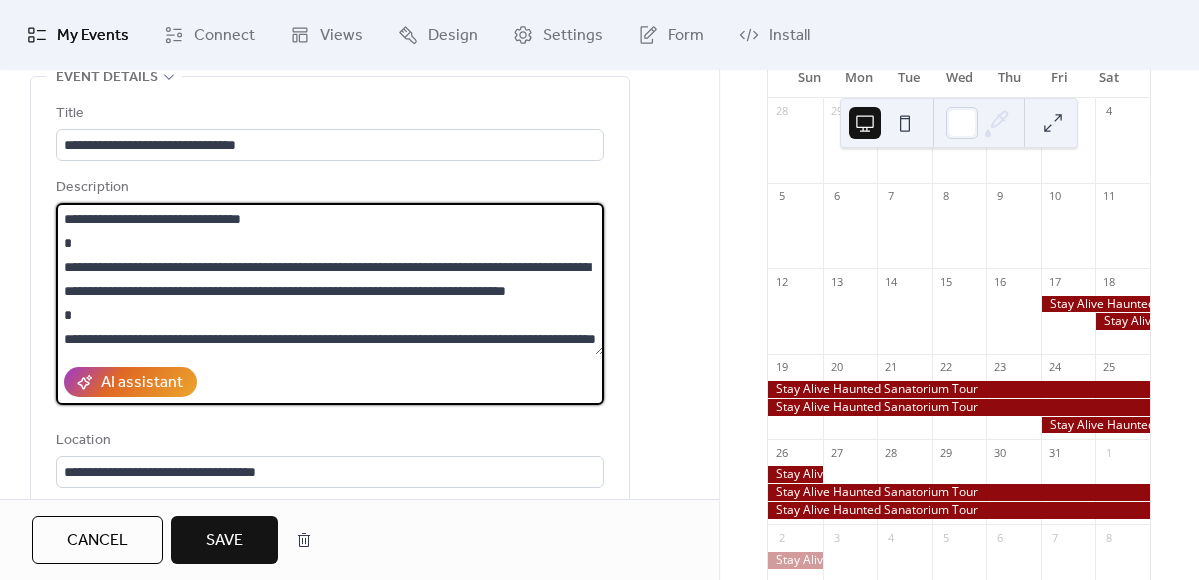 drag, startPoint x: 66, startPoint y: 220, endPoint x: 505, endPoint y: 387, distance: 469.69138 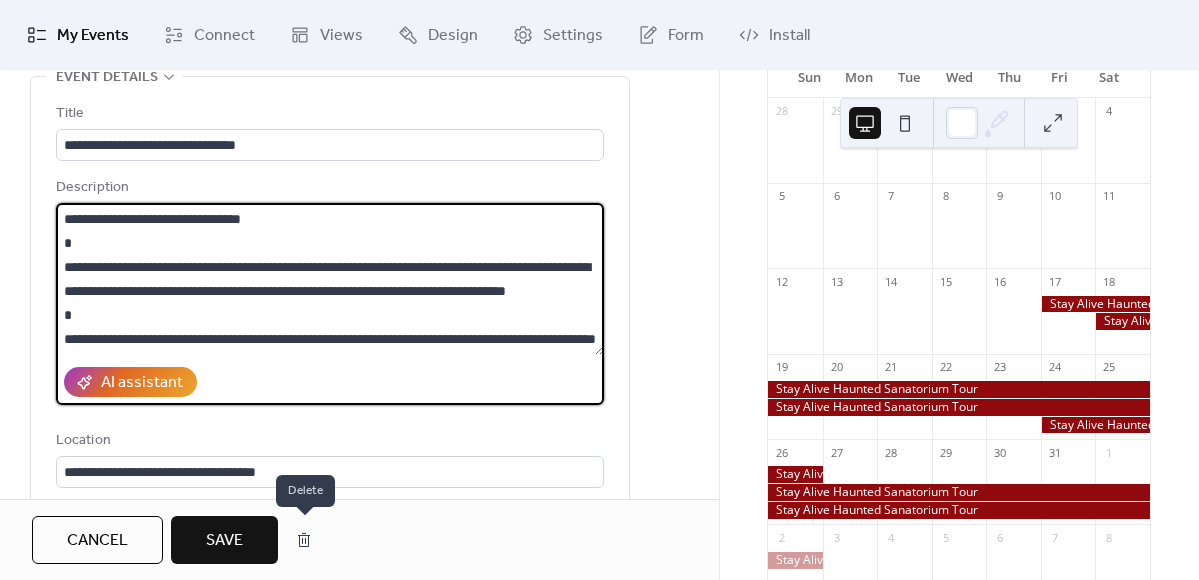 type on "**********" 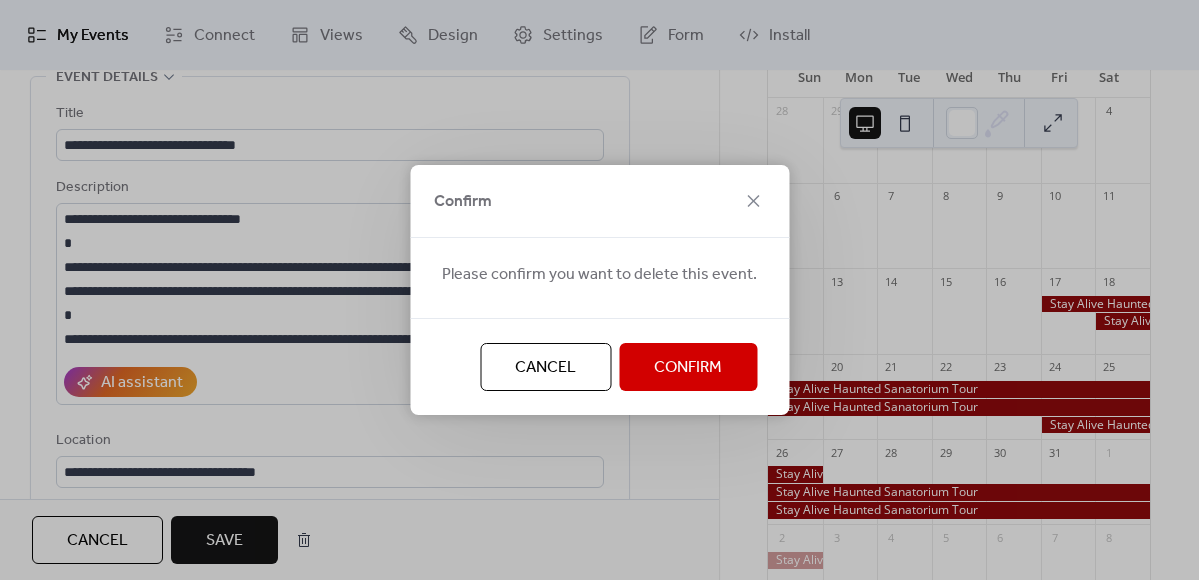 click on "Confirm" at bounding box center [688, 368] 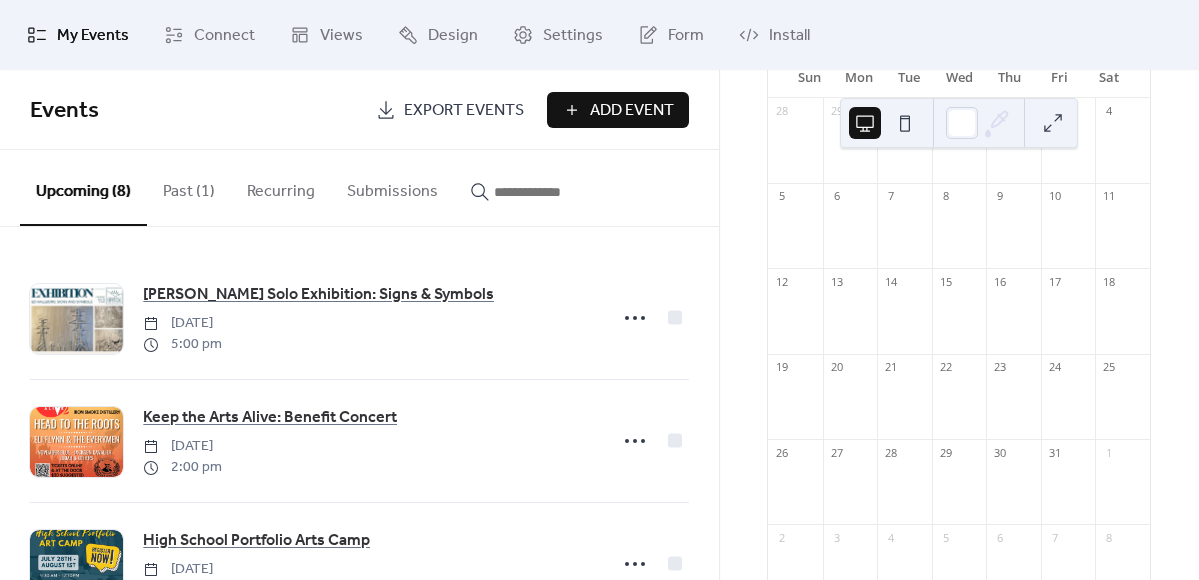 click on "Add Event" at bounding box center [632, 111] 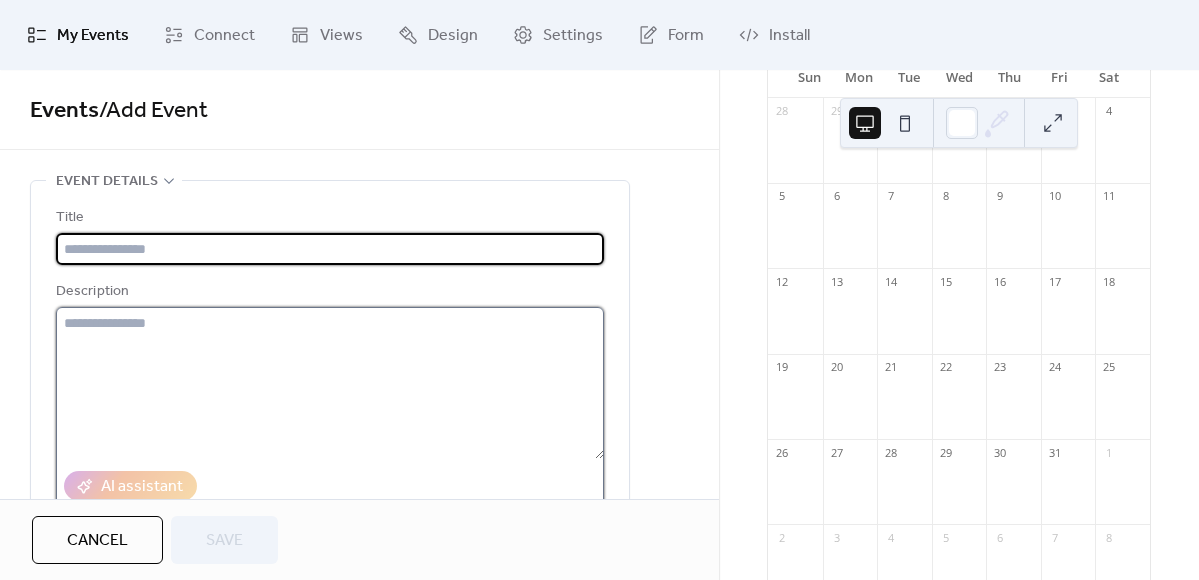 click at bounding box center [330, 383] 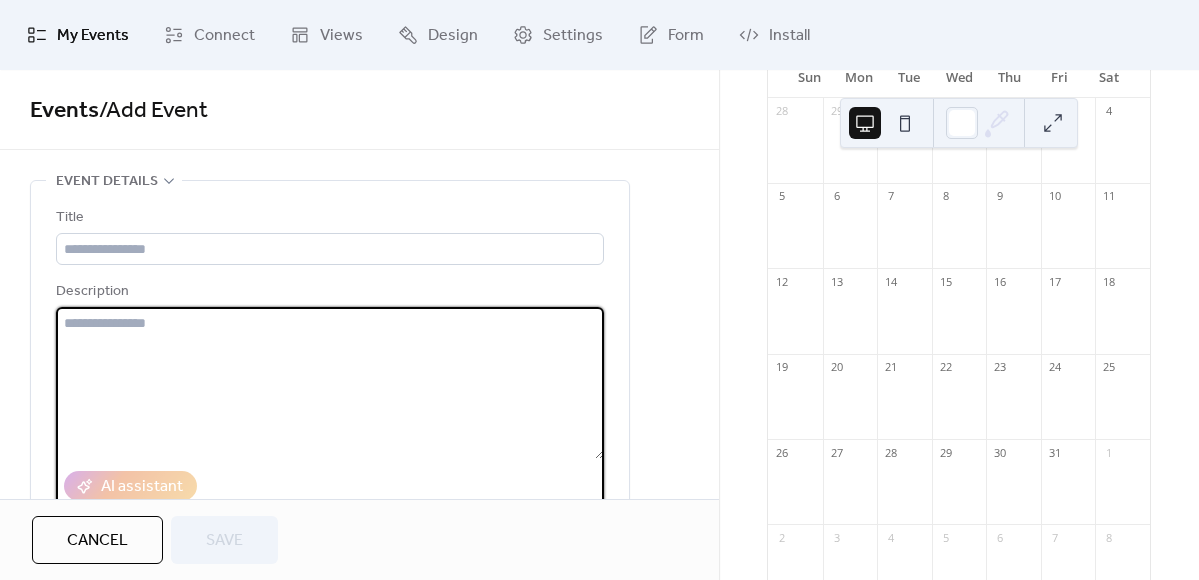 paste on "**********" 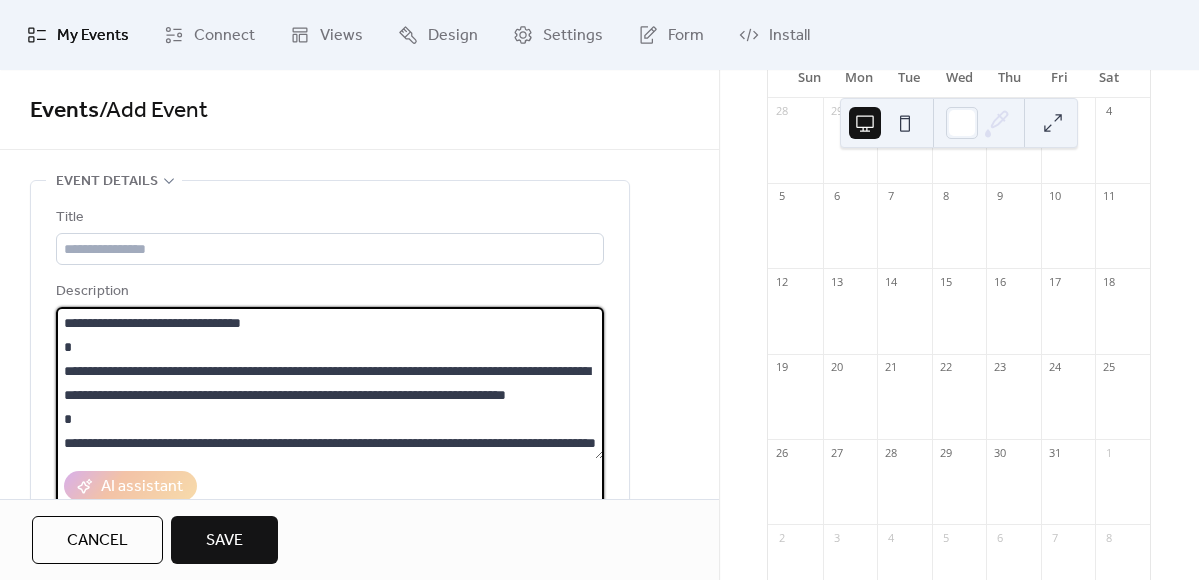 scroll, scrollTop: 0, scrollLeft: 0, axis: both 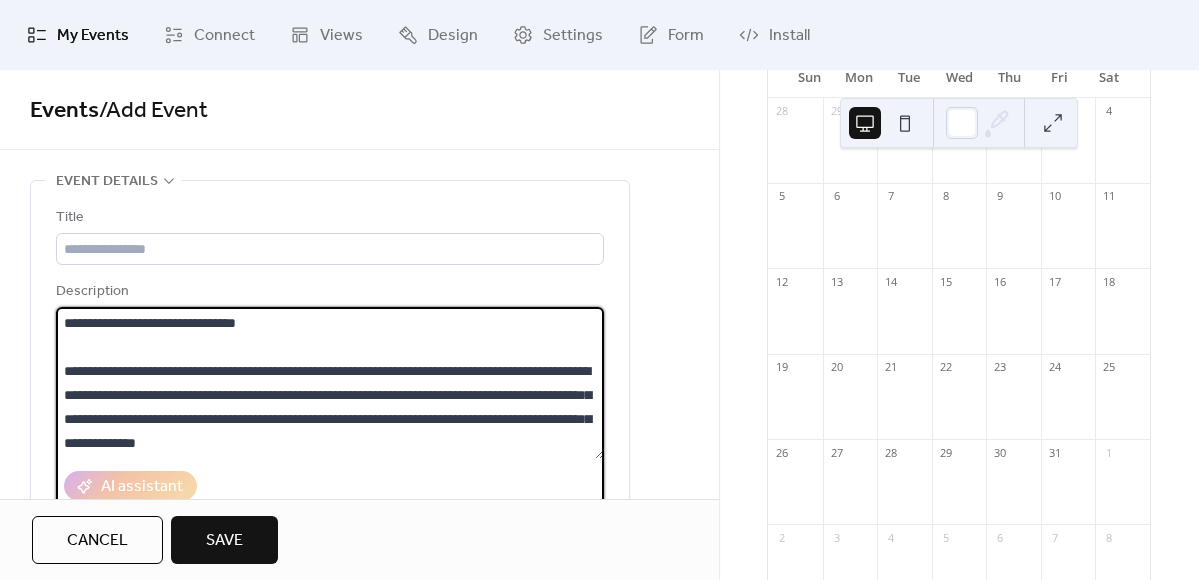 drag, startPoint x: 273, startPoint y: 354, endPoint x: 55, endPoint y: 326, distance: 219.79082 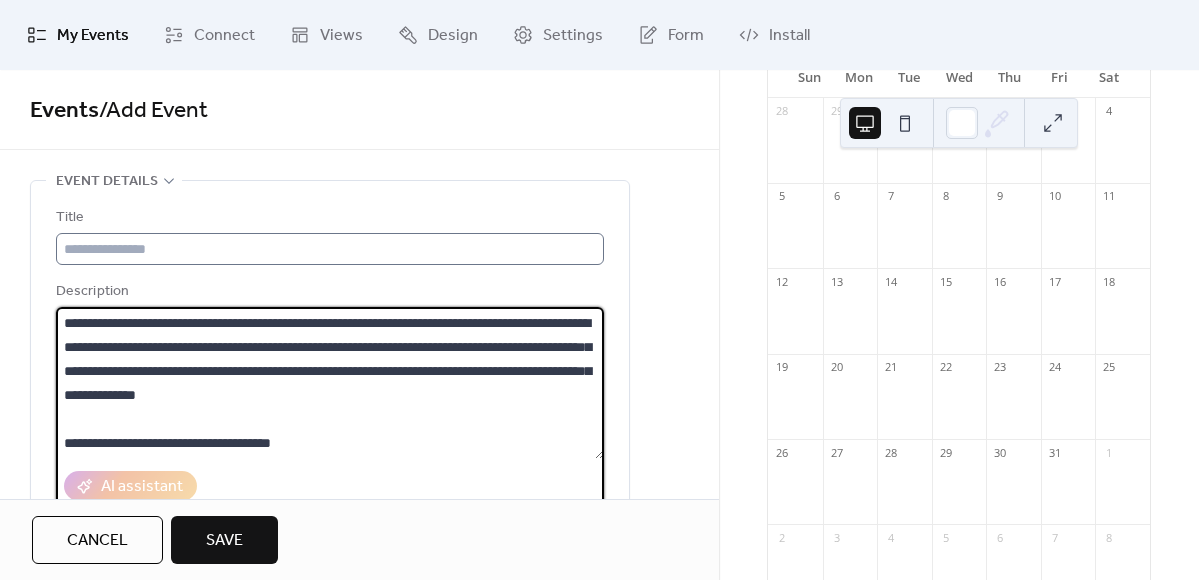 type on "**********" 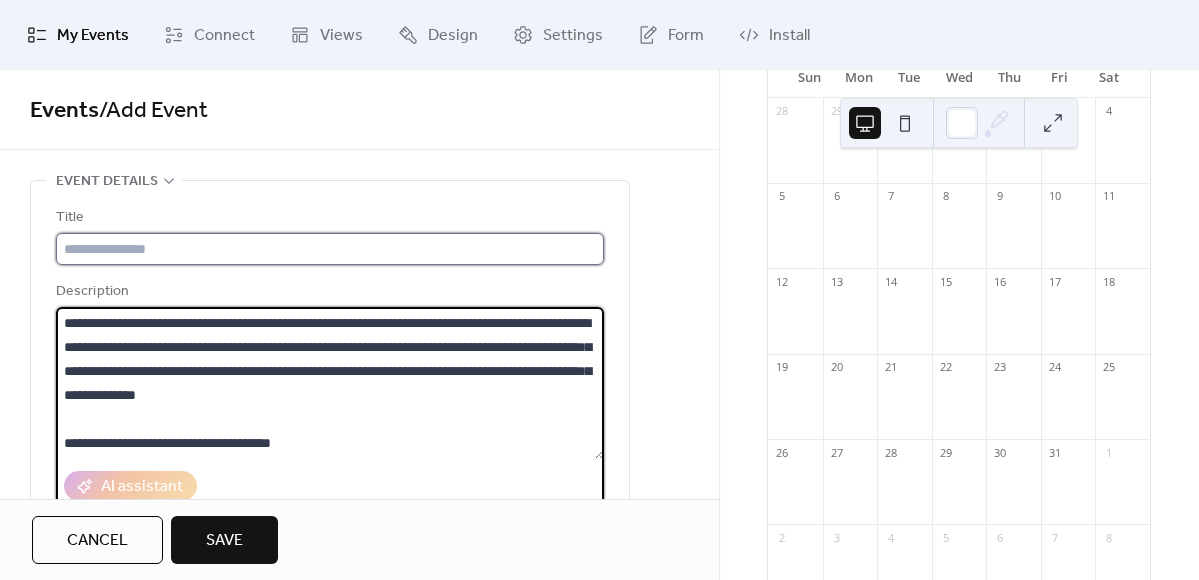 click at bounding box center [330, 249] 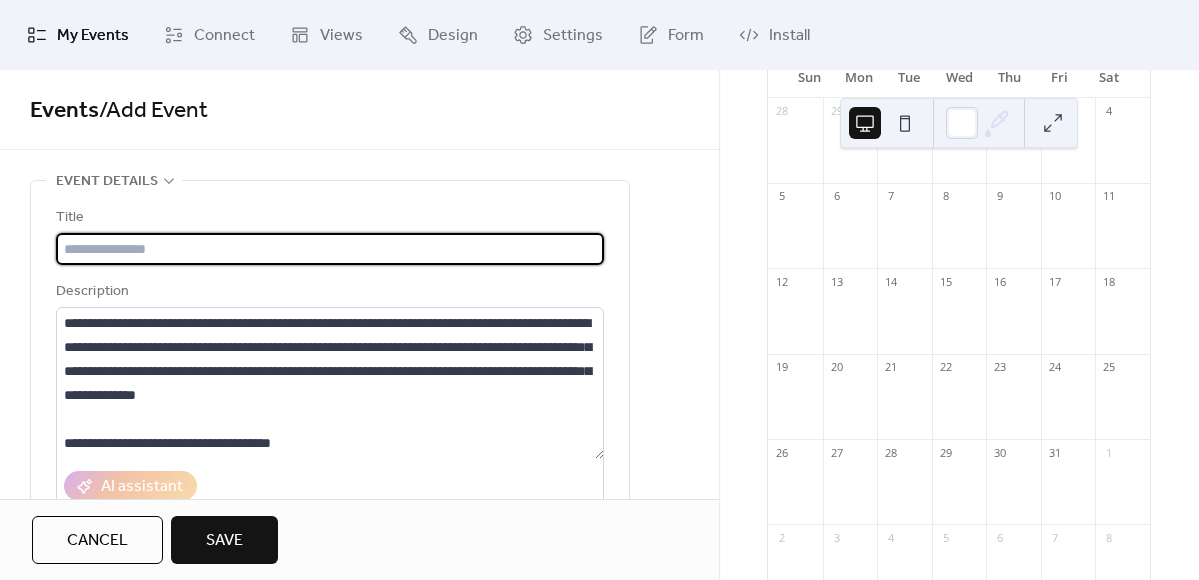 paste on "**********" 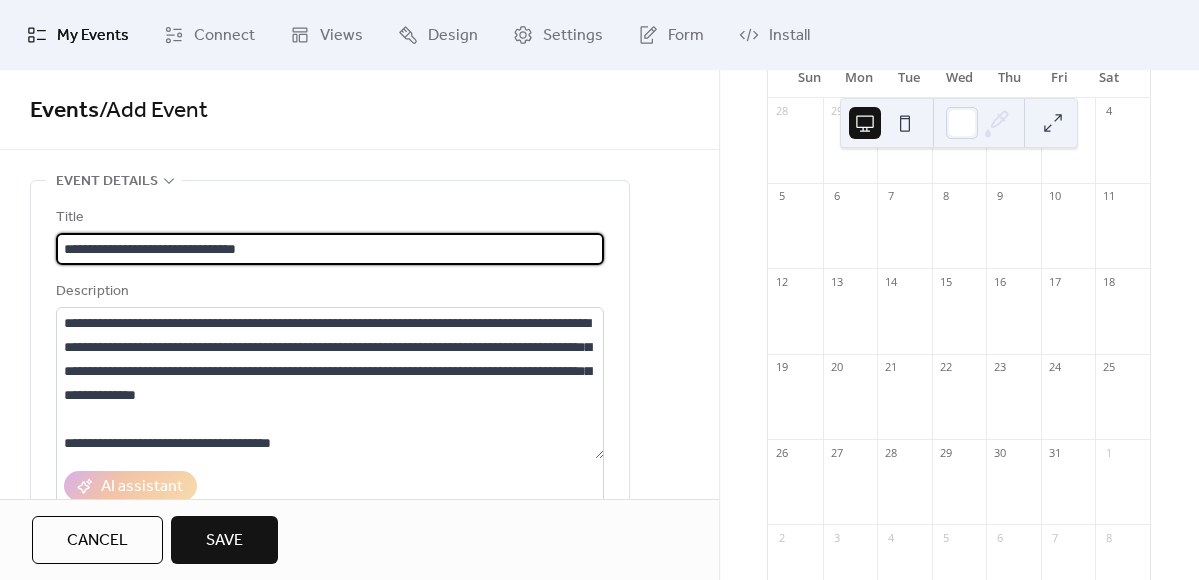scroll, scrollTop: 1, scrollLeft: 0, axis: vertical 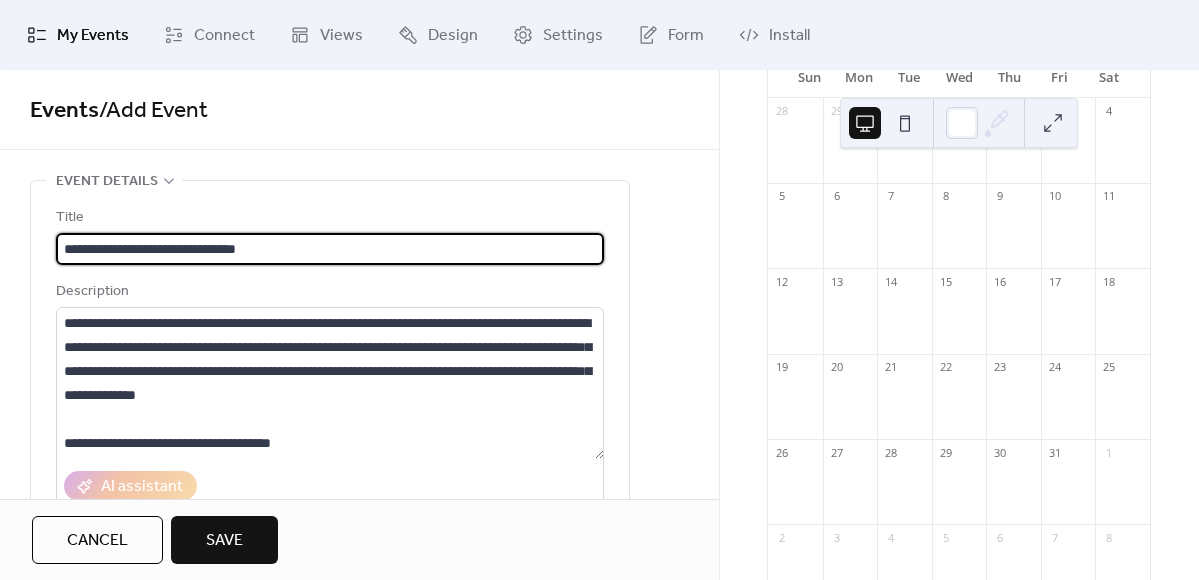 type on "**********" 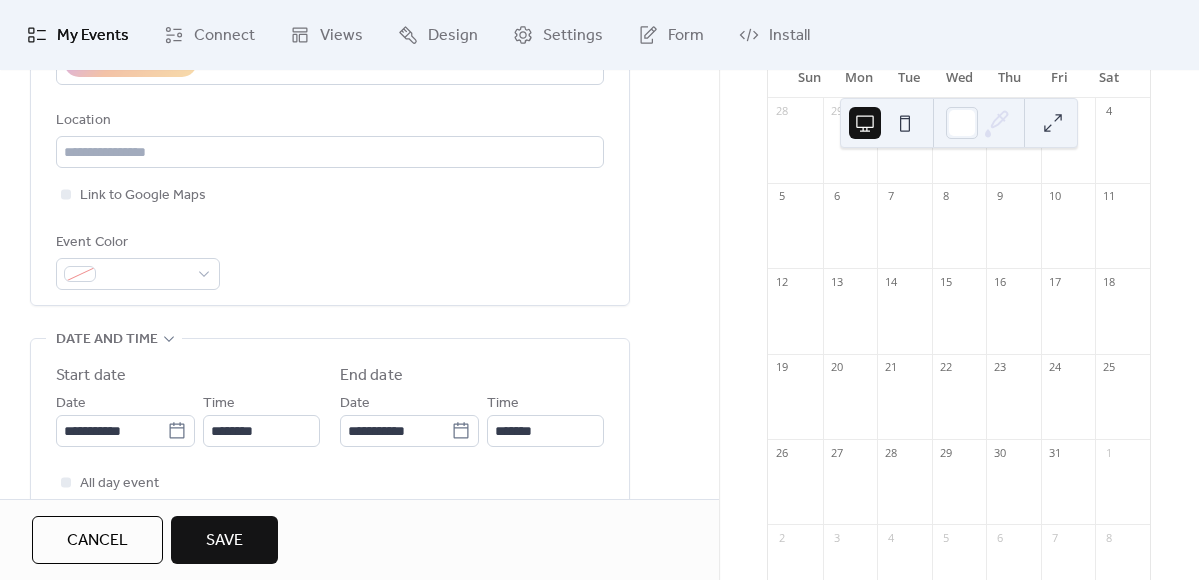 scroll, scrollTop: 430, scrollLeft: 0, axis: vertical 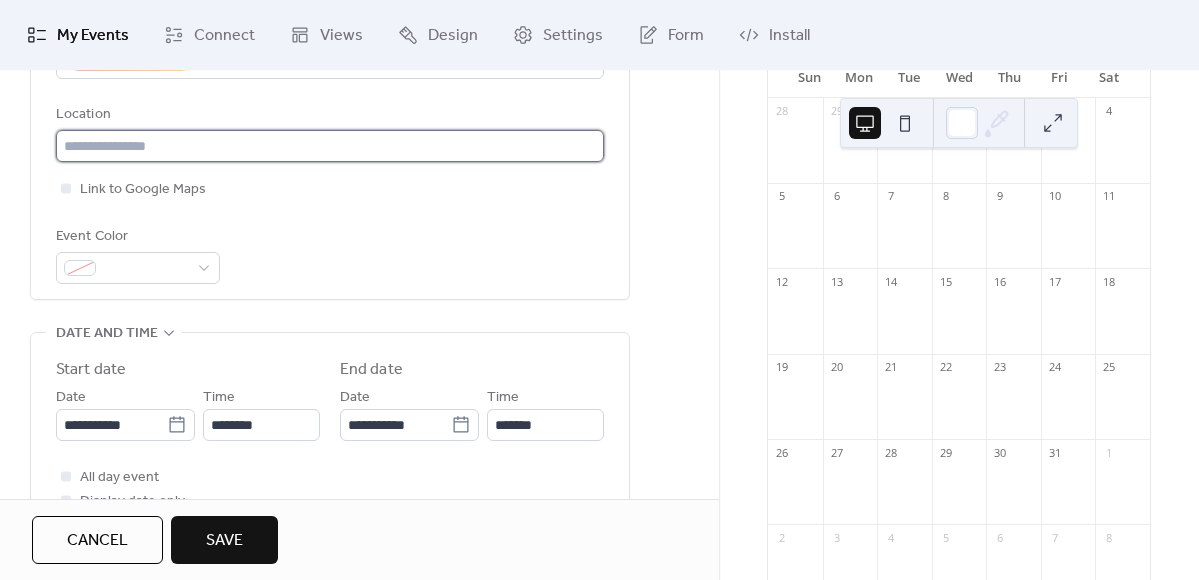 click at bounding box center [330, 146] 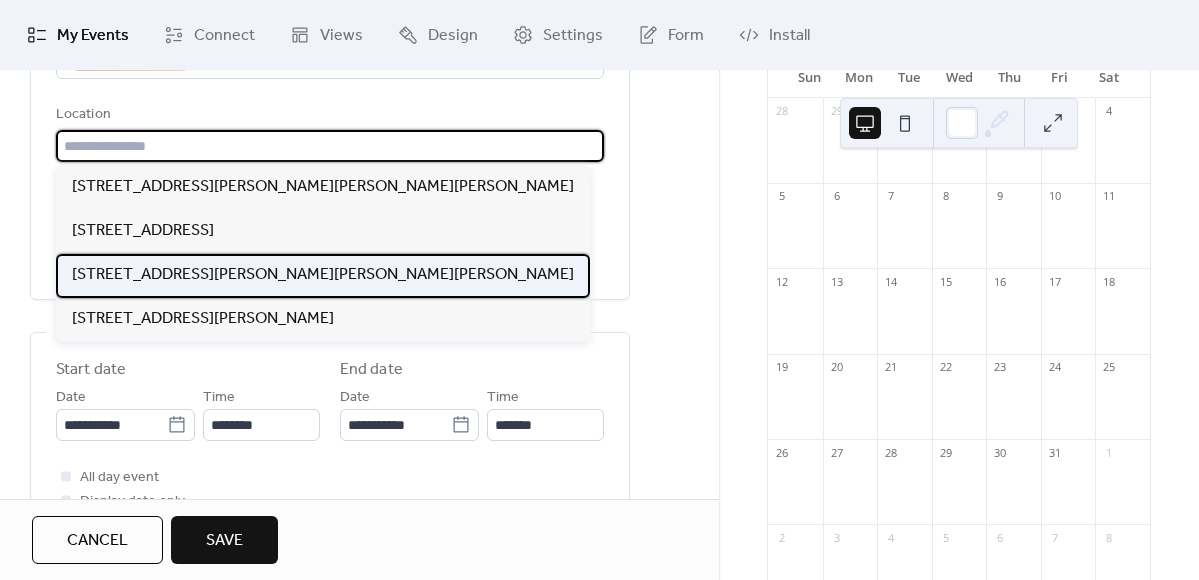 click on "[STREET_ADDRESS][PERSON_NAME][PERSON_NAME][PERSON_NAME]" at bounding box center [323, 275] 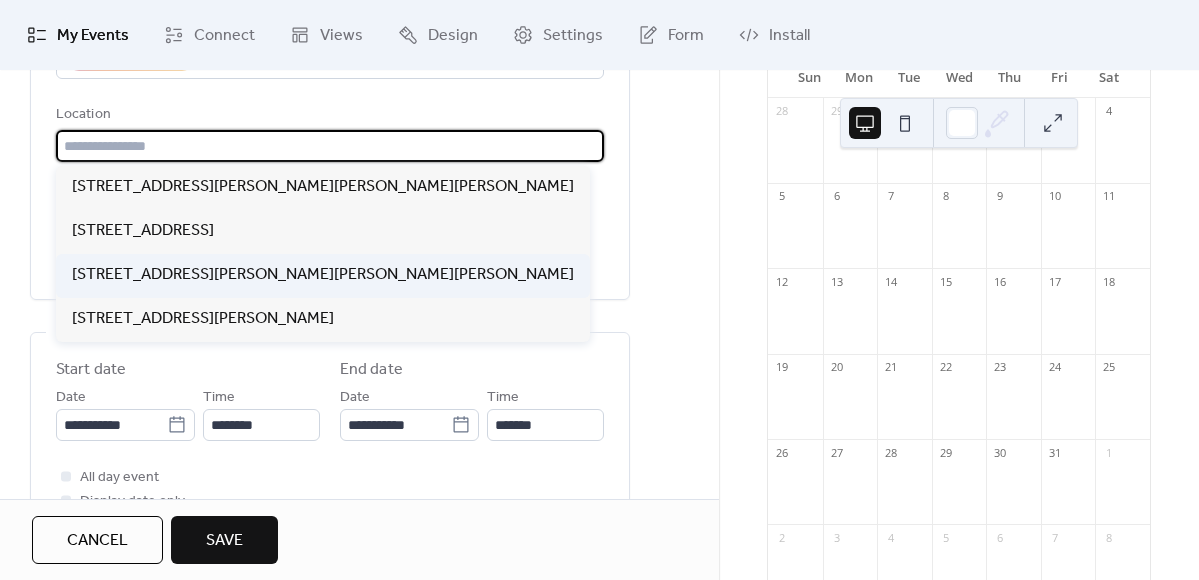 type on "**********" 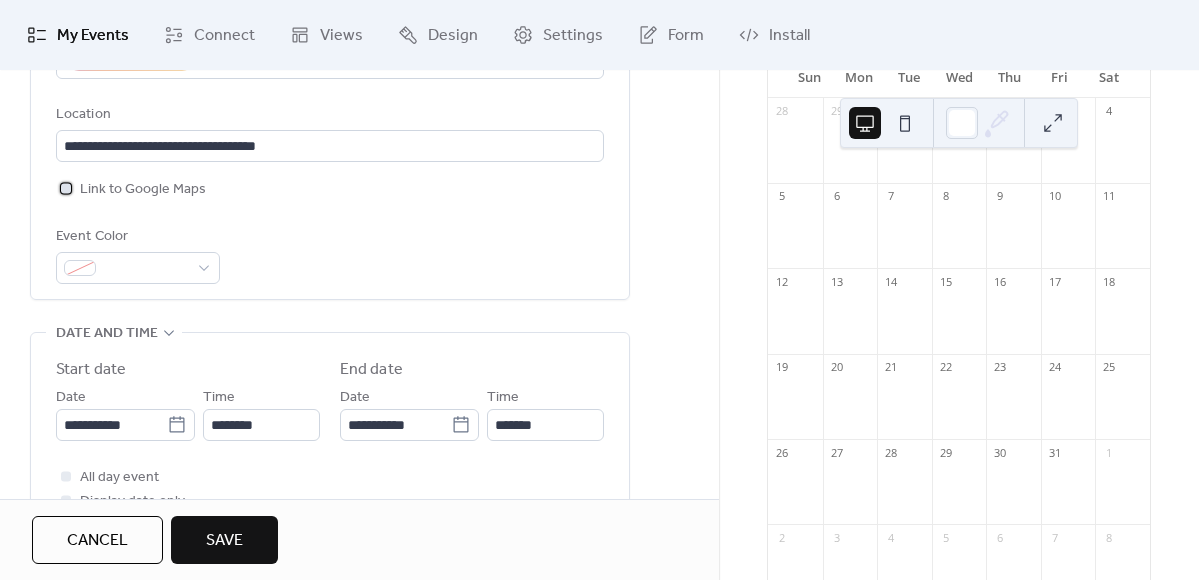 click at bounding box center [66, 188] 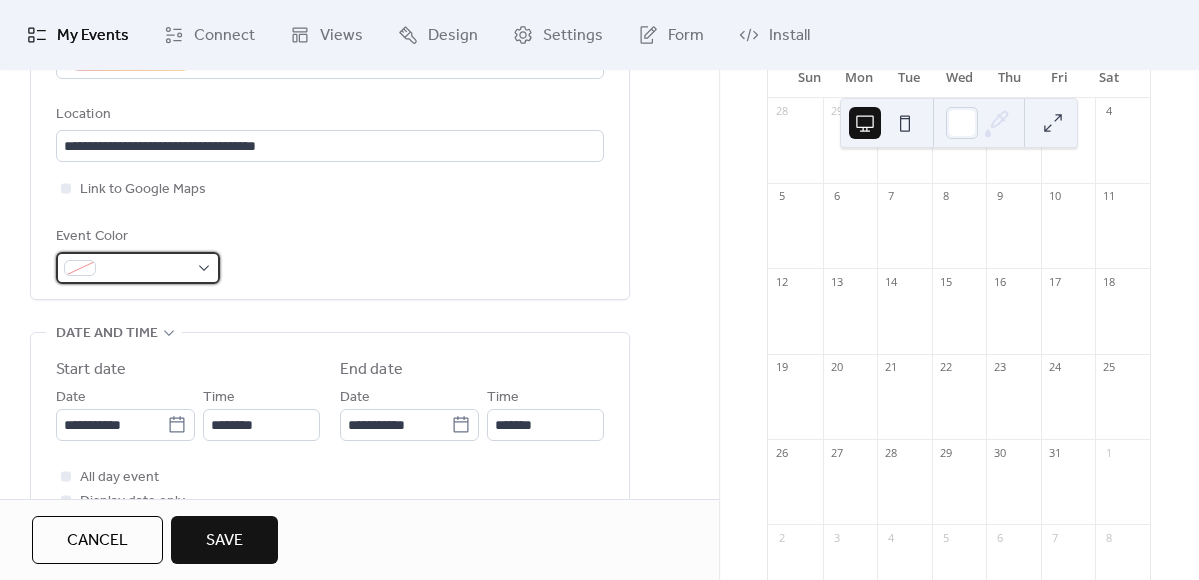 click at bounding box center [146, 269] 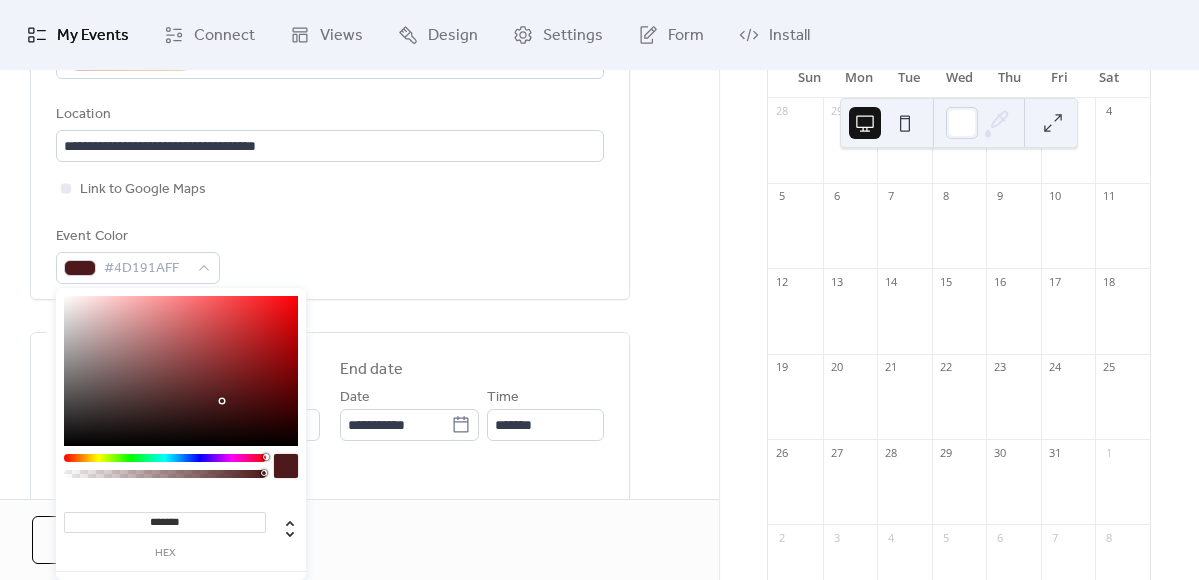 drag, startPoint x: 203, startPoint y: 460, endPoint x: 337, endPoint y: 462, distance: 134.01492 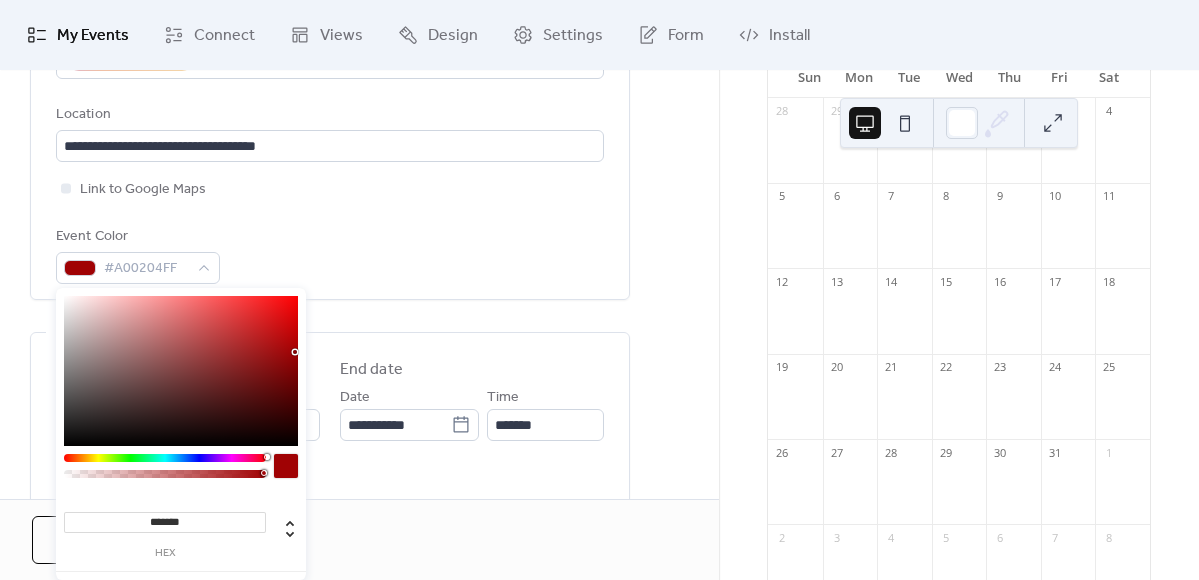 drag, startPoint x: 226, startPoint y: 400, endPoint x: 290, endPoint y: 352, distance: 80 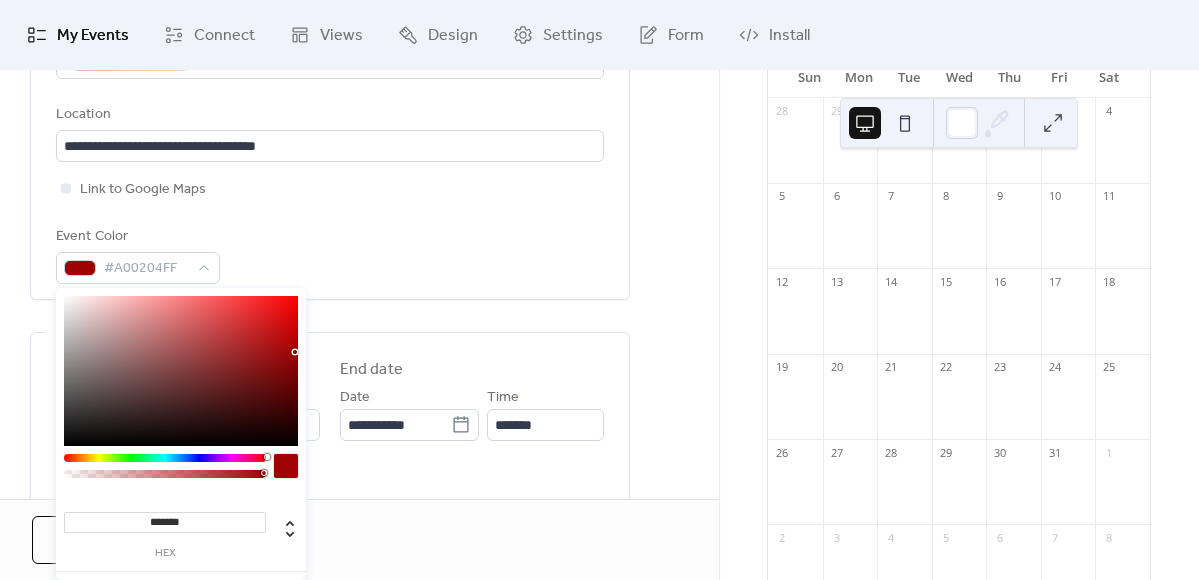 click at bounding box center (181, 371) 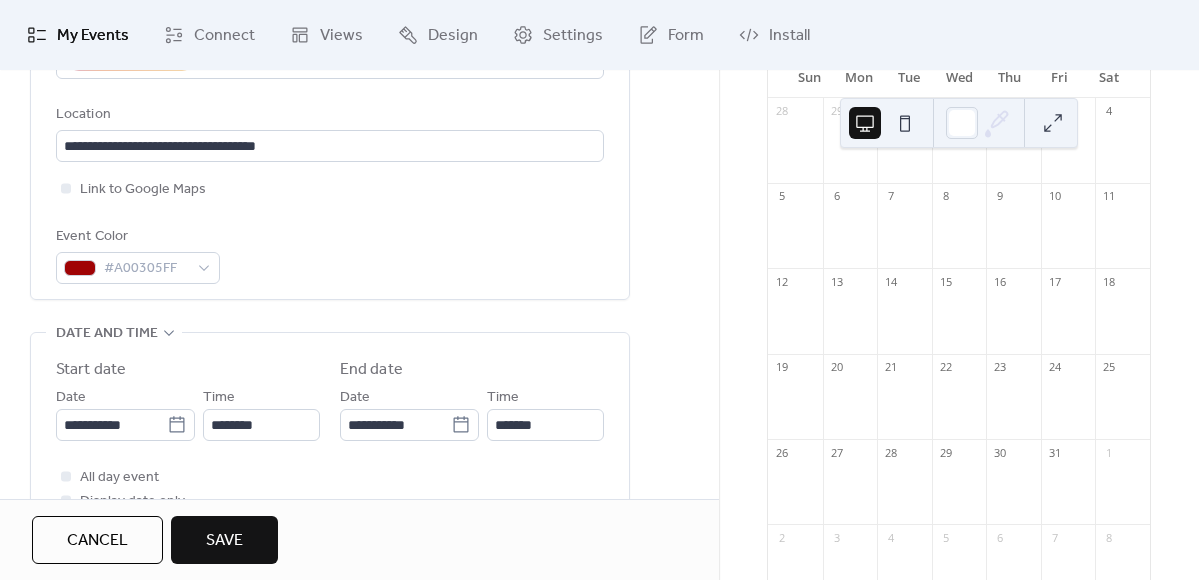 click on "Event Color #A00305FF" at bounding box center [330, 254] 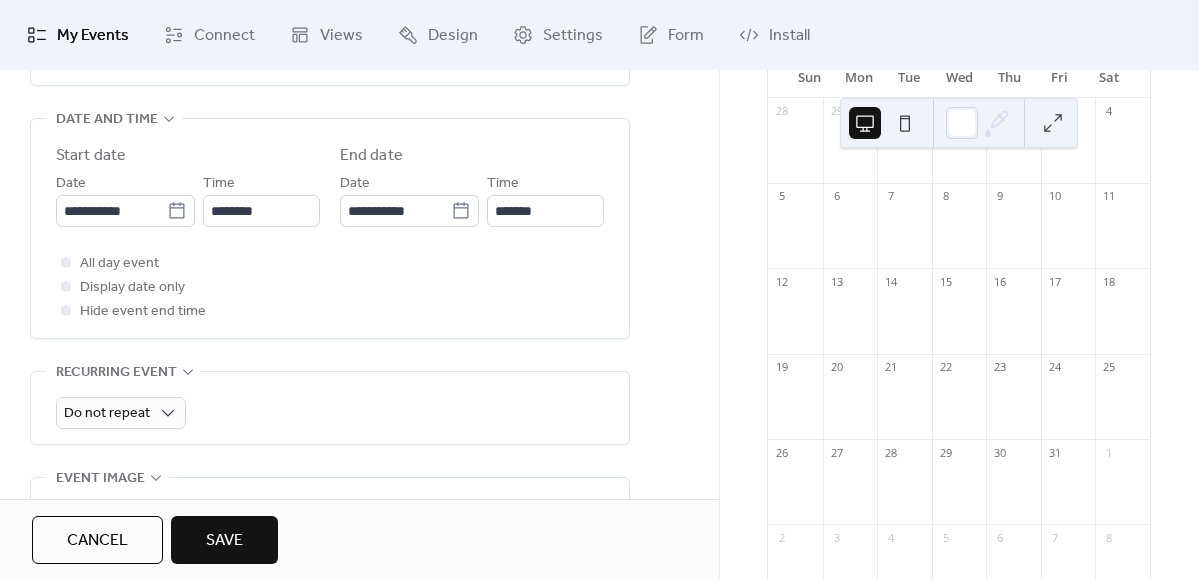 scroll, scrollTop: 654, scrollLeft: 0, axis: vertical 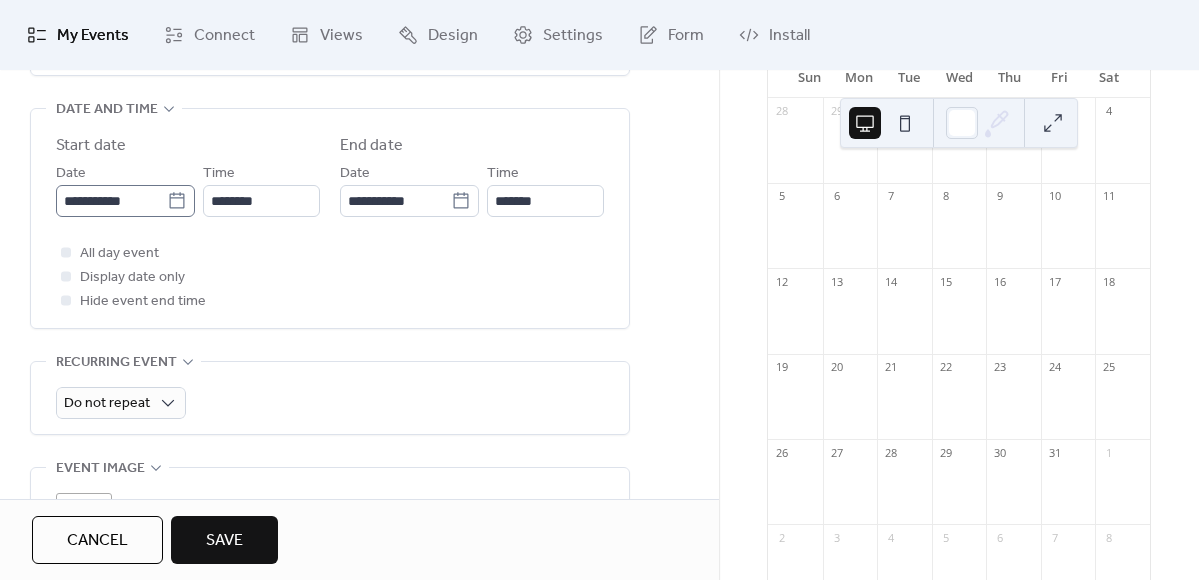 click 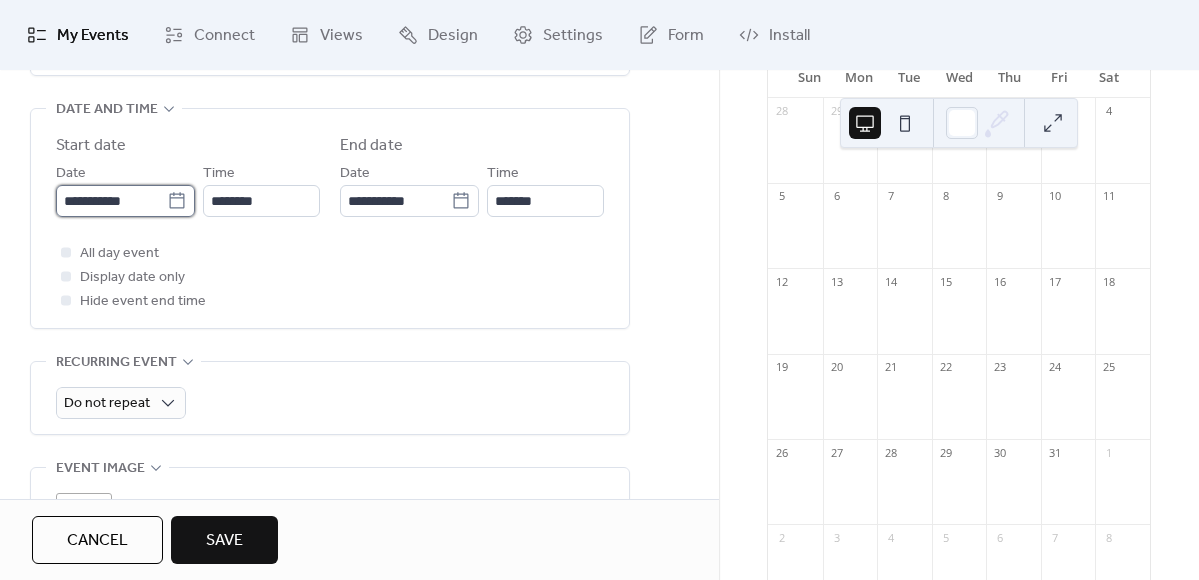 click on "**********" at bounding box center (111, 201) 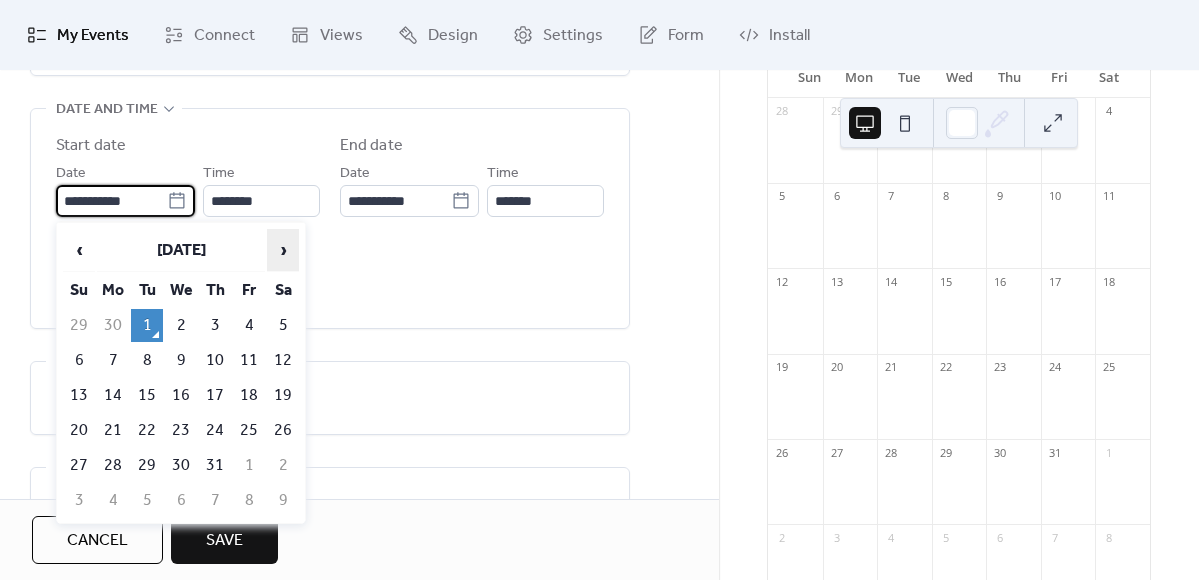 click on "›" at bounding box center (283, 250) 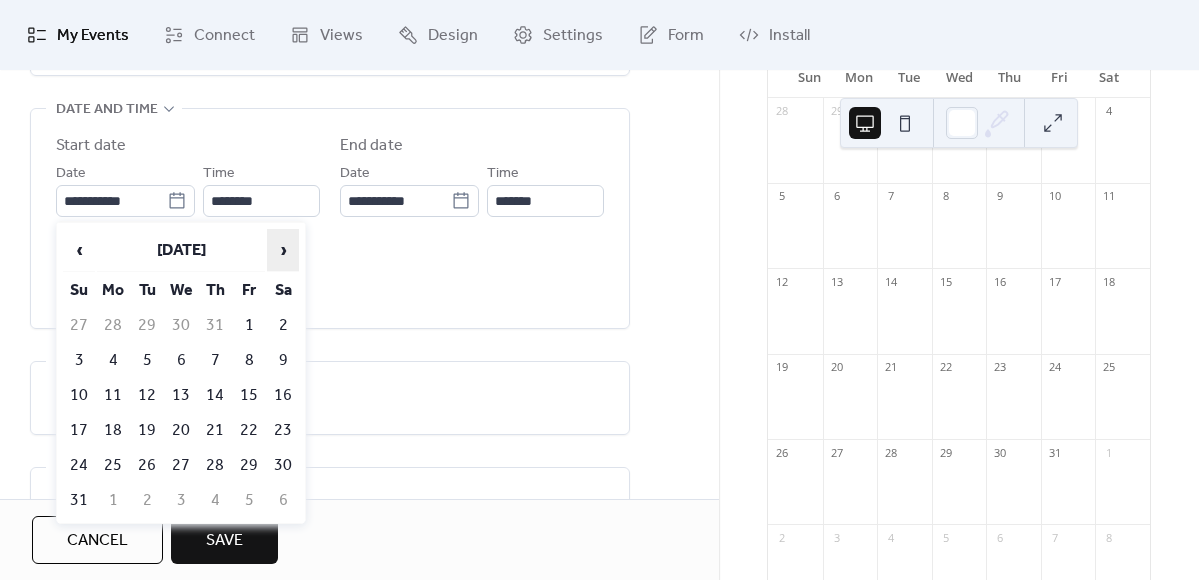 click on "›" at bounding box center (283, 250) 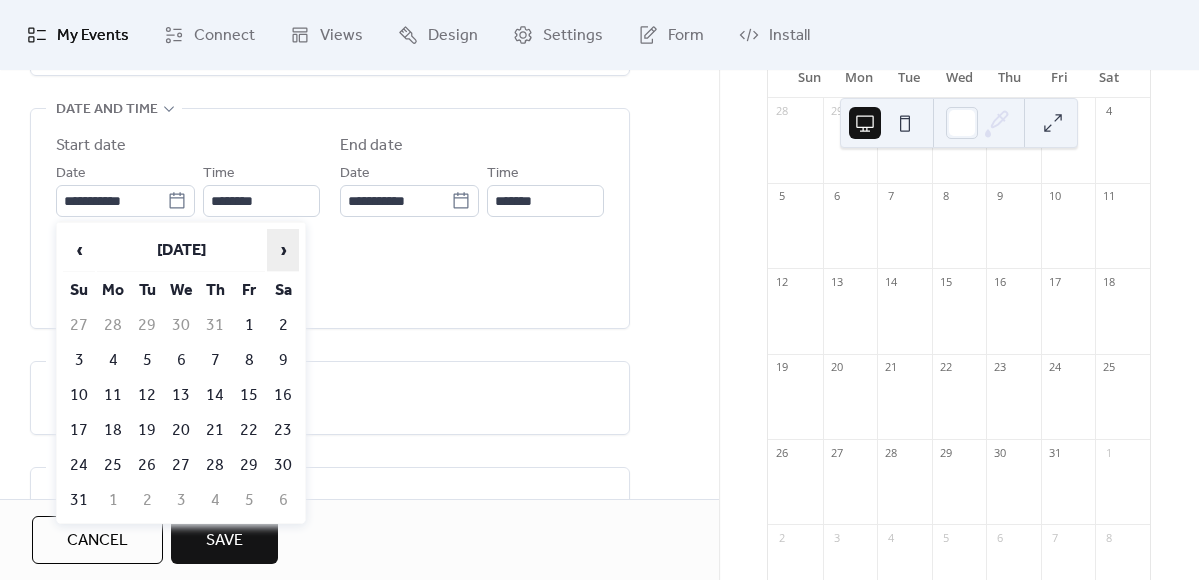 click on "›" at bounding box center (283, 250) 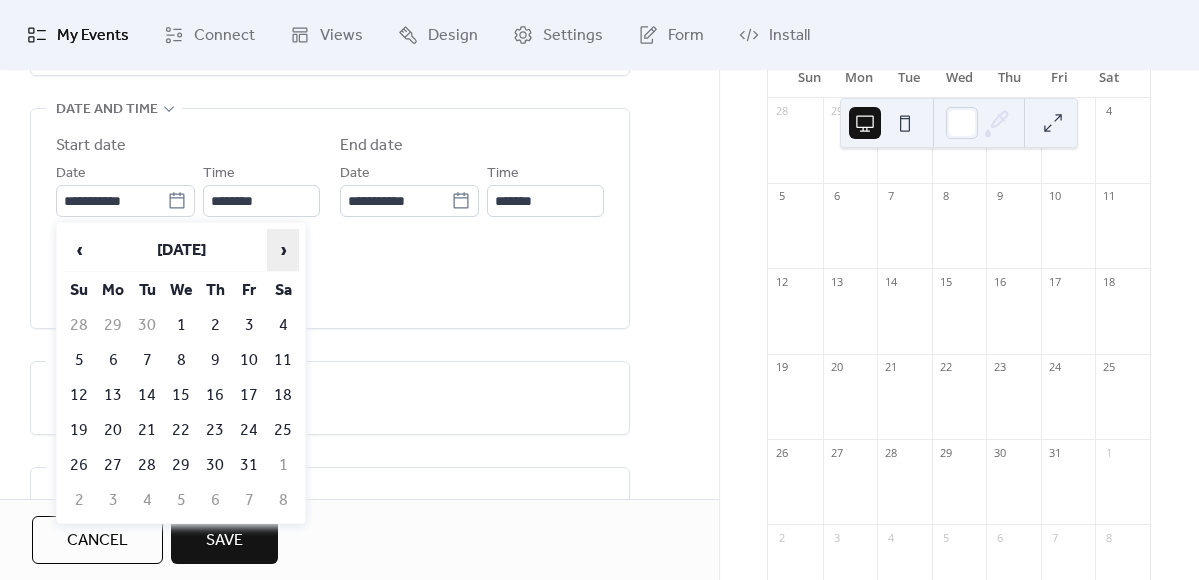 click on "›" at bounding box center [283, 250] 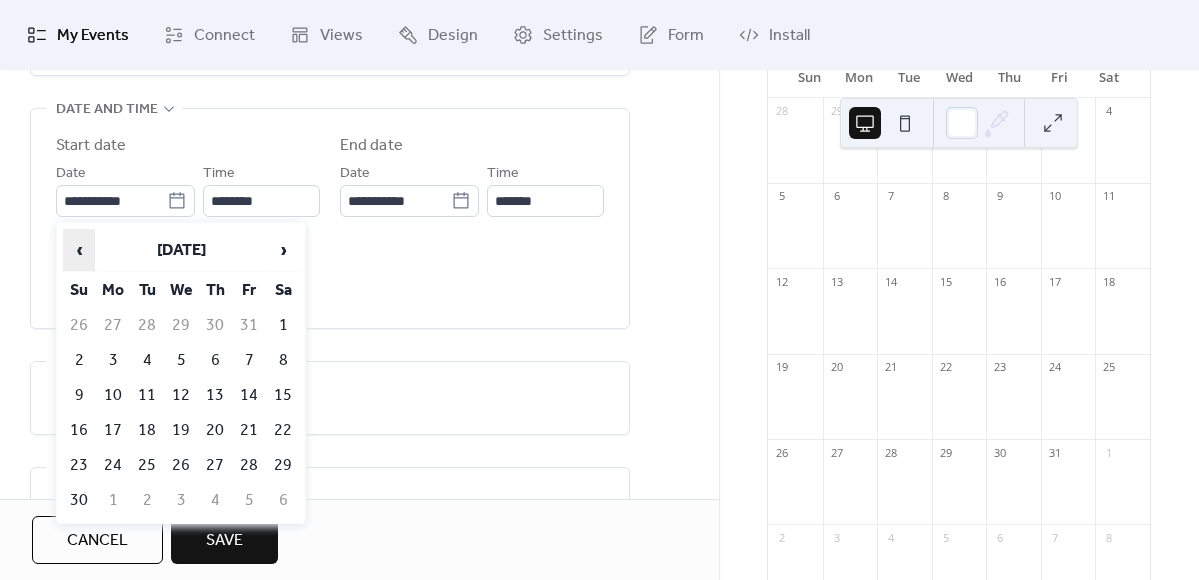click on "‹" at bounding box center (79, 250) 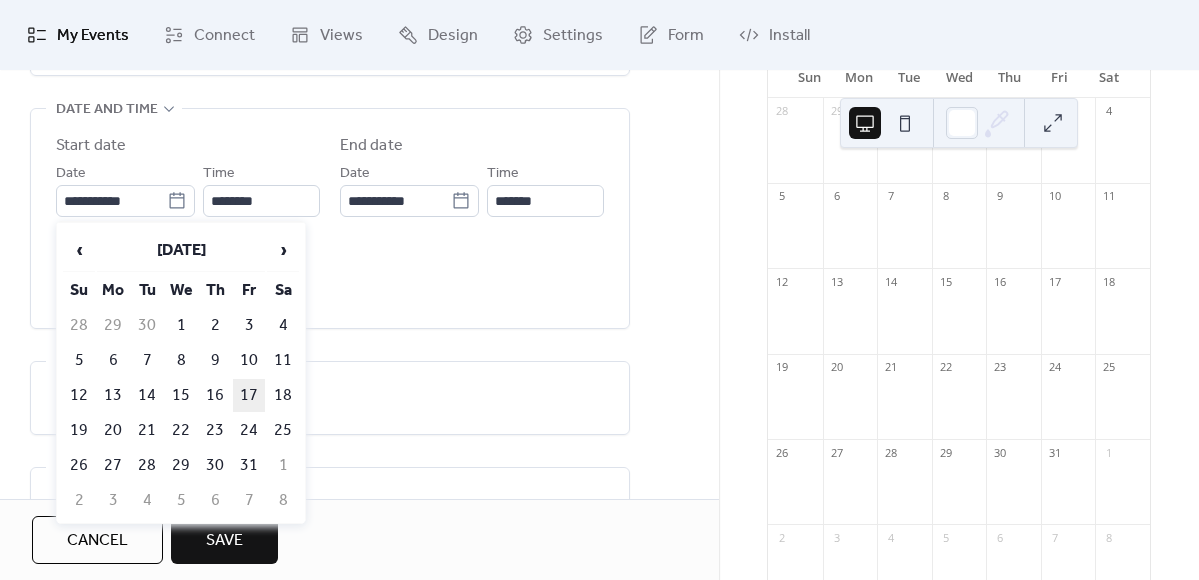 click on "17" at bounding box center [249, 395] 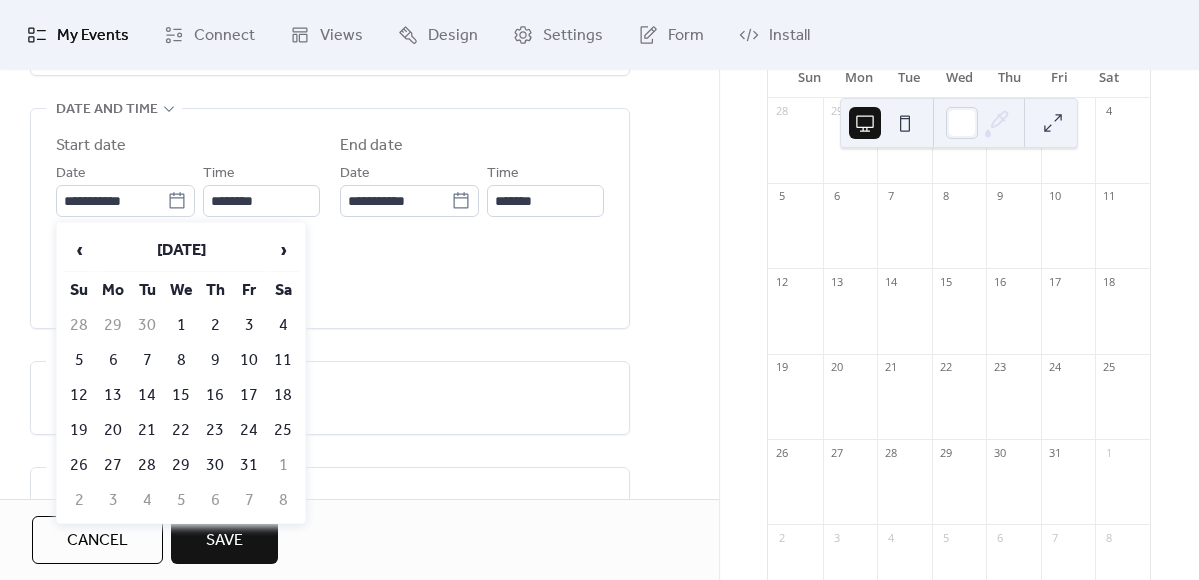 type on "**********" 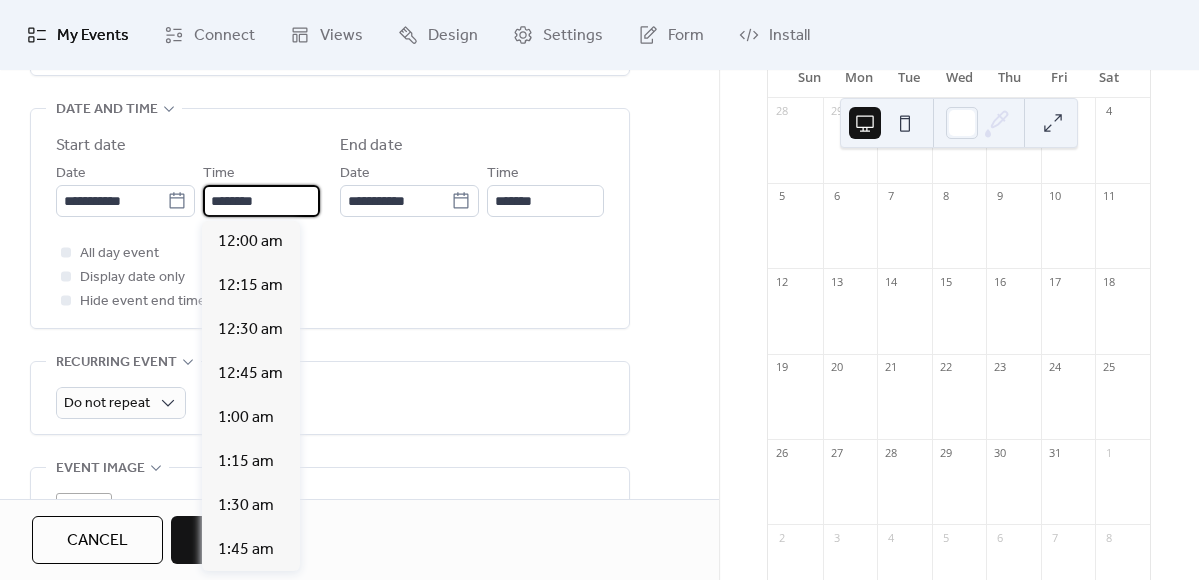 click on "********" at bounding box center [261, 201] 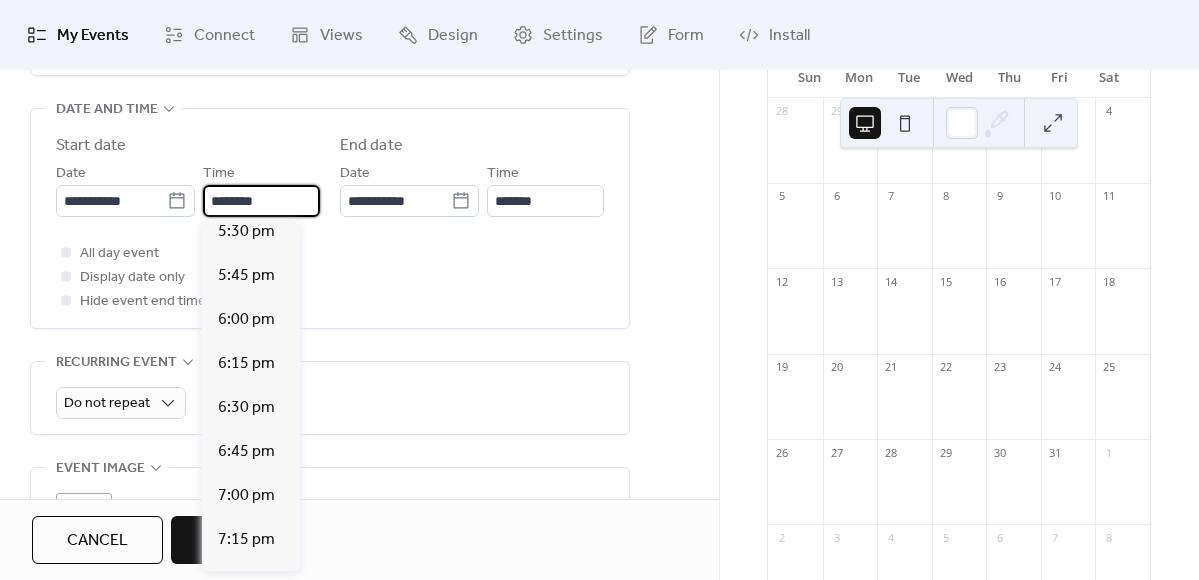 scroll, scrollTop: 3123, scrollLeft: 0, axis: vertical 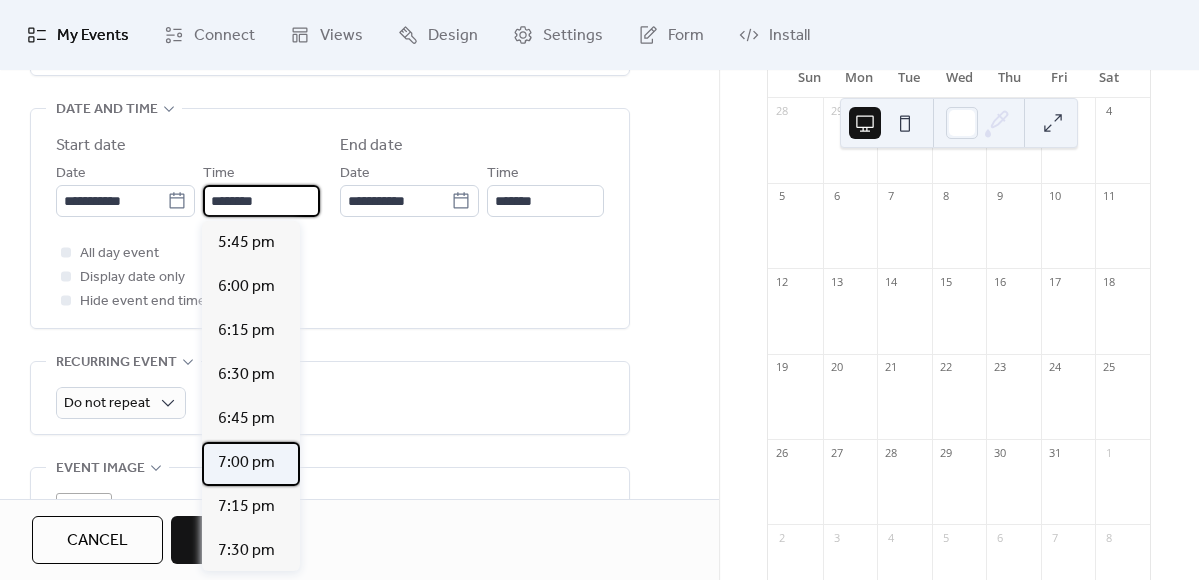 click on "7:00 pm" at bounding box center [246, 463] 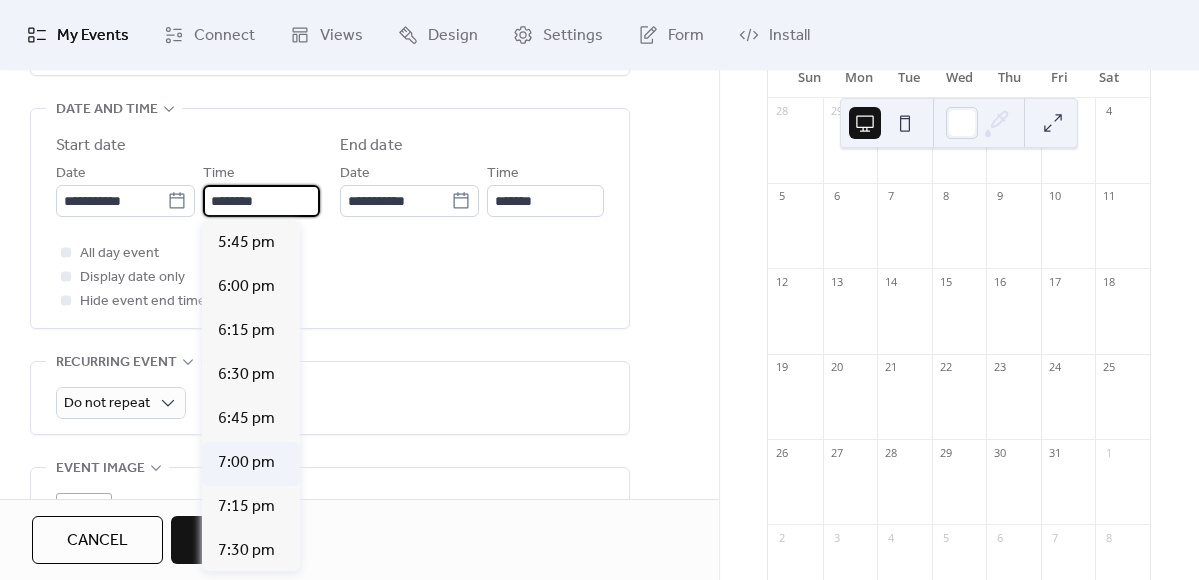 type on "*******" 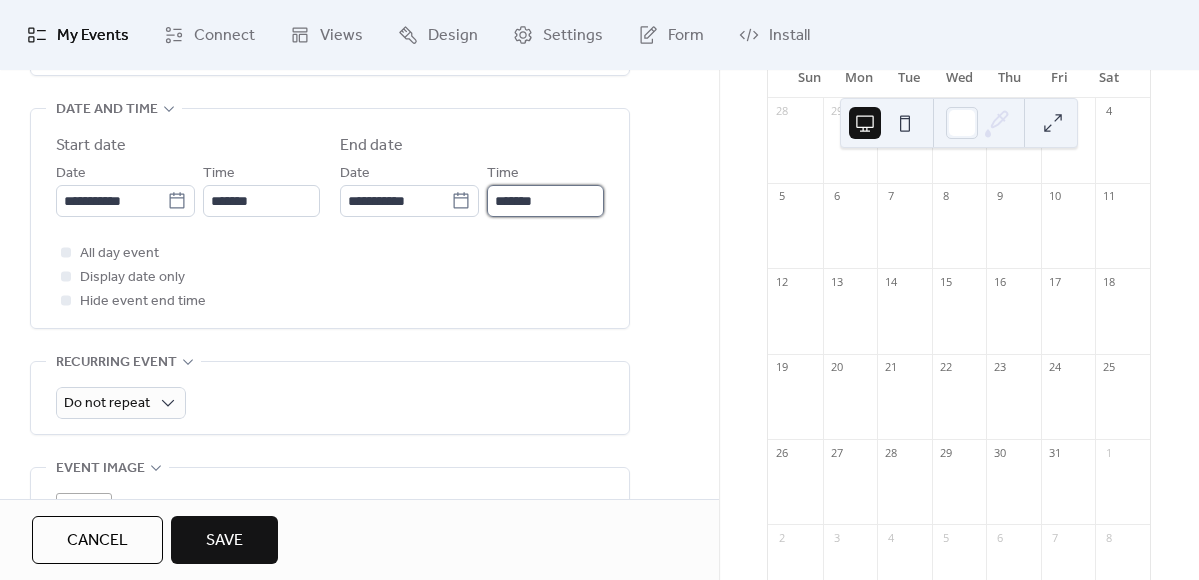 click on "*******" at bounding box center (545, 201) 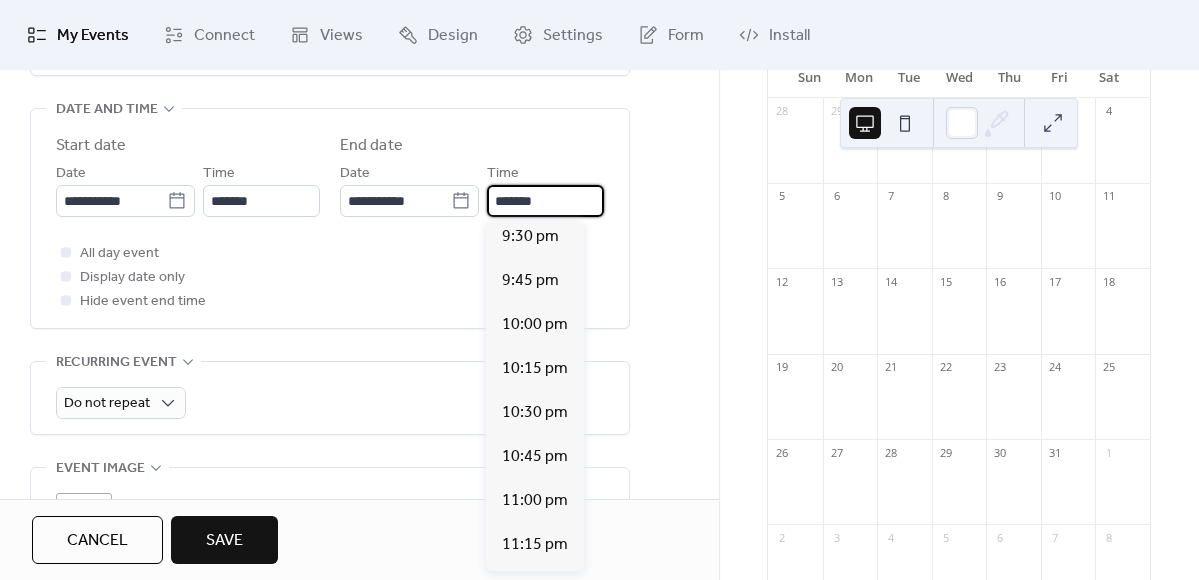 scroll, scrollTop: 486, scrollLeft: 0, axis: vertical 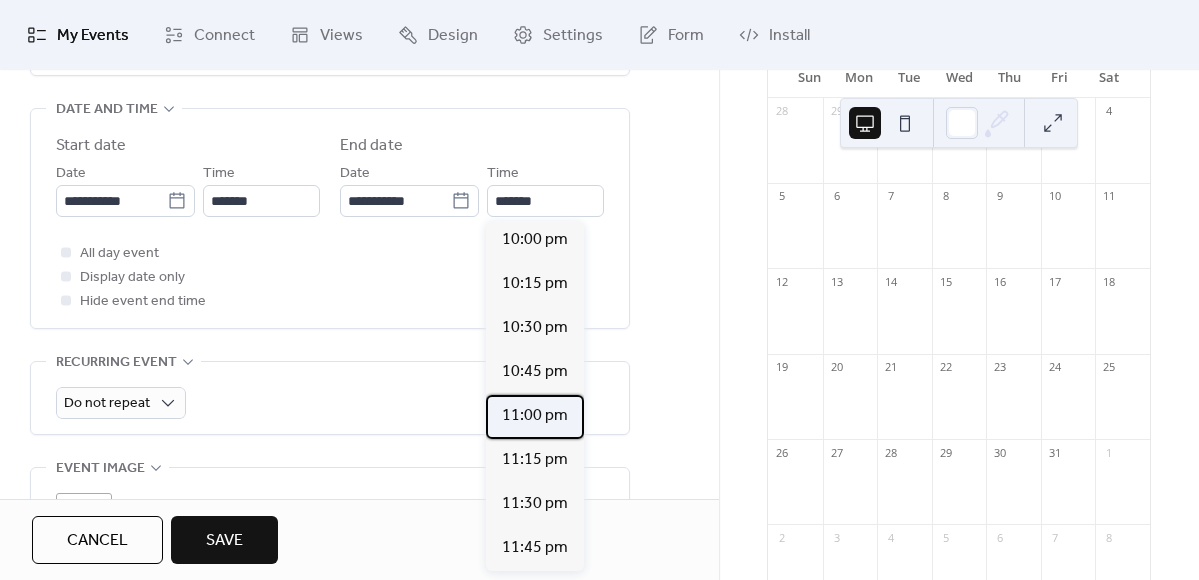 click on "11:00 pm" at bounding box center (535, 416) 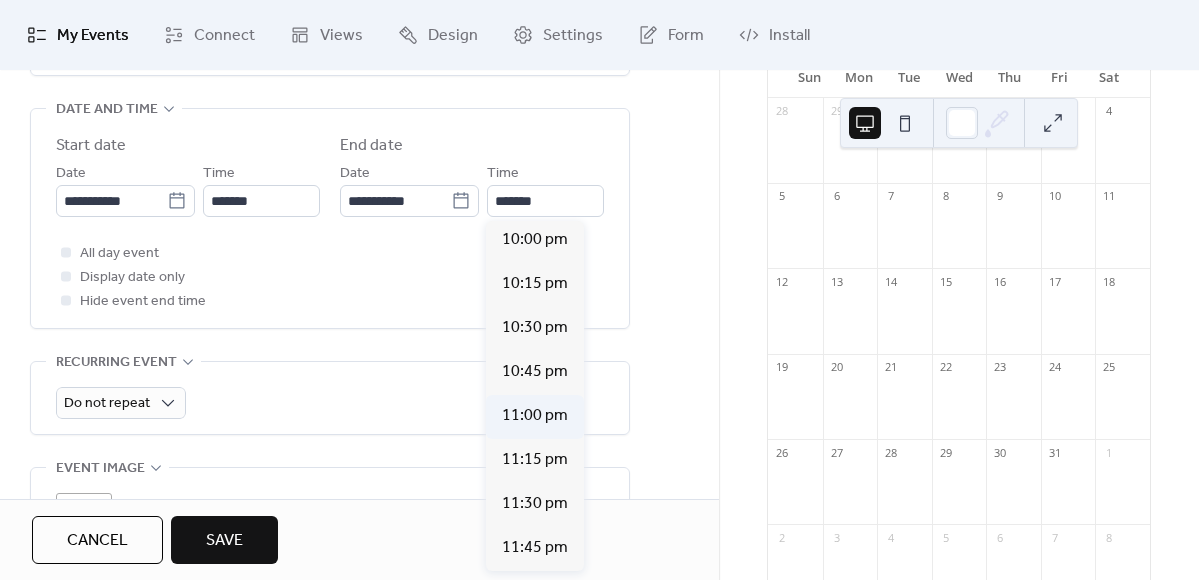 type on "********" 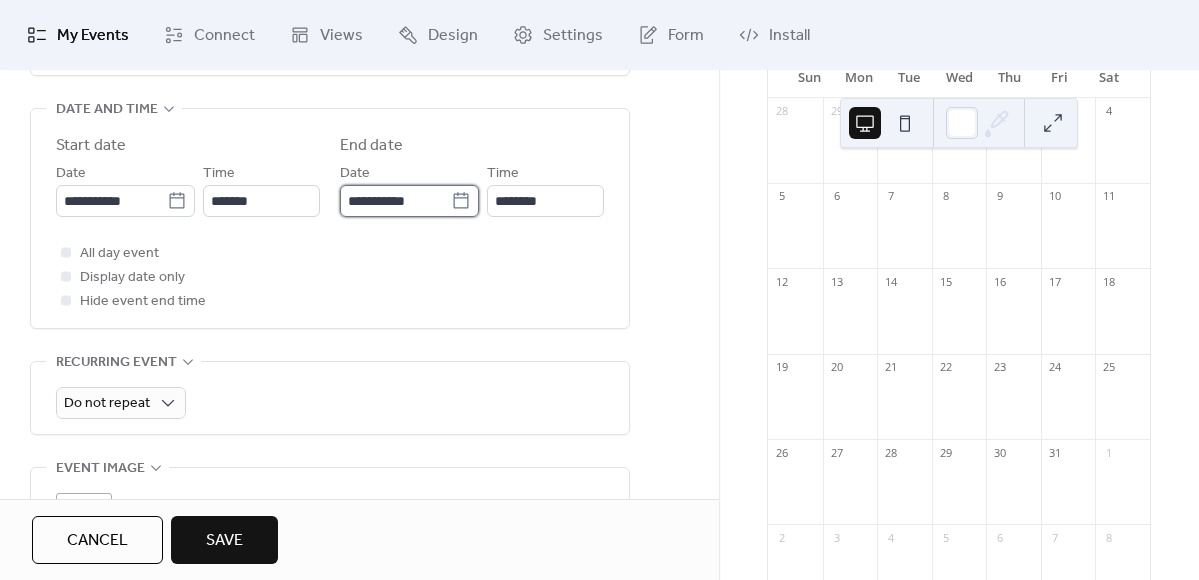 click on "**********" at bounding box center [395, 201] 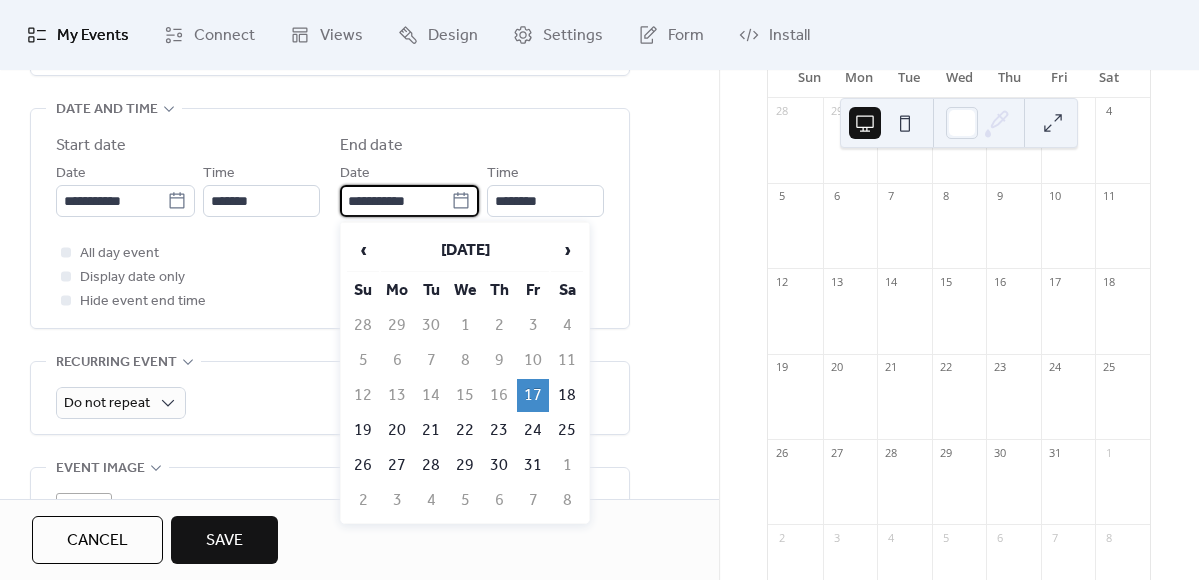 click 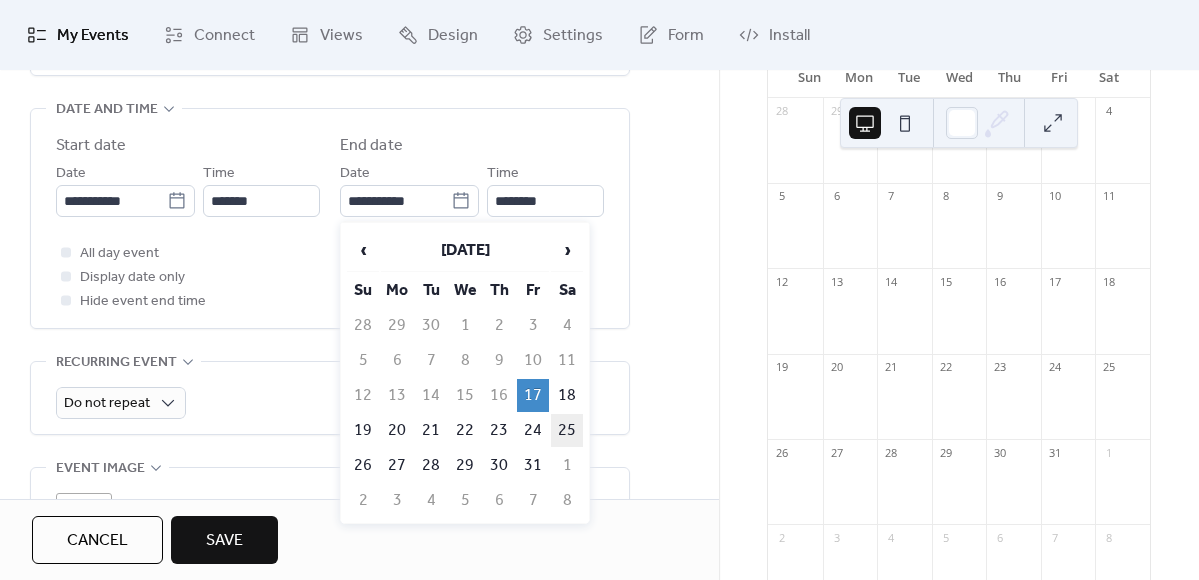 click on "25" at bounding box center [567, 430] 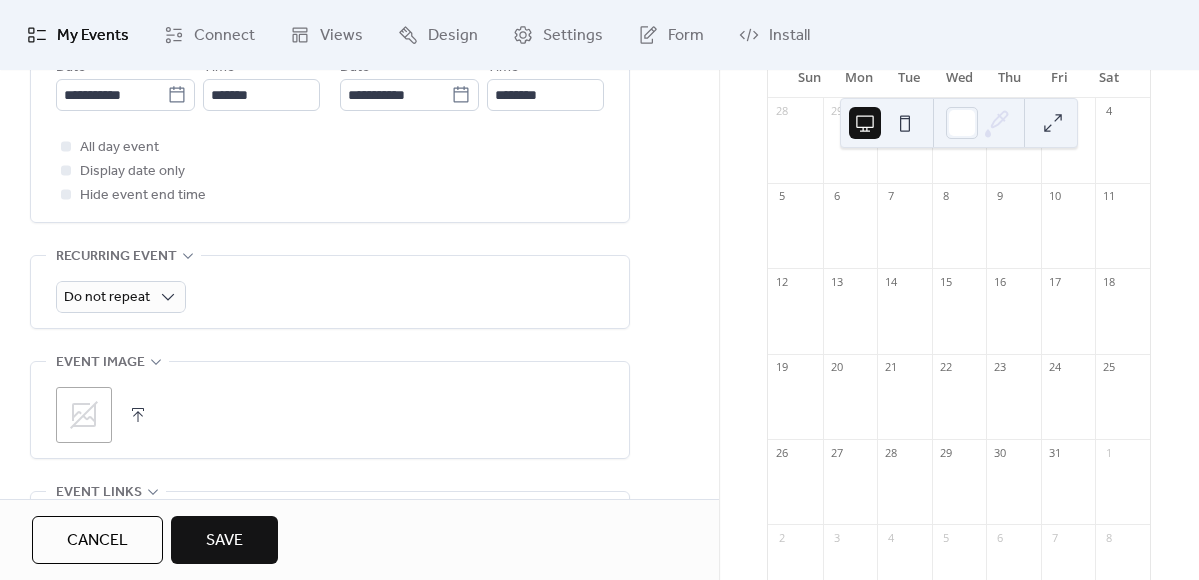 scroll, scrollTop: 817, scrollLeft: 0, axis: vertical 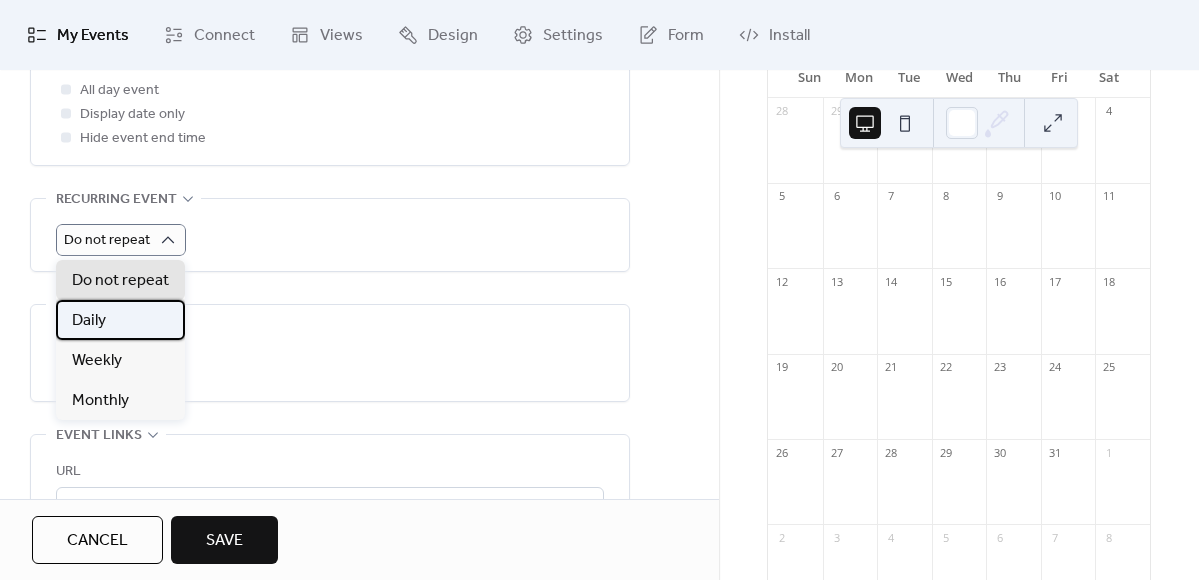 click on "Daily" at bounding box center (120, 320) 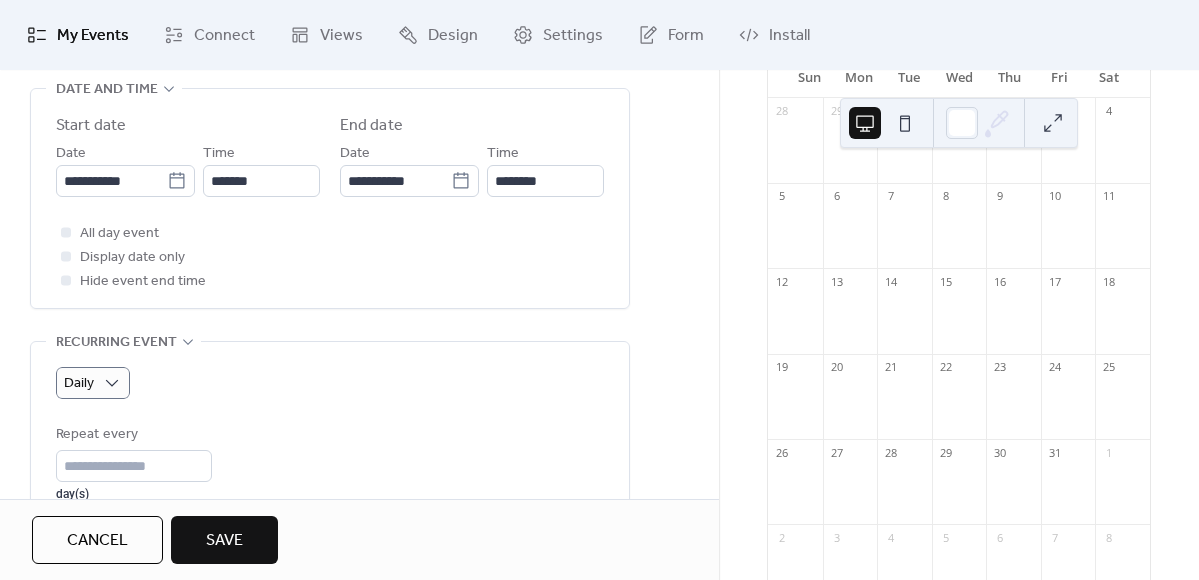 scroll, scrollTop: 653, scrollLeft: 0, axis: vertical 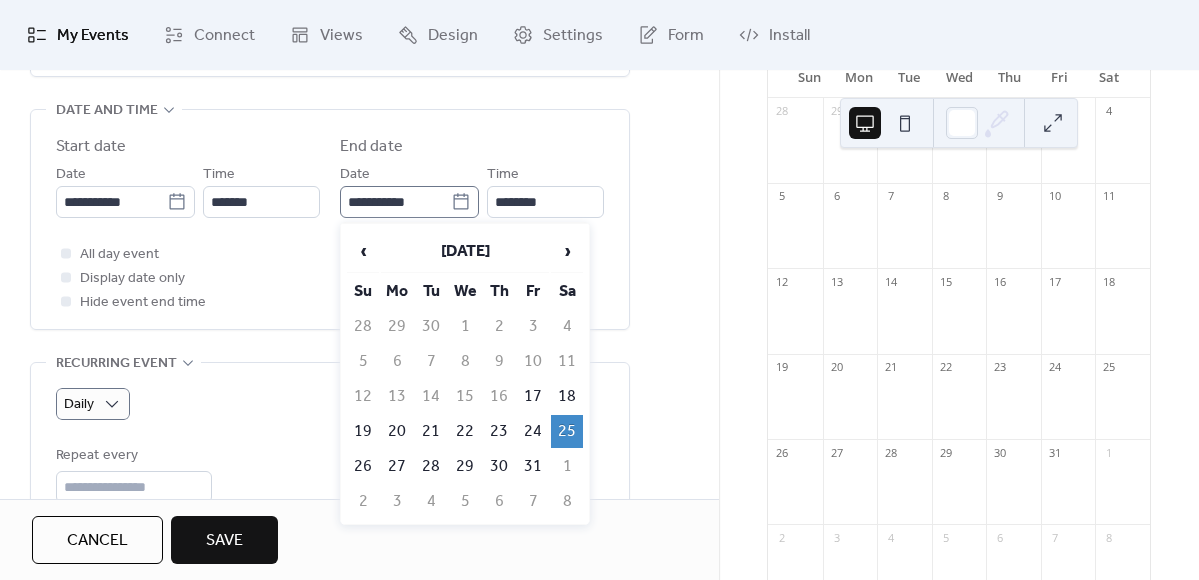 click 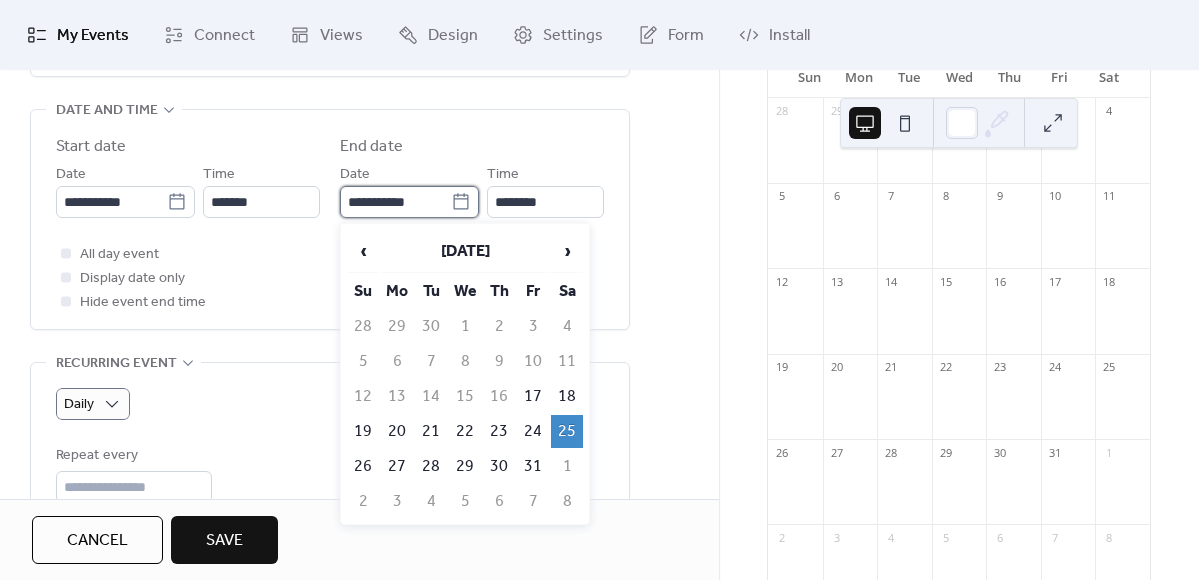 click on "**********" at bounding box center (395, 202) 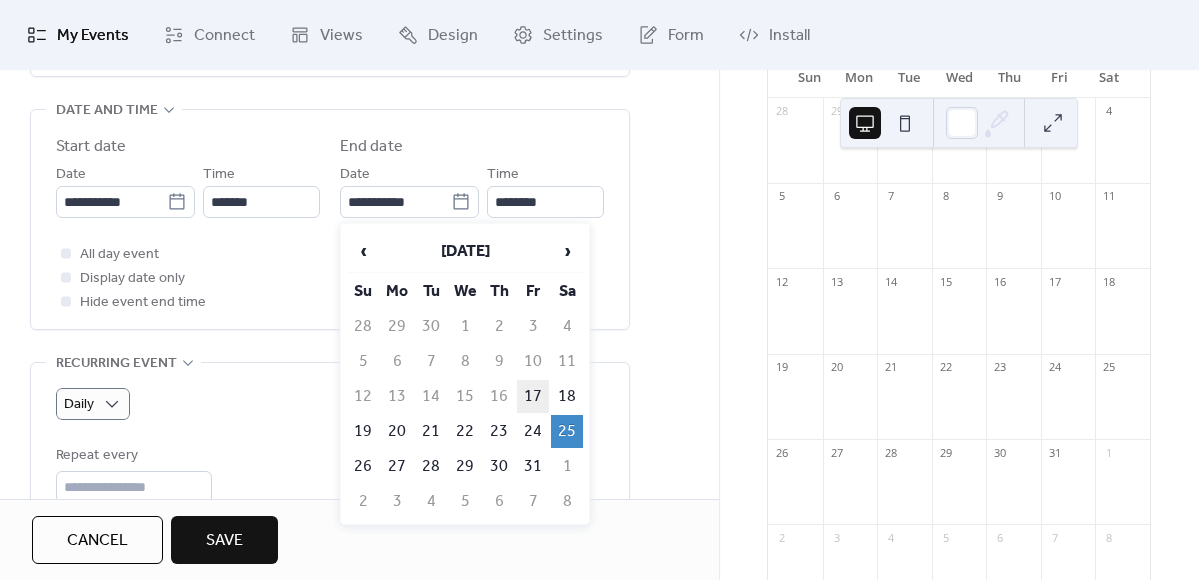 click on "17" at bounding box center [533, 396] 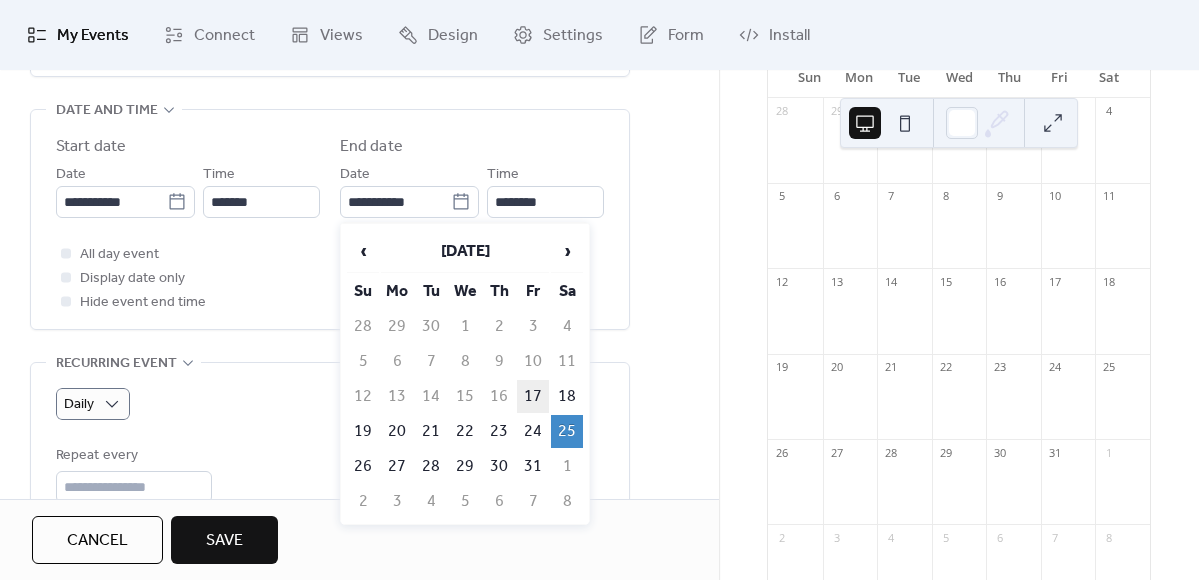 type on "**********" 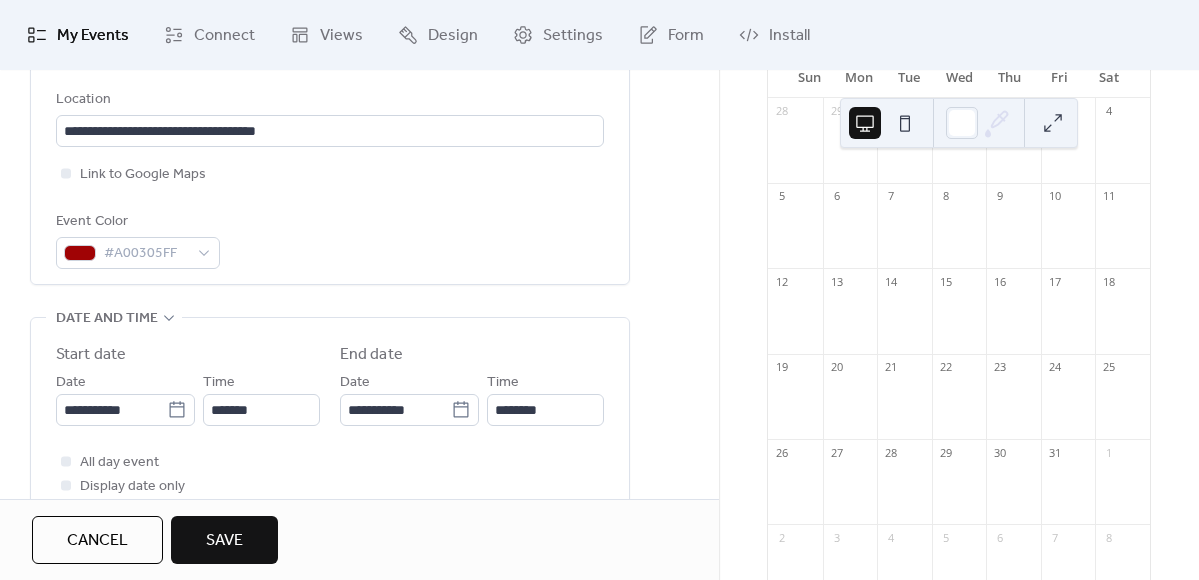 scroll, scrollTop: 0, scrollLeft: 0, axis: both 